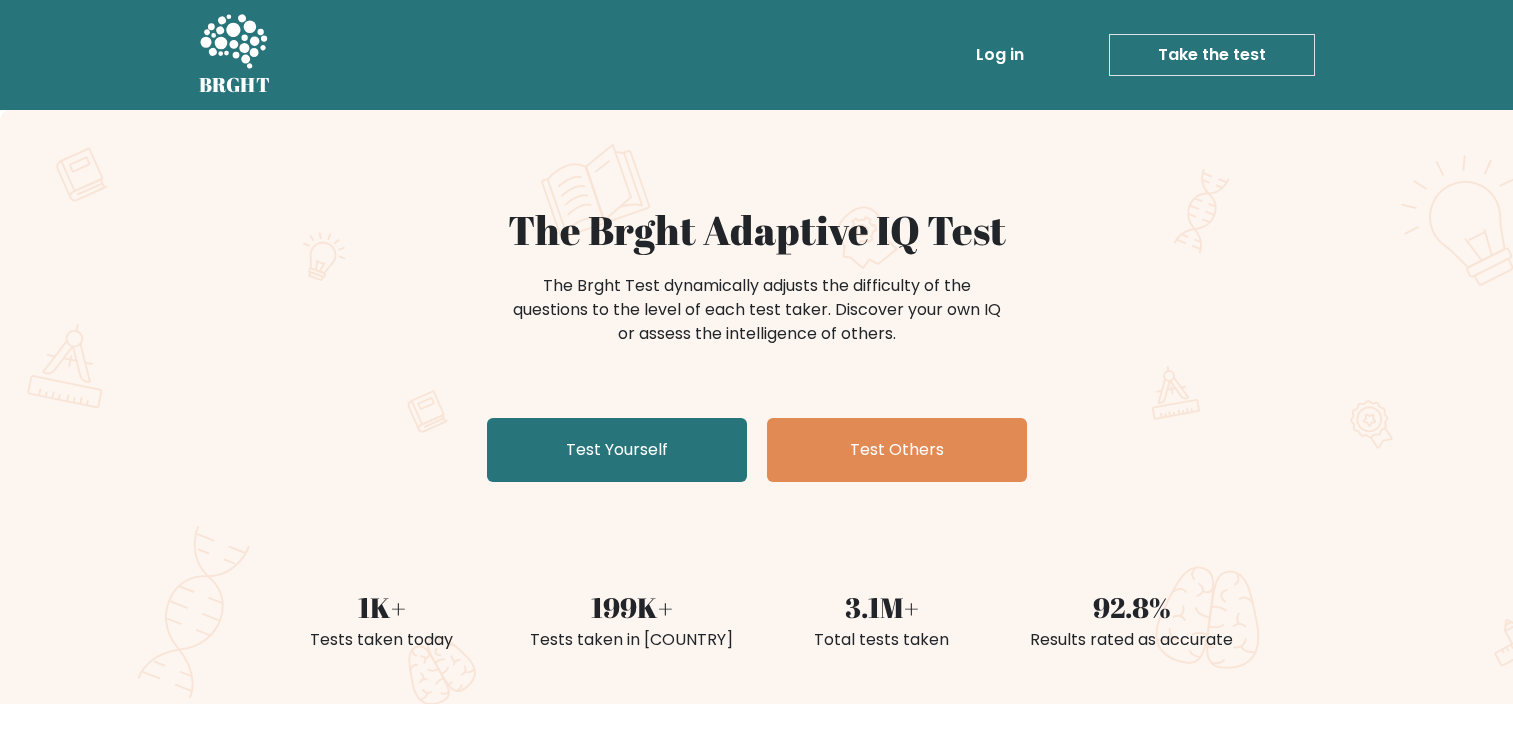 scroll, scrollTop: 0, scrollLeft: 0, axis: both 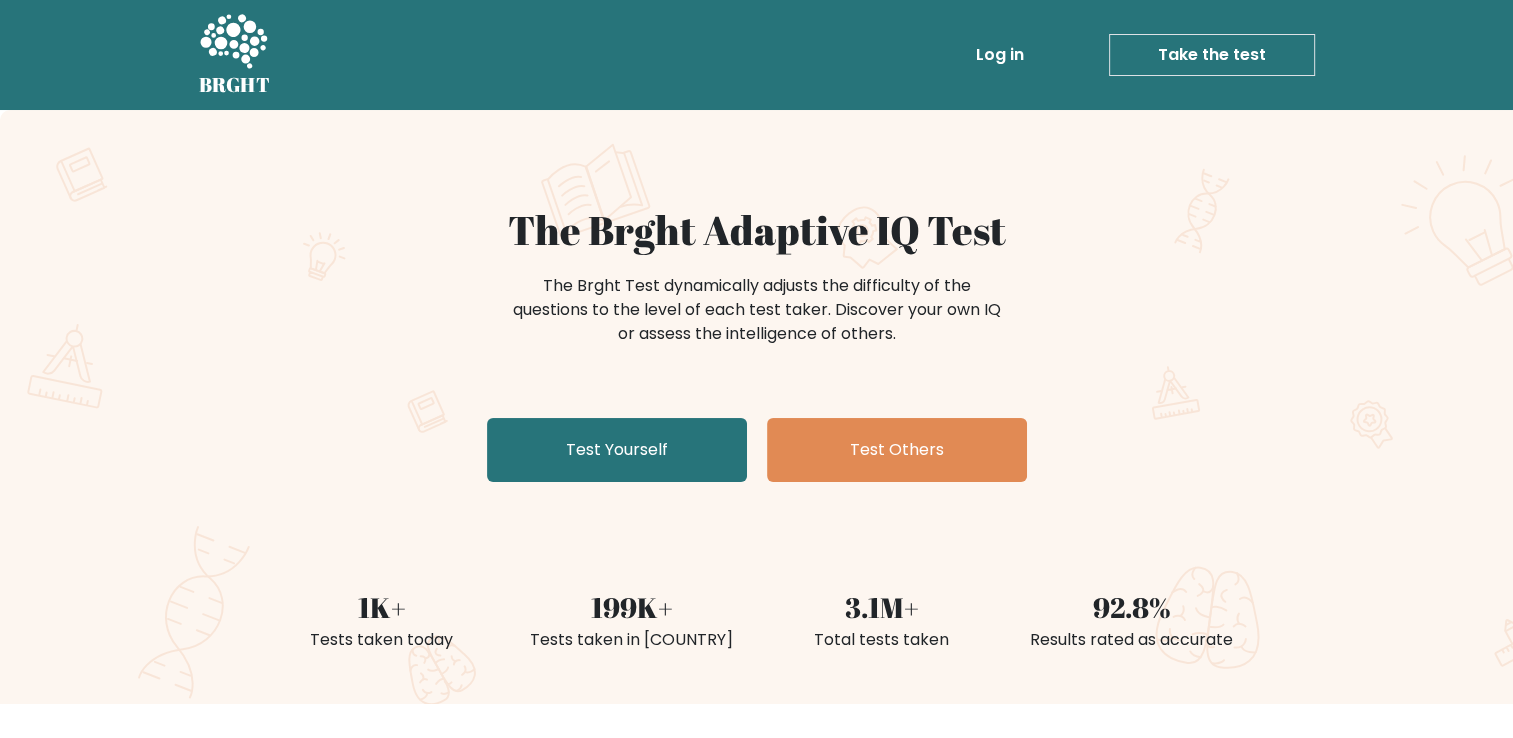 click on "The Brght Adaptive IQ Test
The Brght Test dynamically adjusts the difficulty of the questions to the level of each test taker. Discover your own IQ or assess the intelligence of others.
Test Yourself
Test Others" at bounding box center (757, 348) 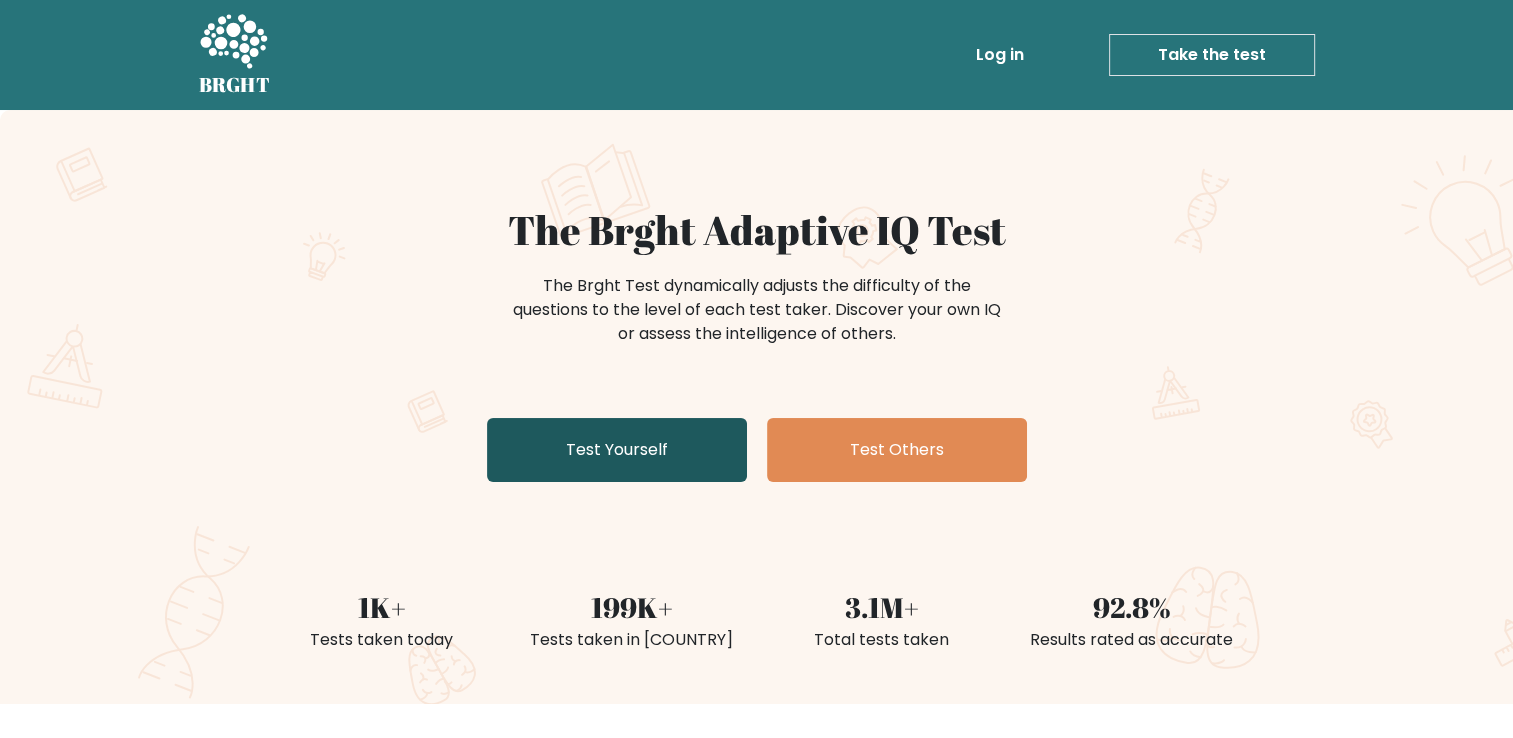 click on "Test Yourself" at bounding box center (617, 450) 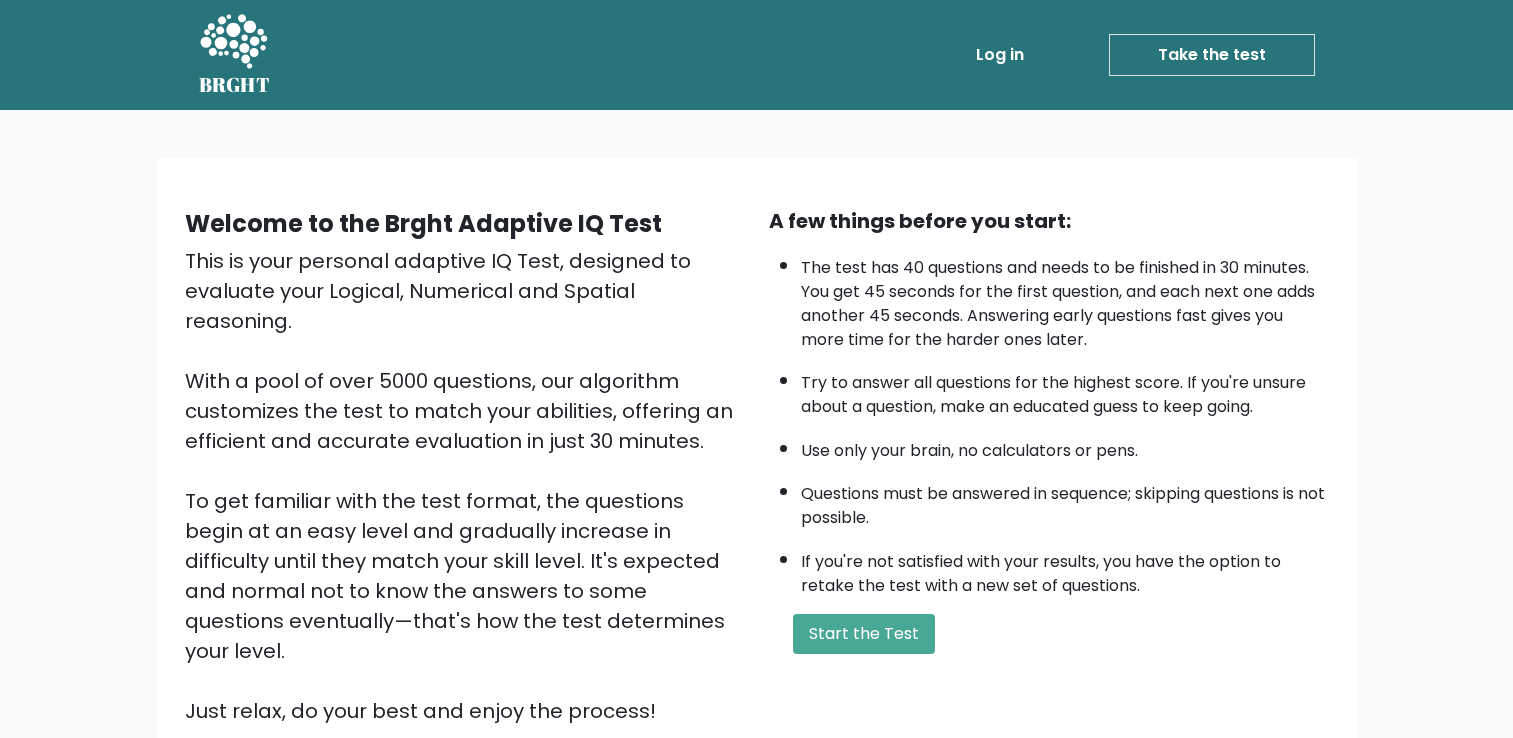 scroll, scrollTop: 0, scrollLeft: 0, axis: both 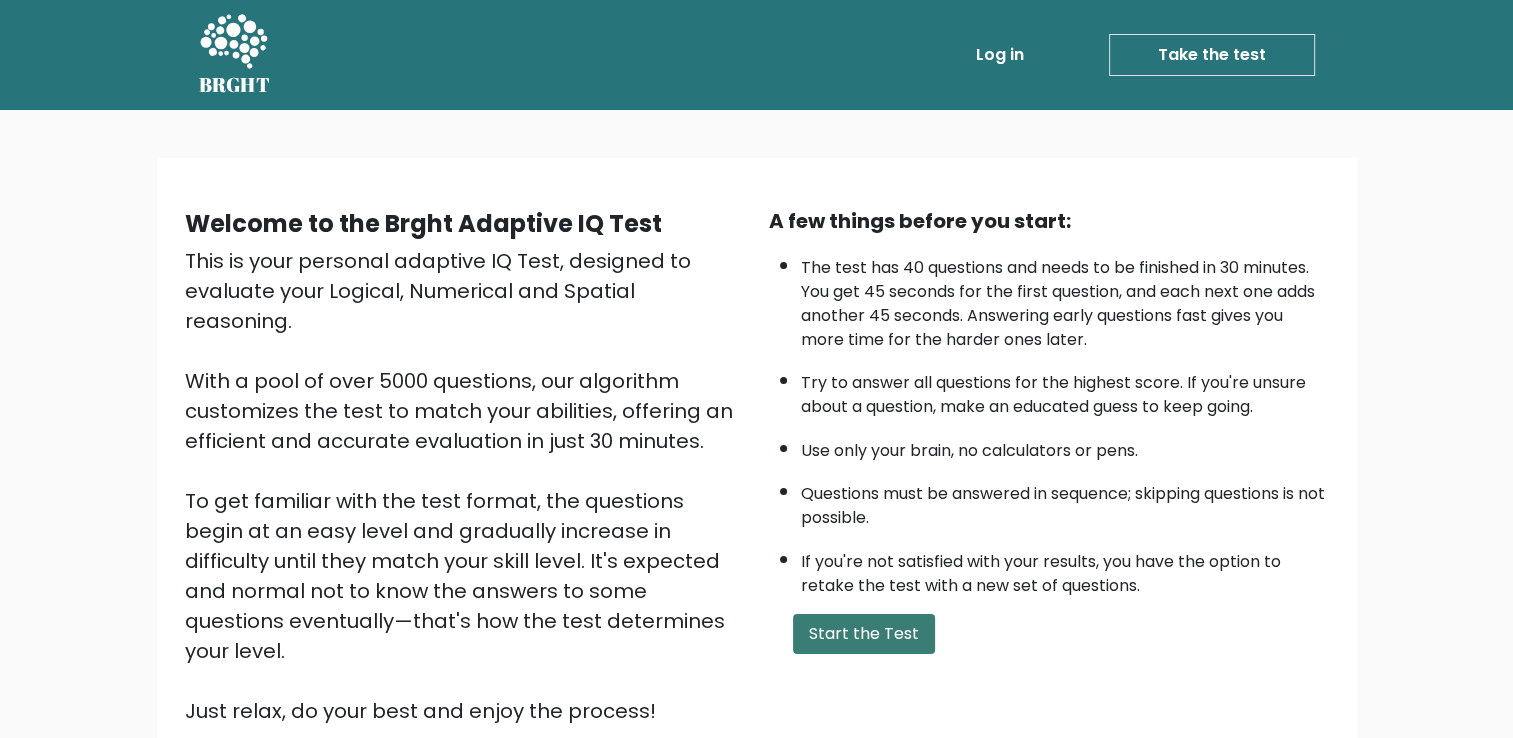 click on "Start the Test" at bounding box center [864, 634] 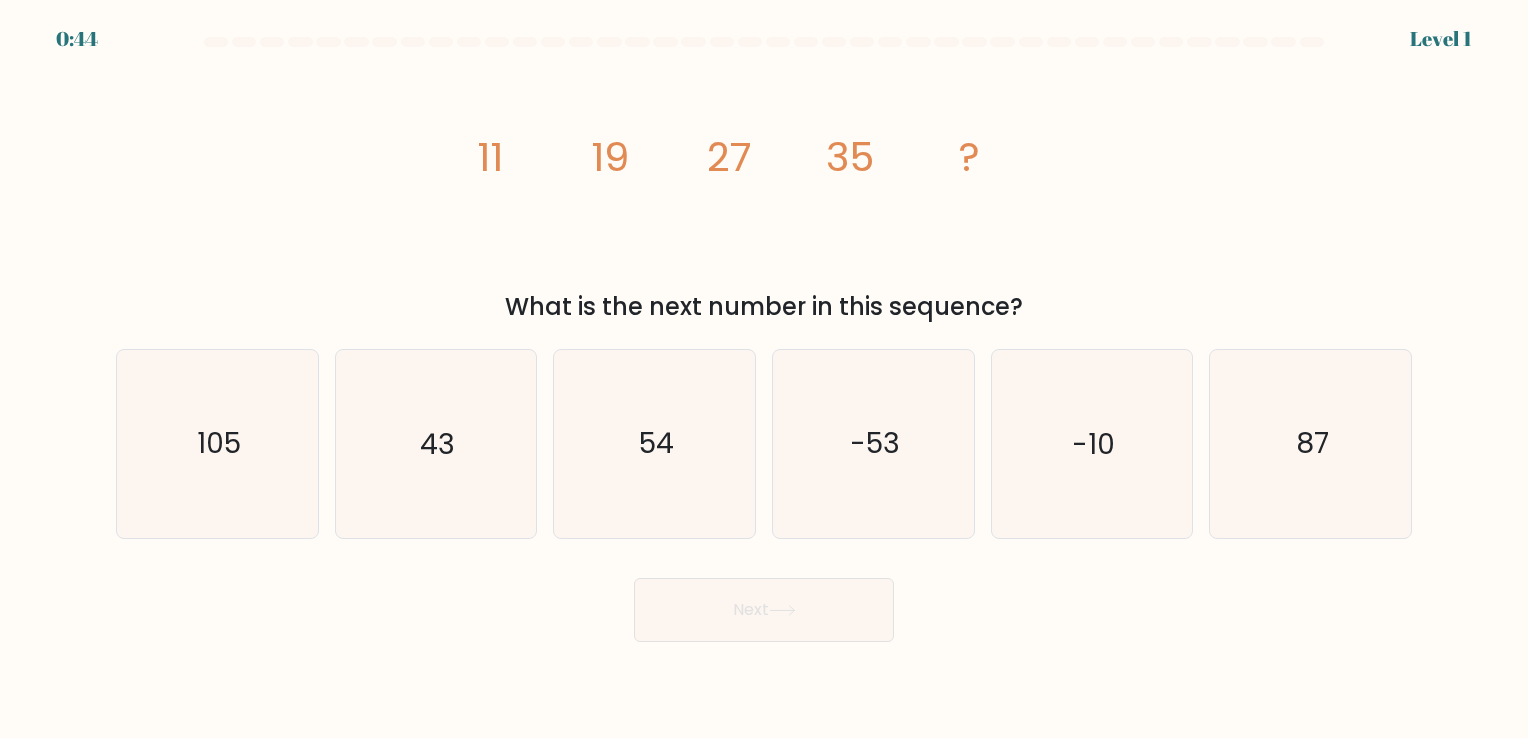 scroll, scrollTop: 0, scrollLeft: 0, axis: both 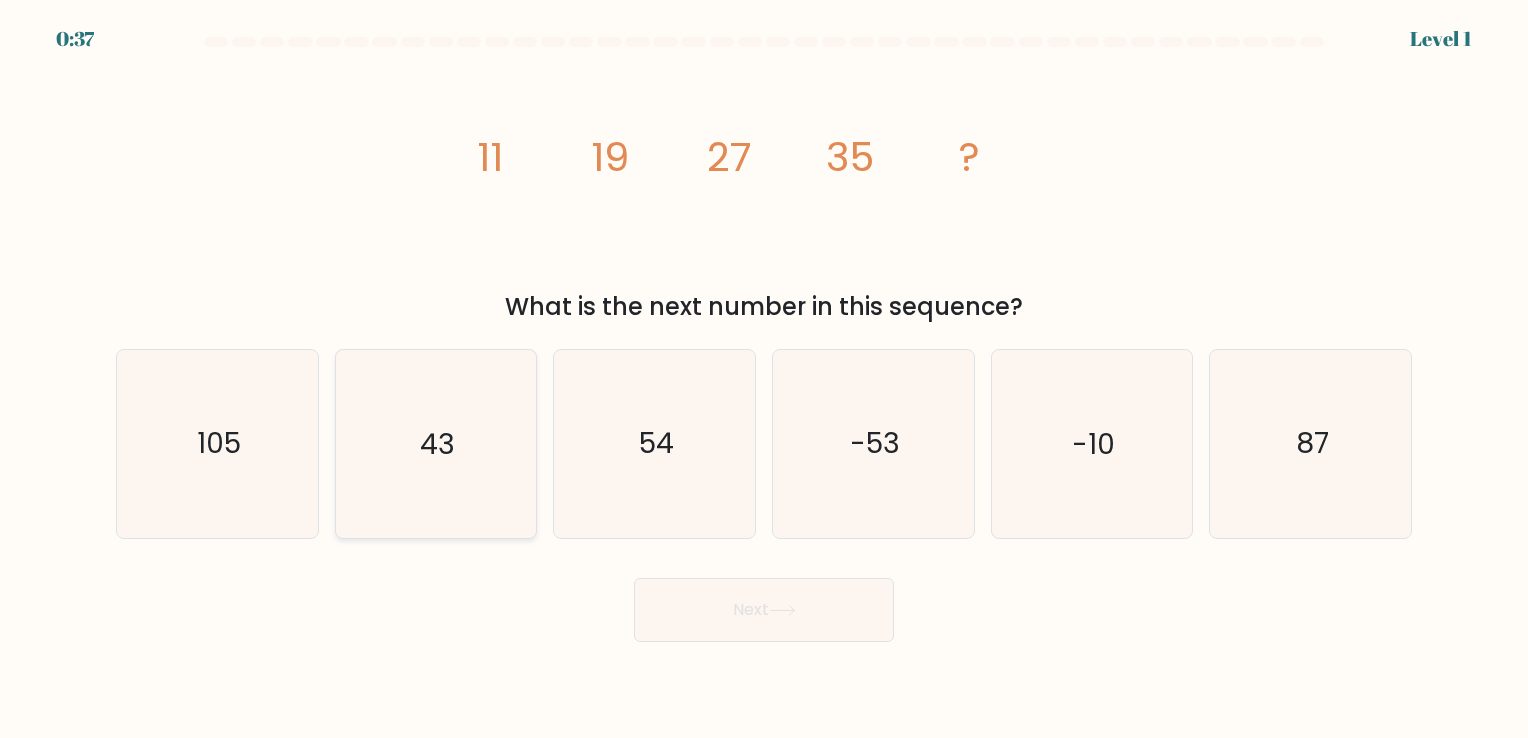click on "43" 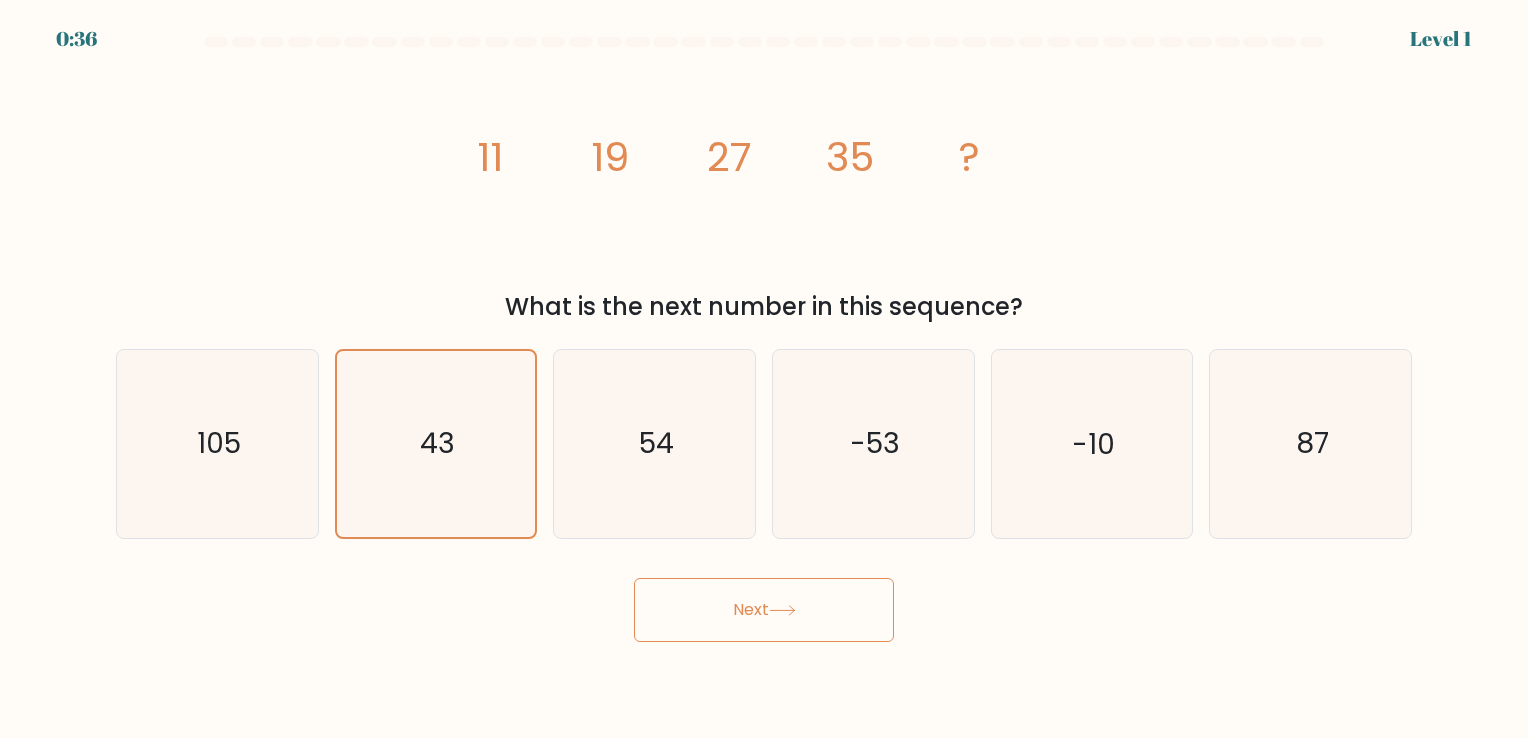 click on "Next" at bounding box center (764, 610) 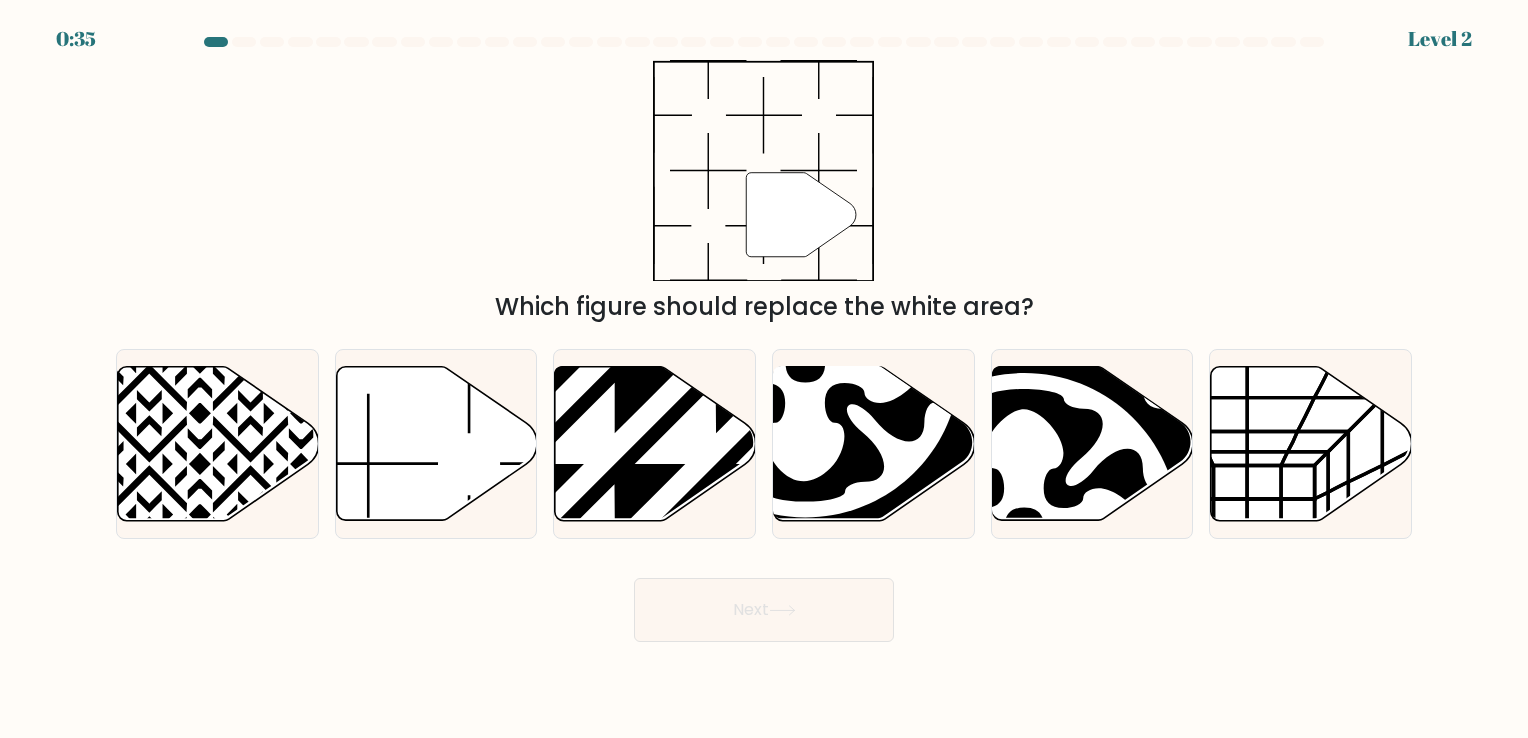 click on "Next" at bounding box center (764, 610) 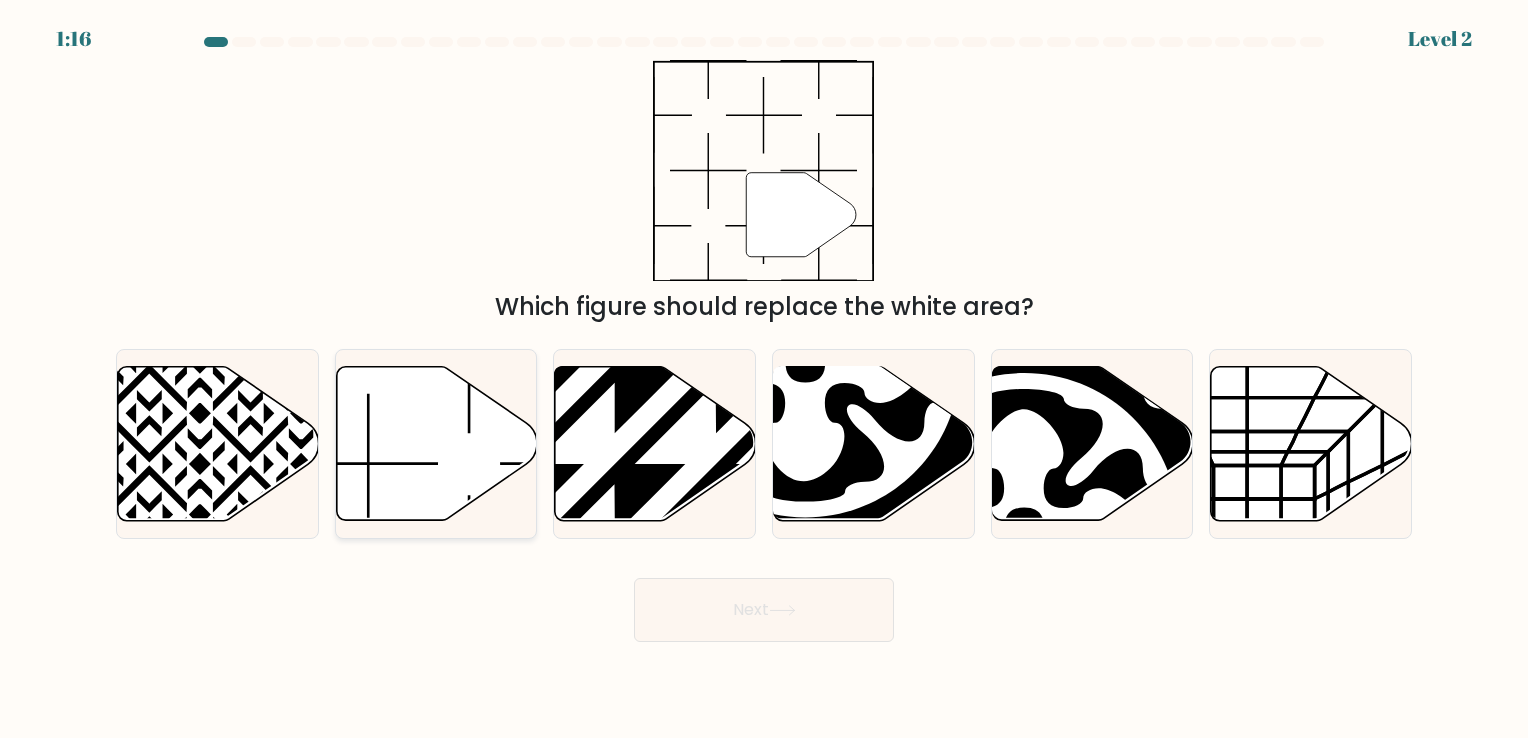 click 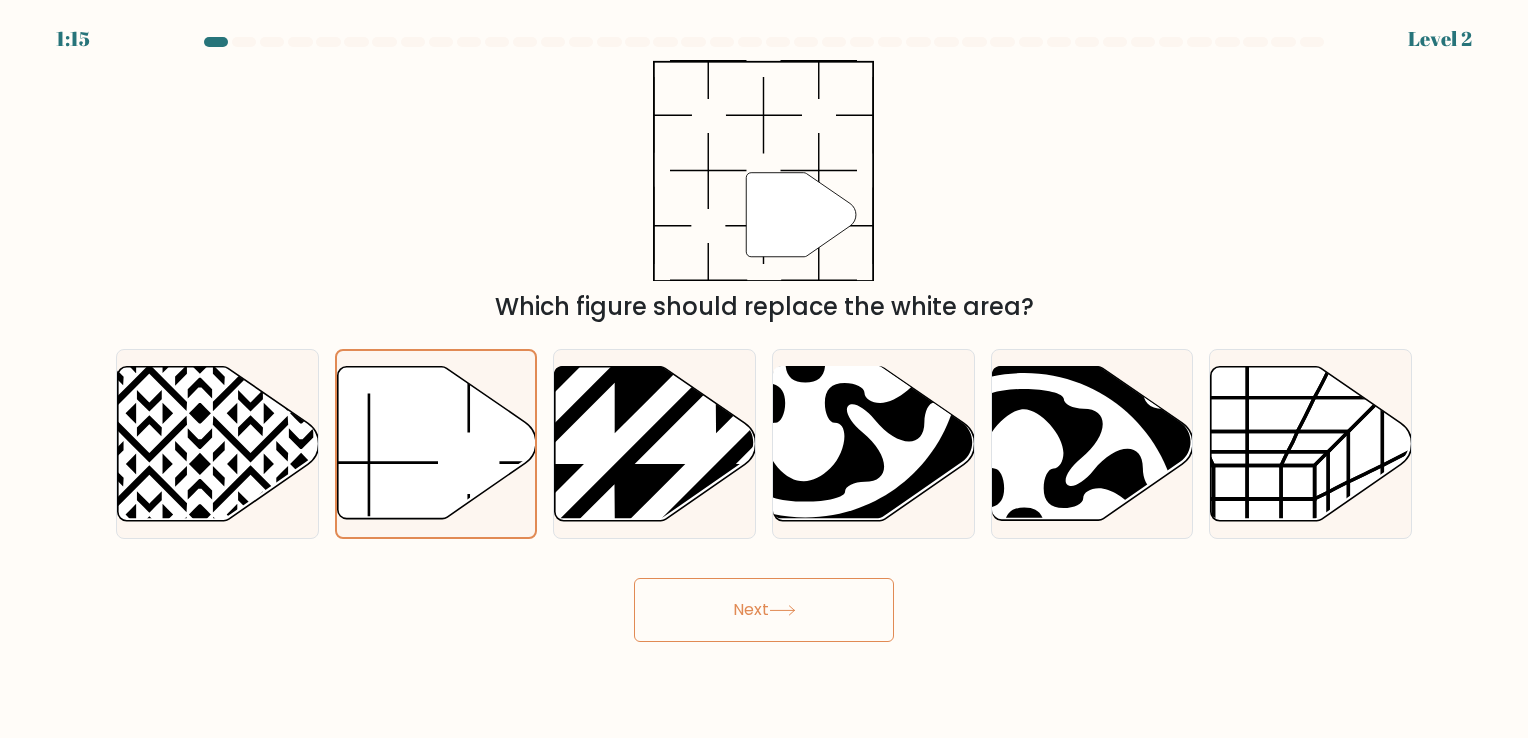 click on "Next" at bounding box center [764, 610] 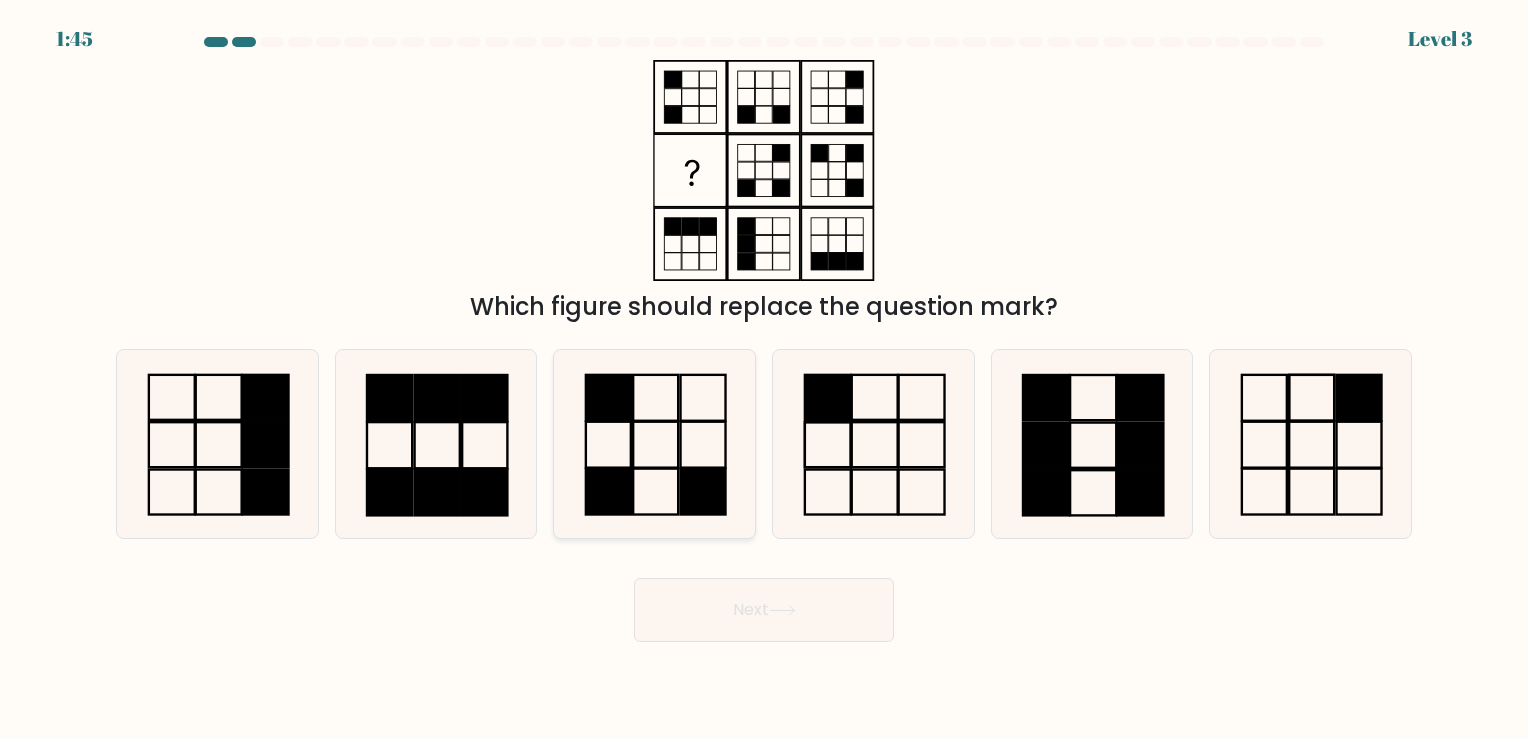 click 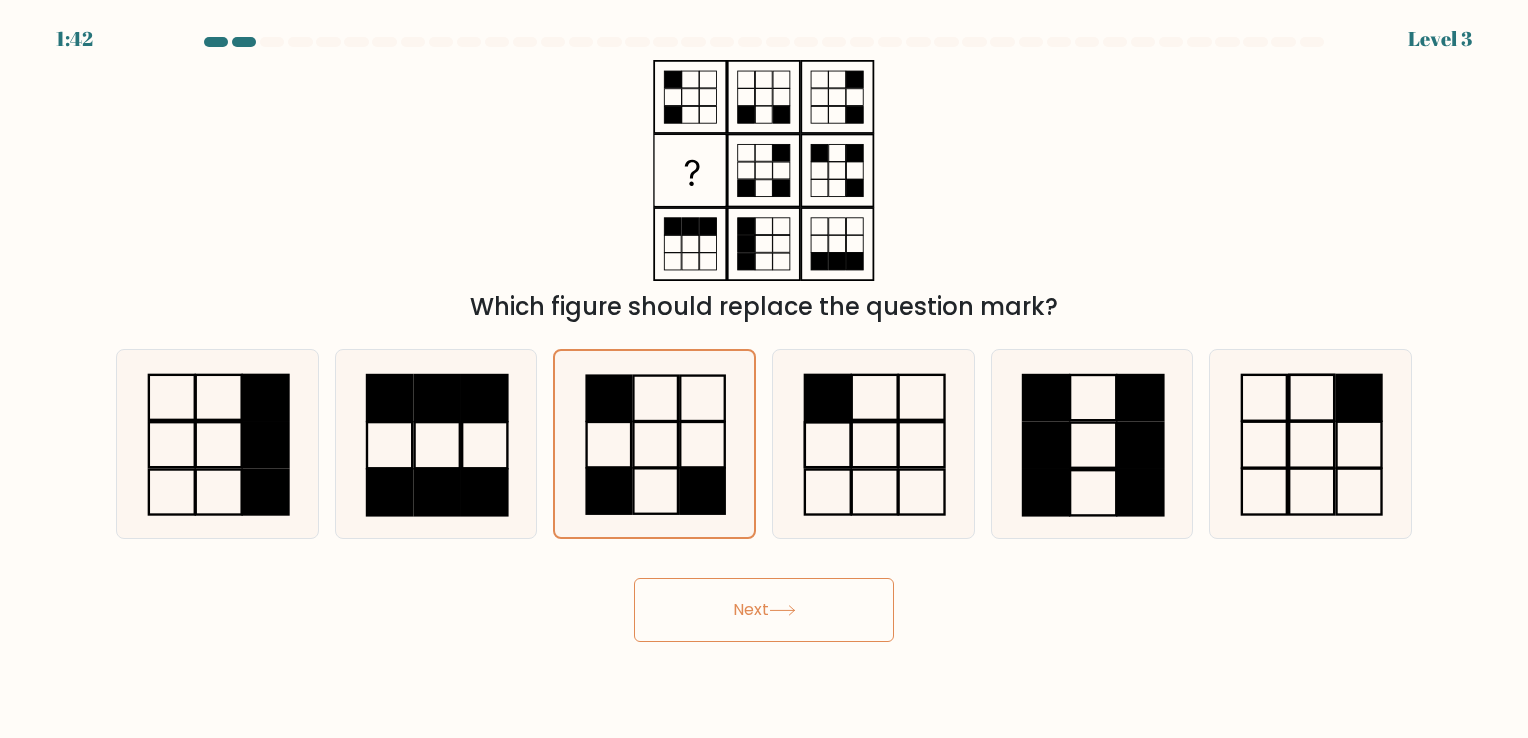 click on "Next" at bounding box center [764, 610] 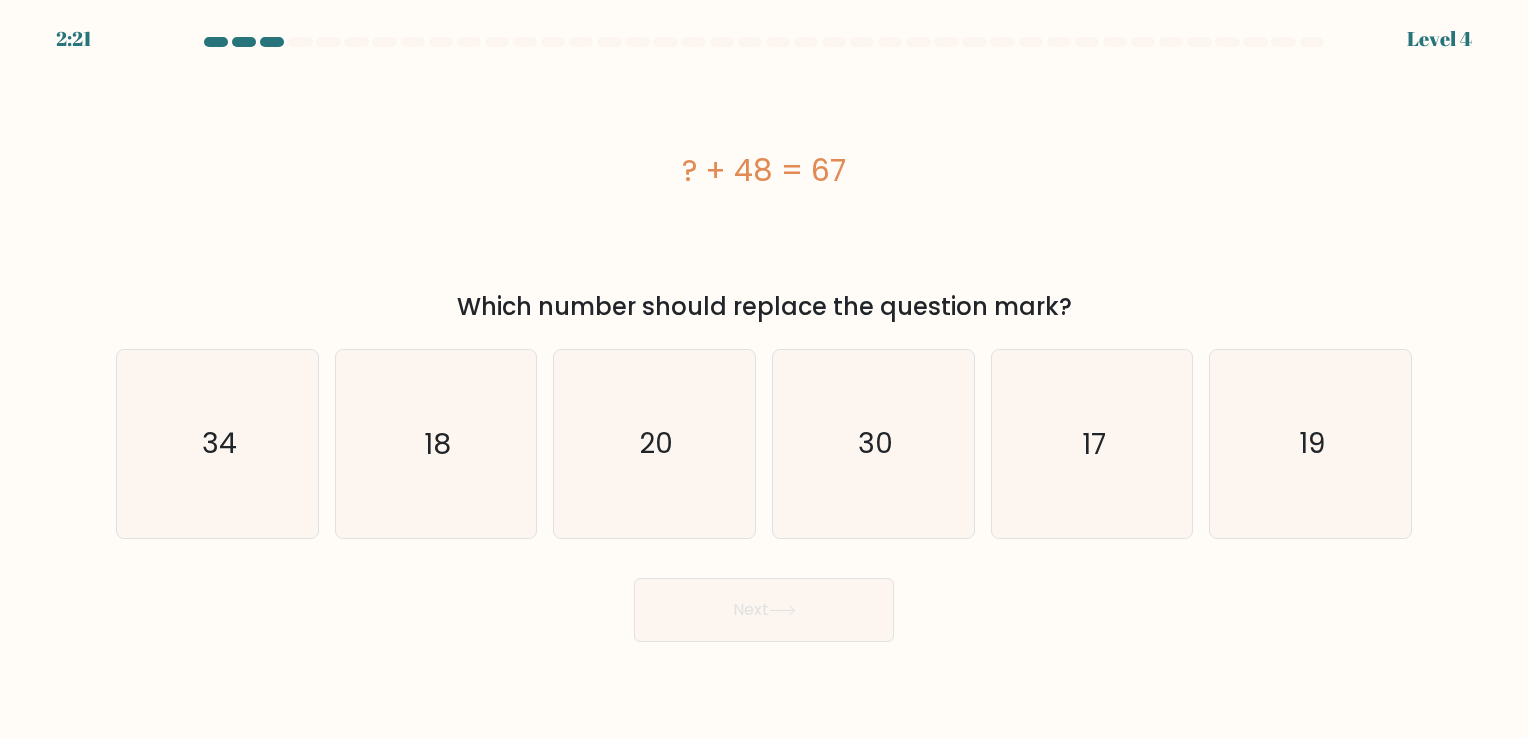 click on "a." at bounding box center (764, 339) 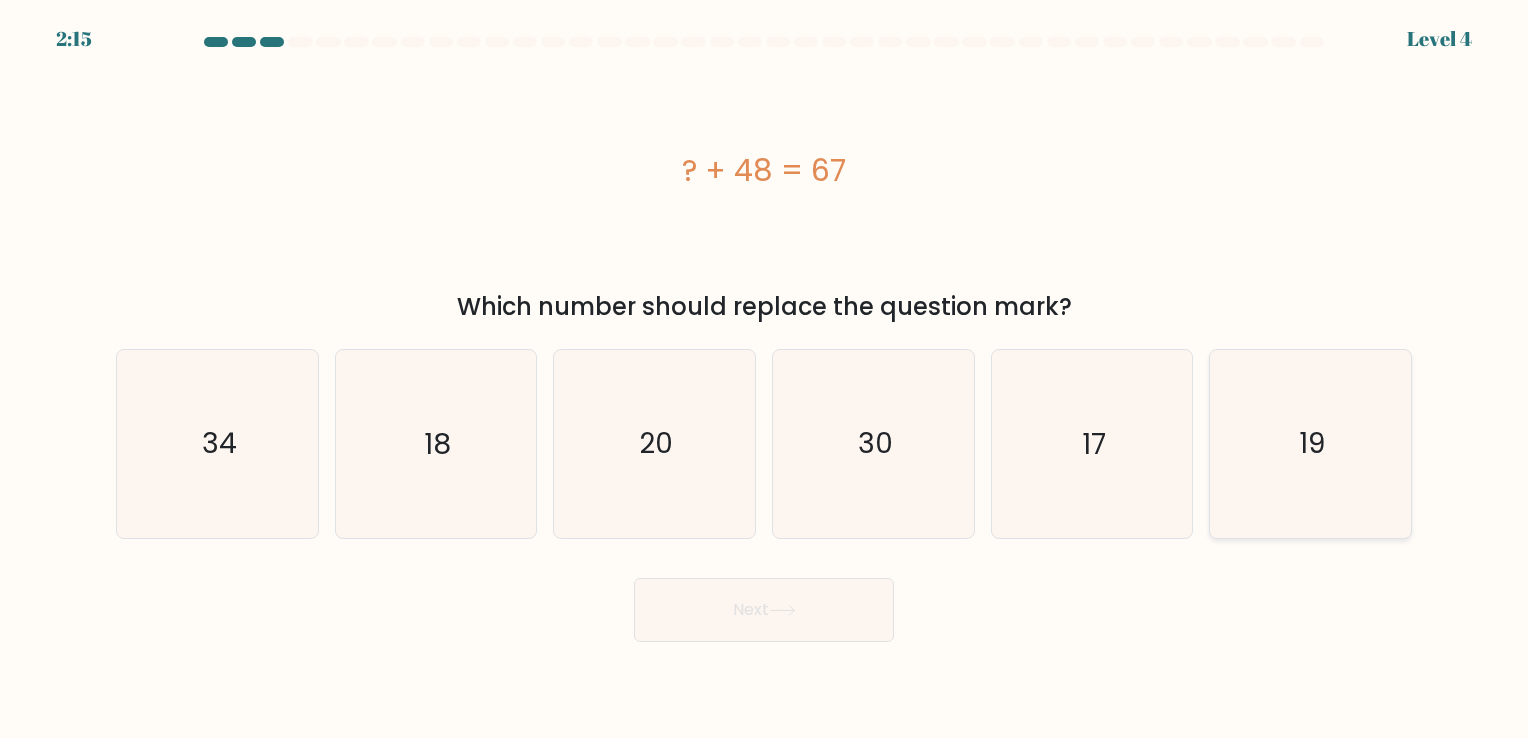 click on "19" 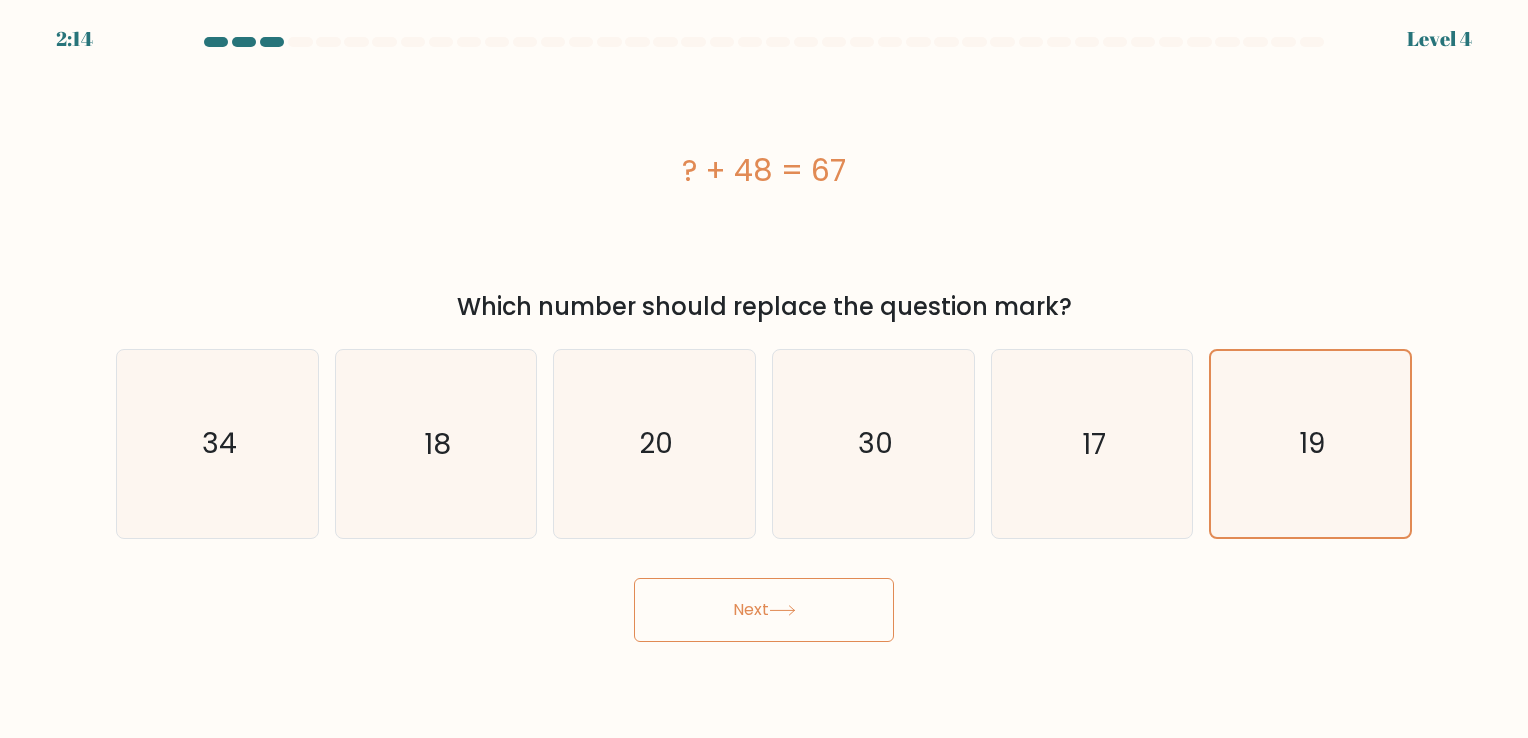 click on "Next" at bounding box center (764, 610) 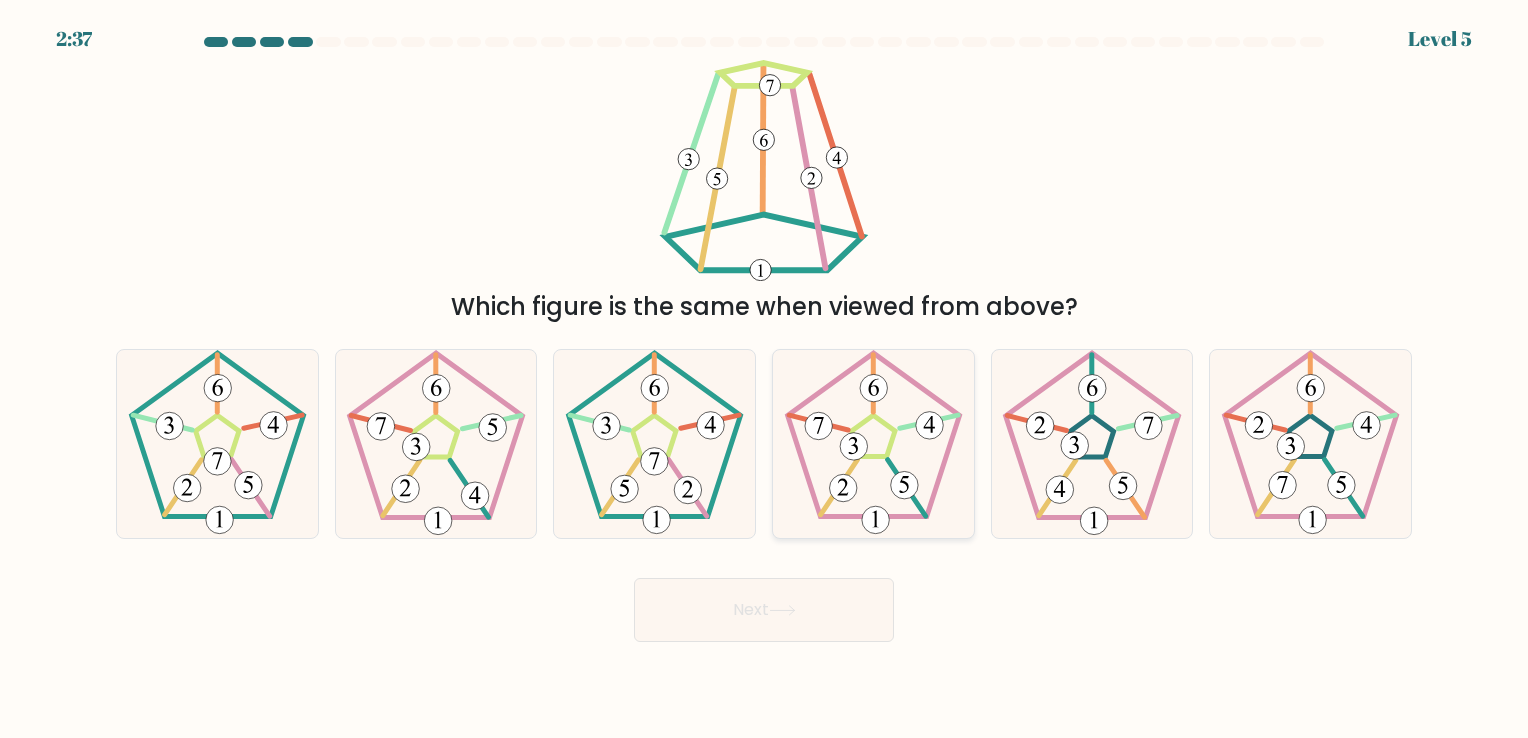 click 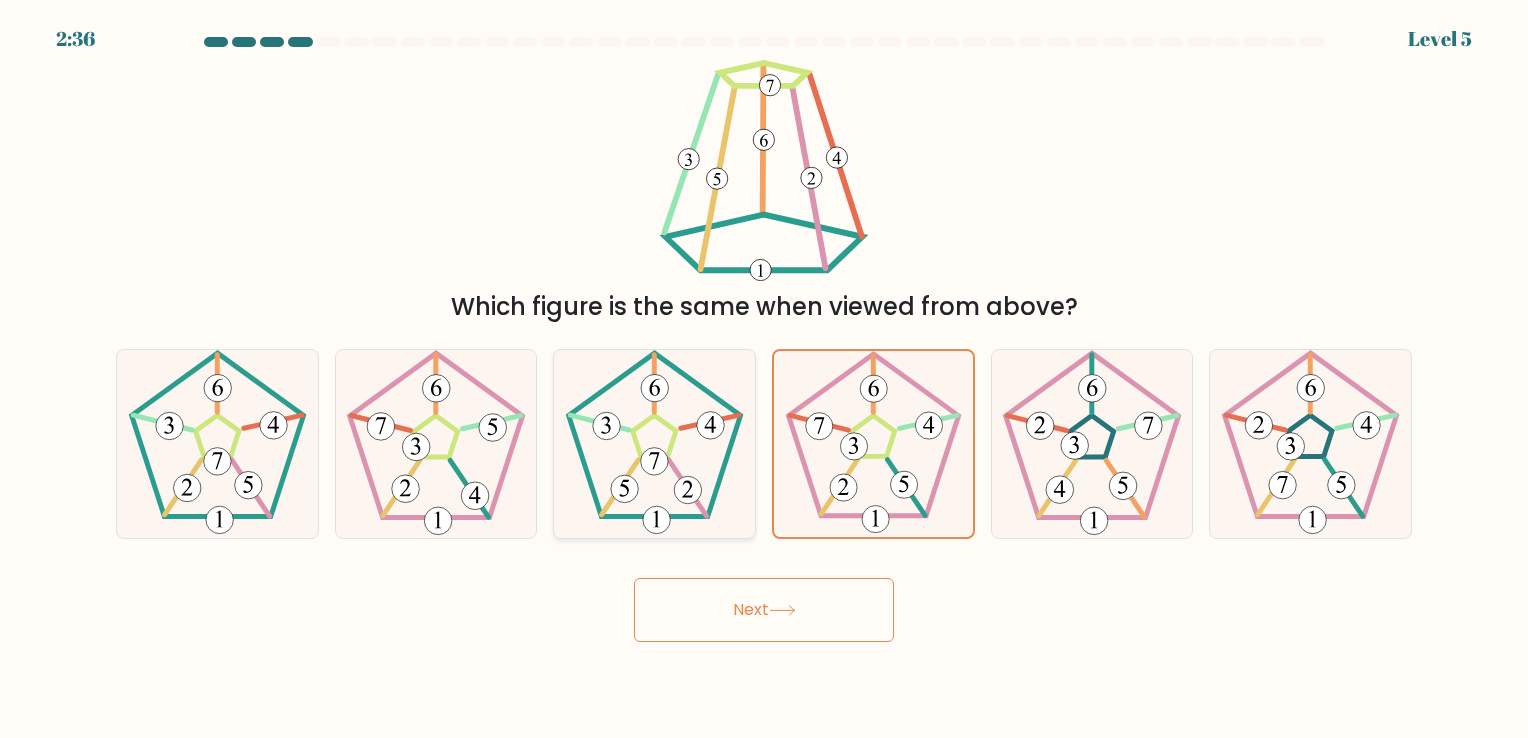 click 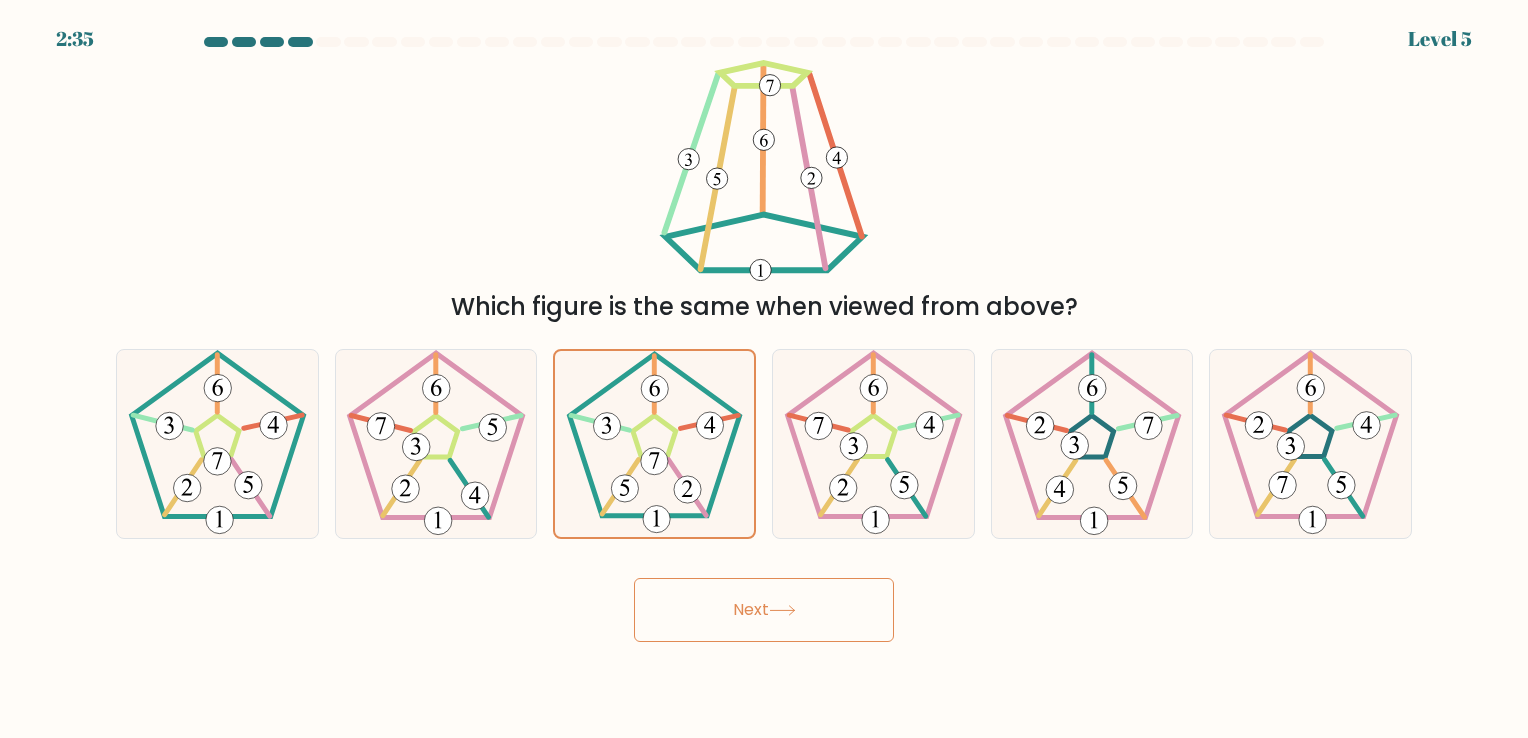 click on "Next" at bounding box center [764, 610] 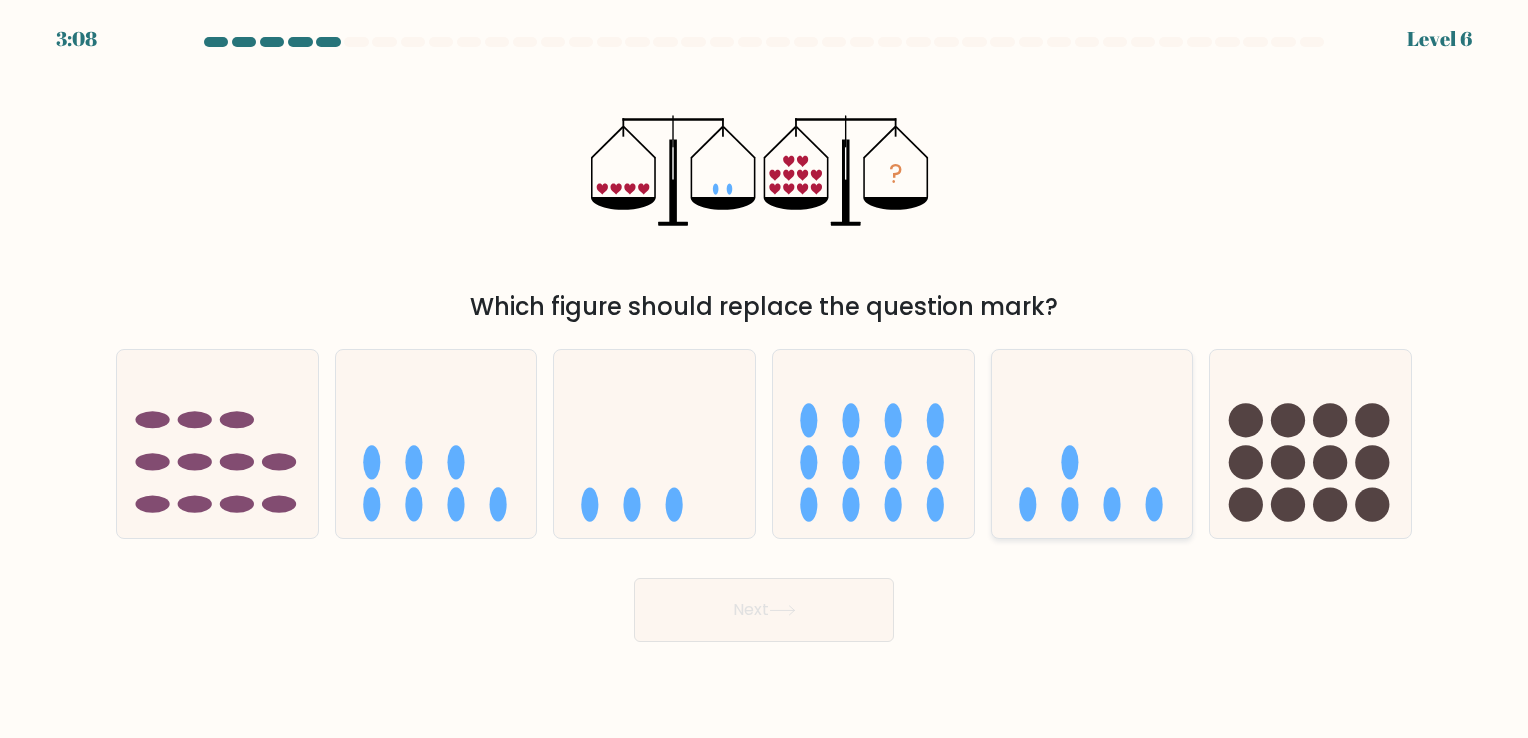 drag, startPoint x: 1024, startPoint y: 458, endPoint x: 1098, endPoint y: 510, distance: 90.44335 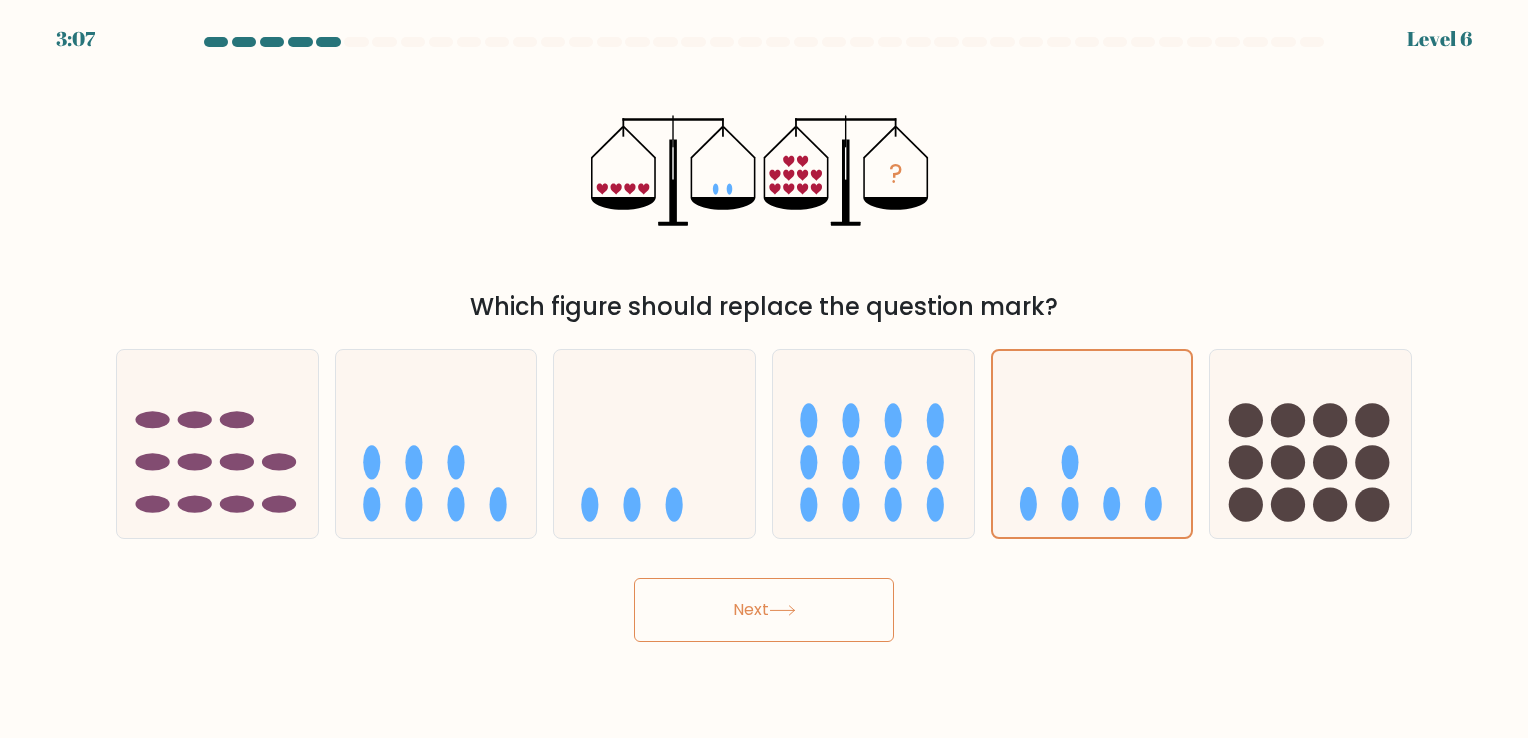 click on "Next" at bounding box center [764, 610] 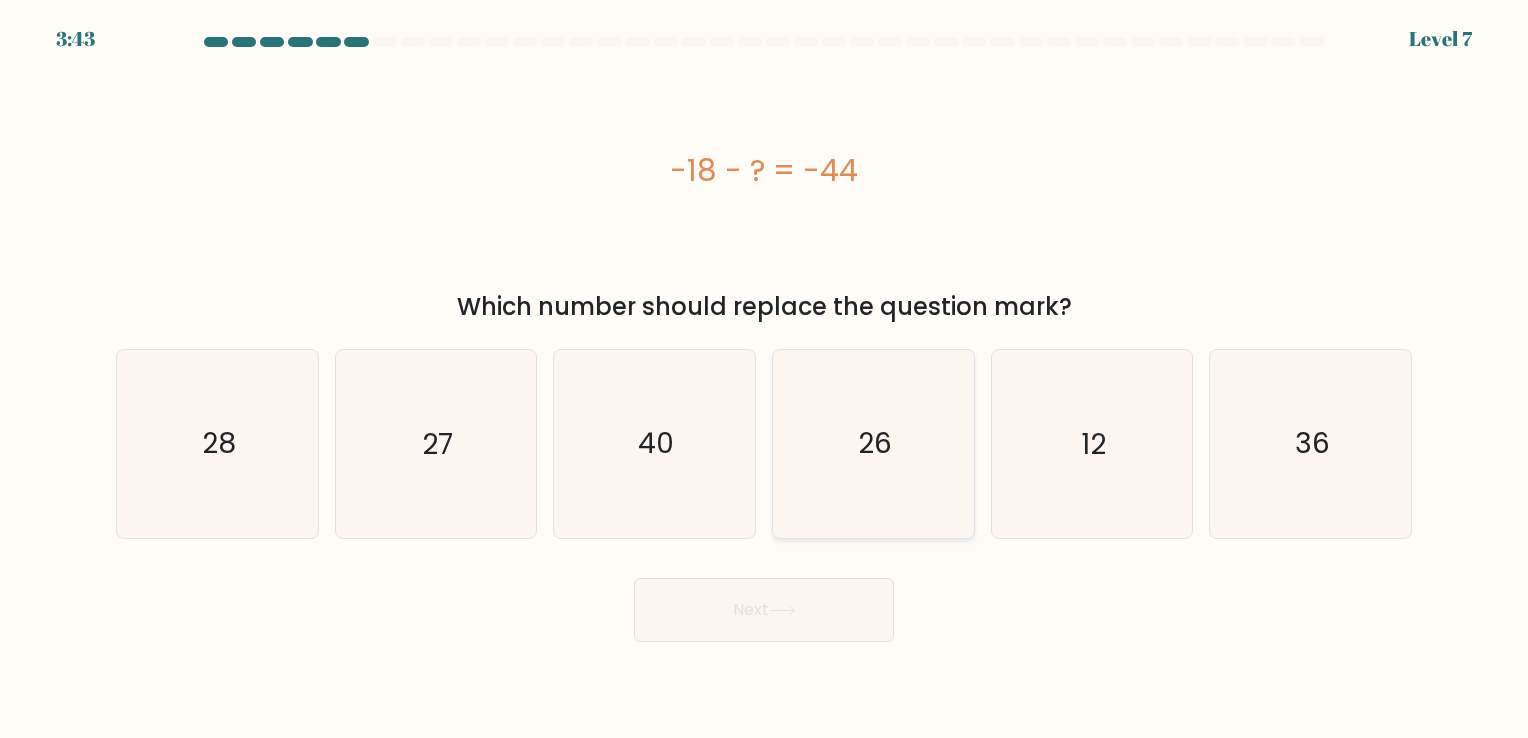 click on "26" 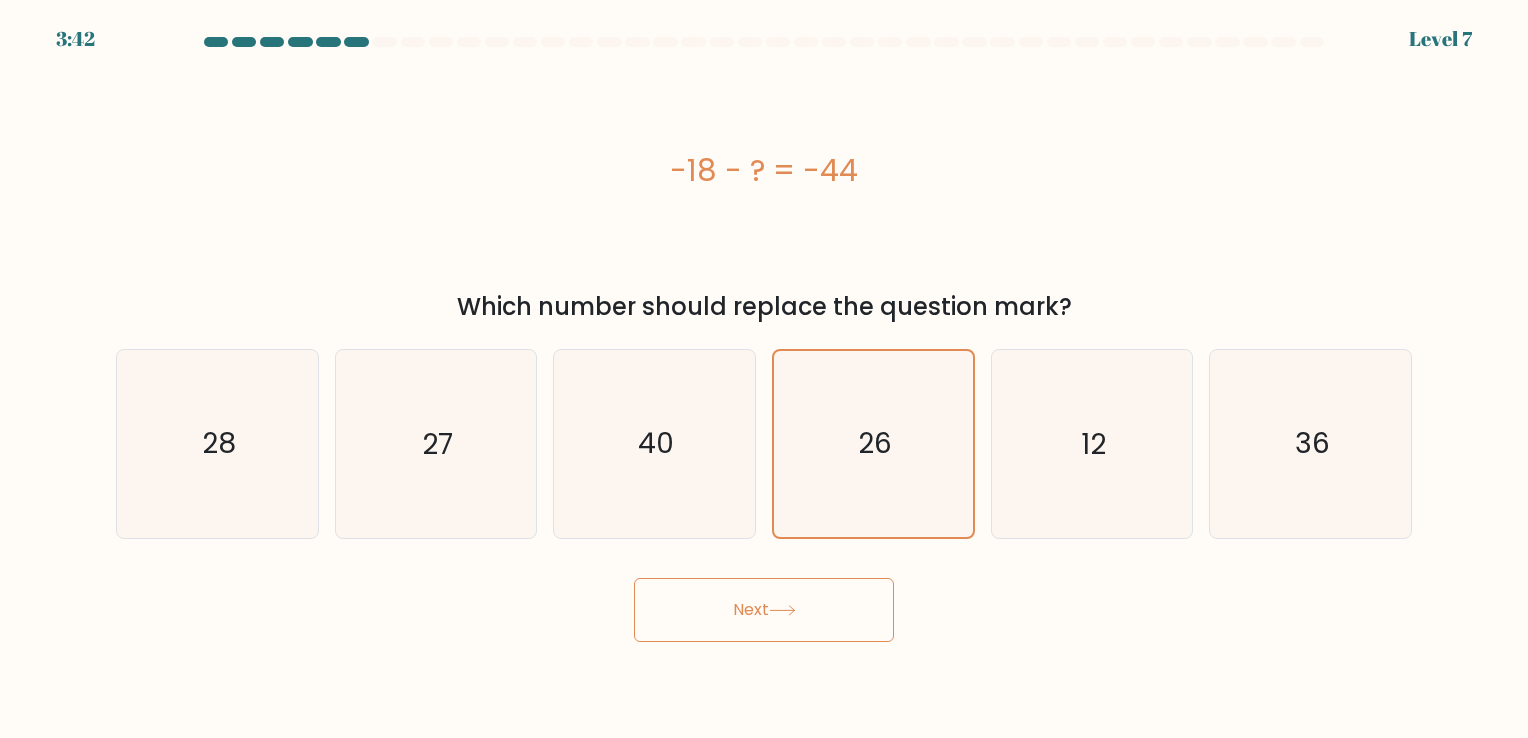 click on "Next" at bounding box center (764, 610) 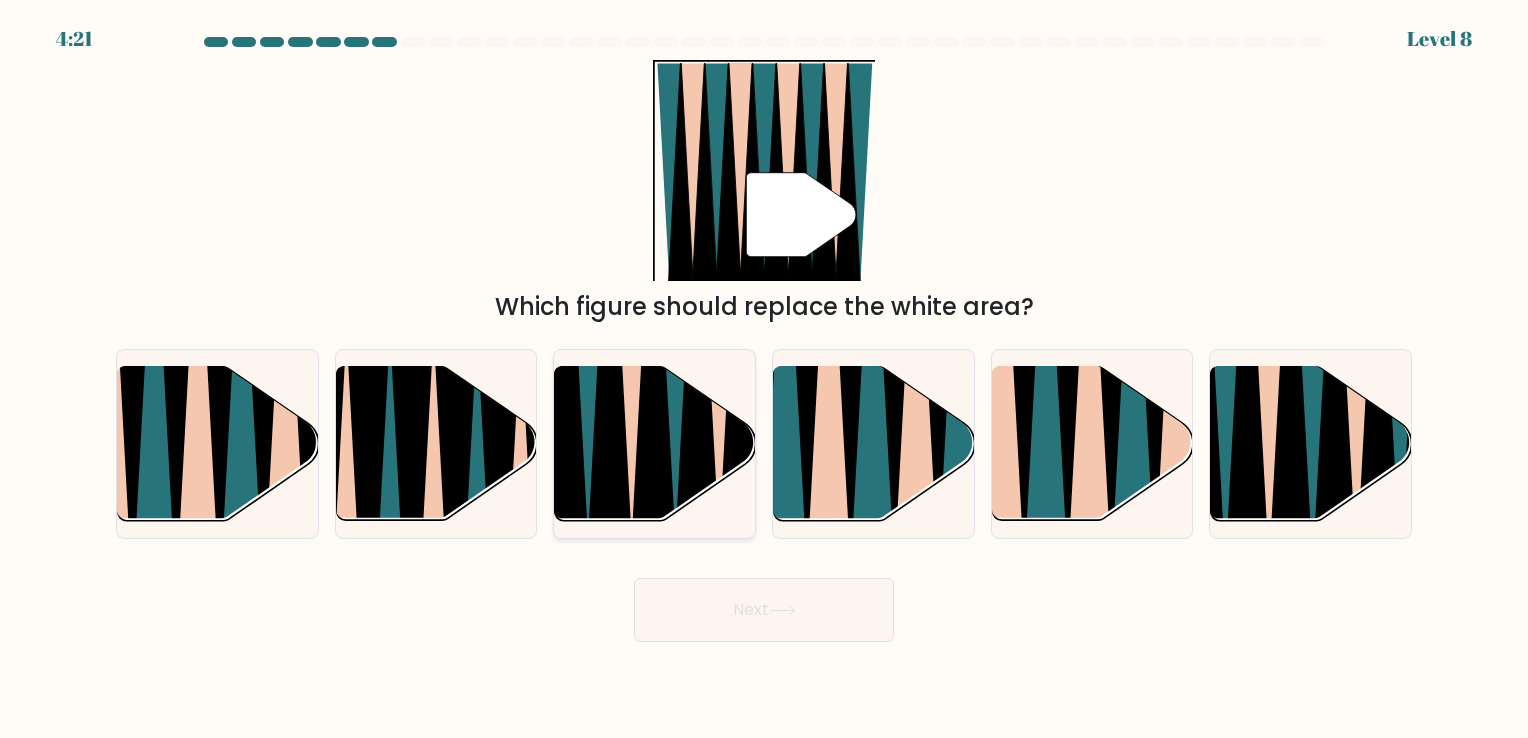 click 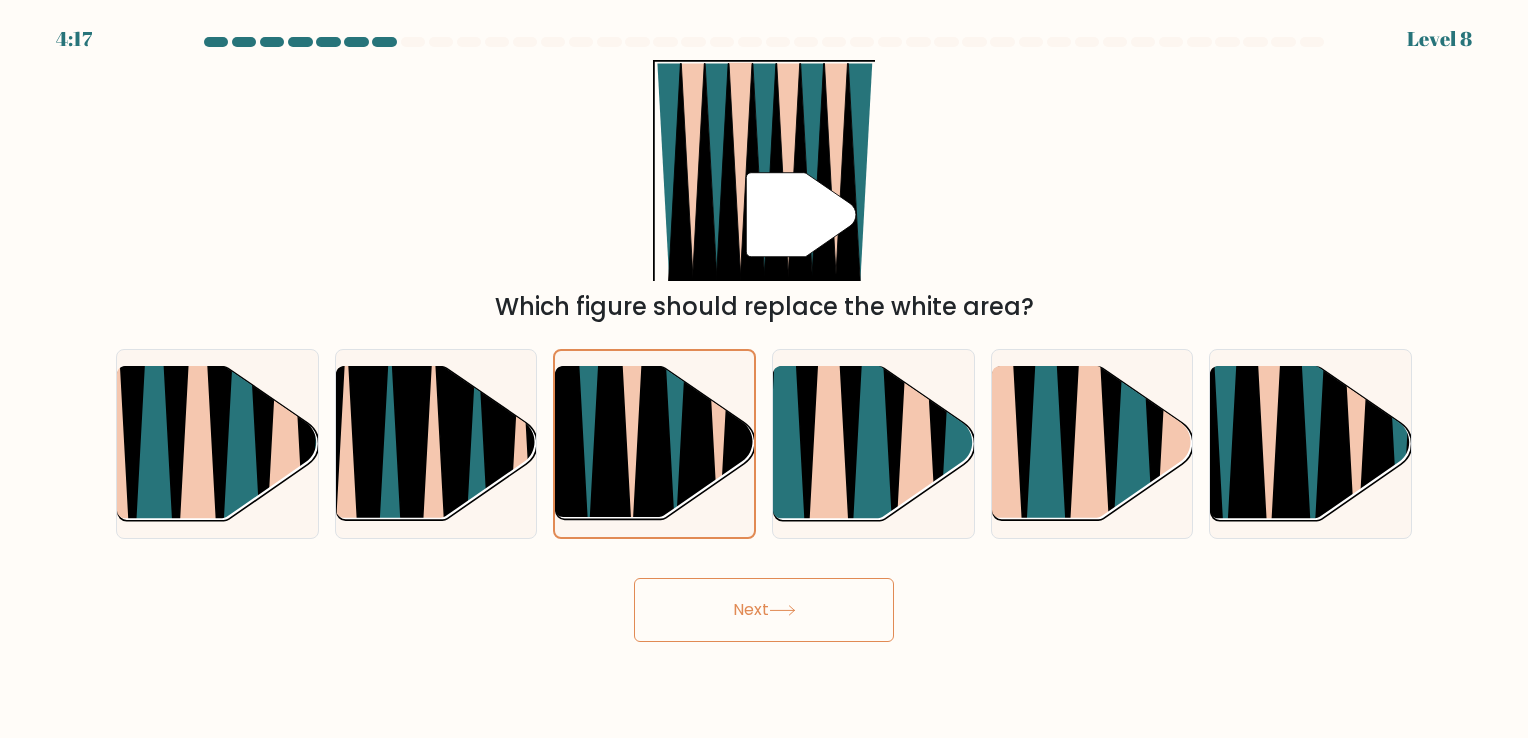 click on "Next" at bounding box center (764, 610) 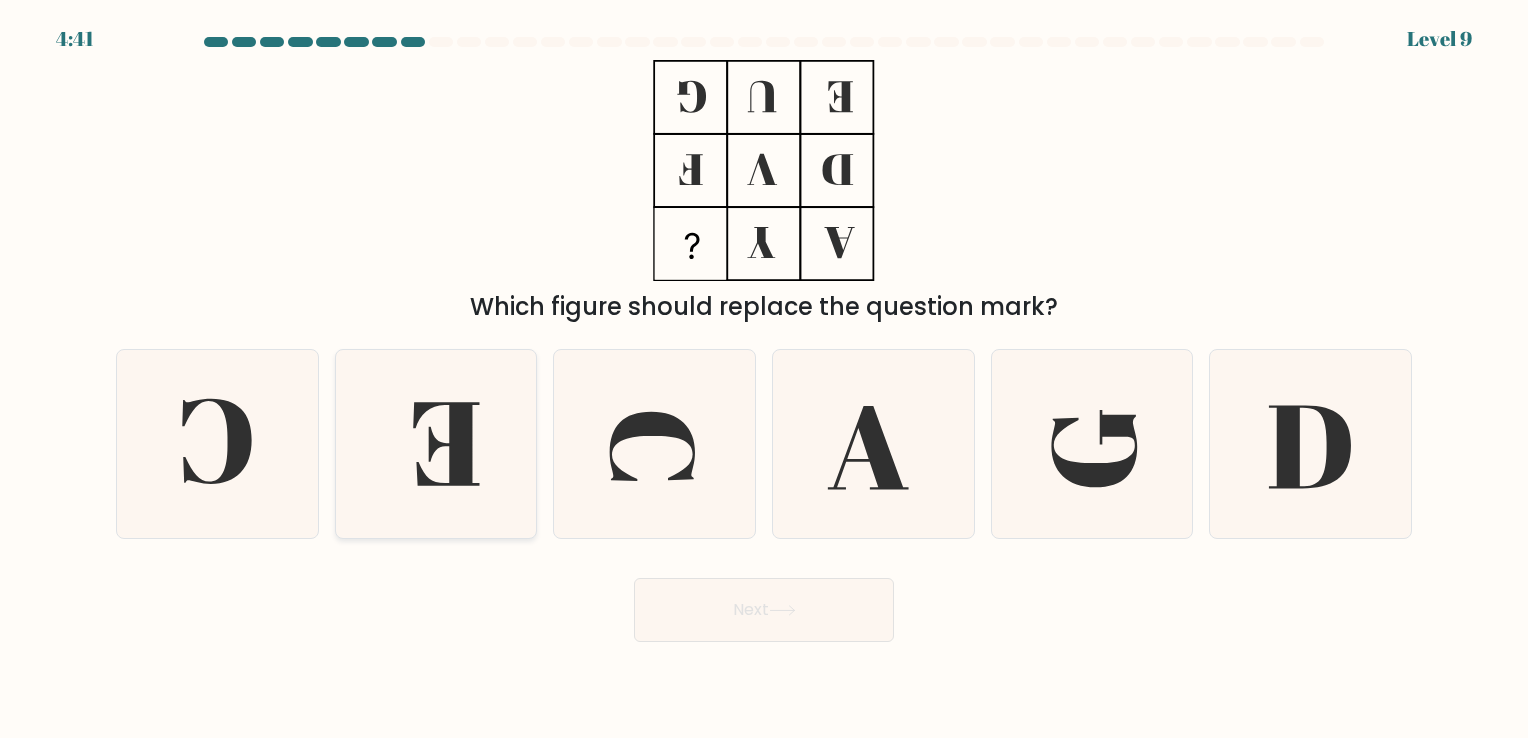 click 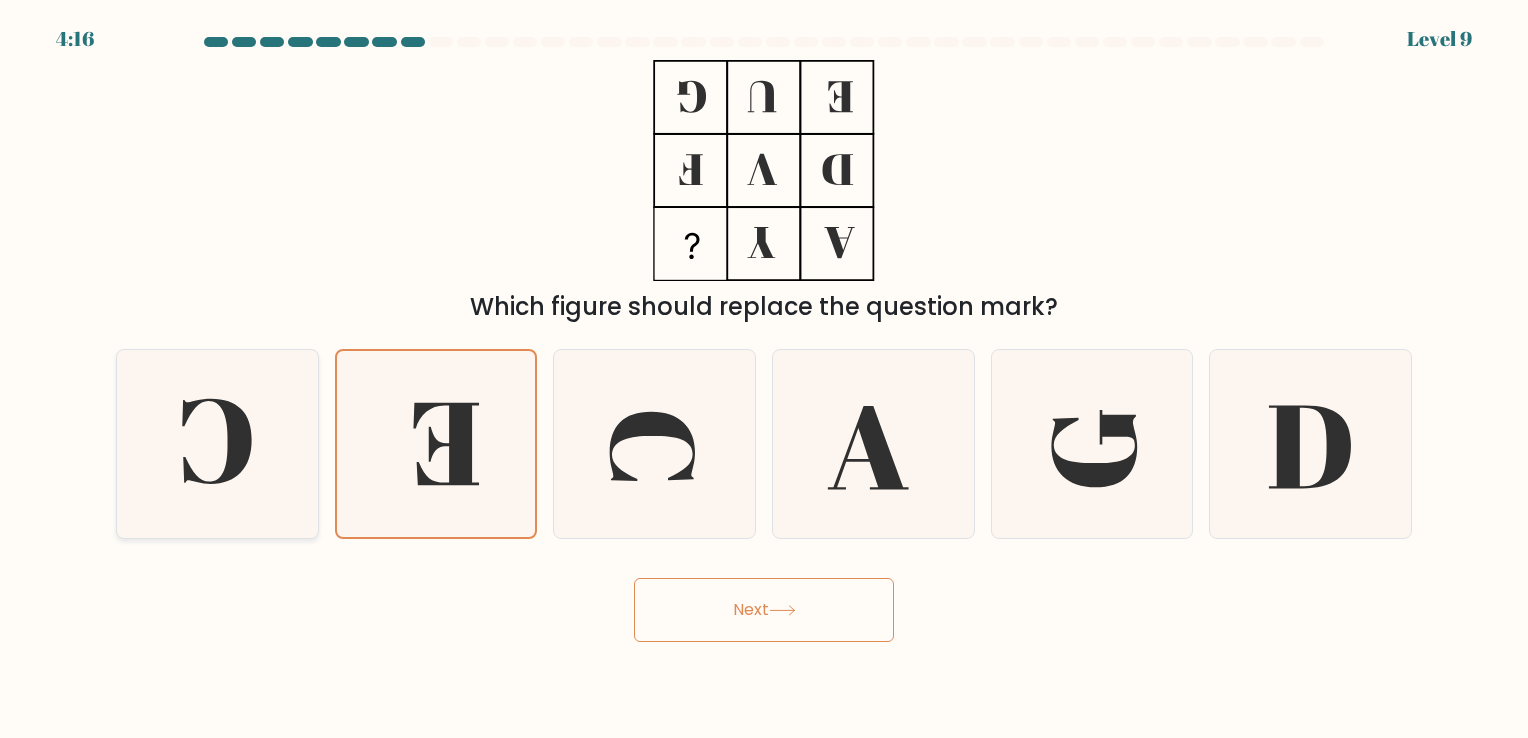 click 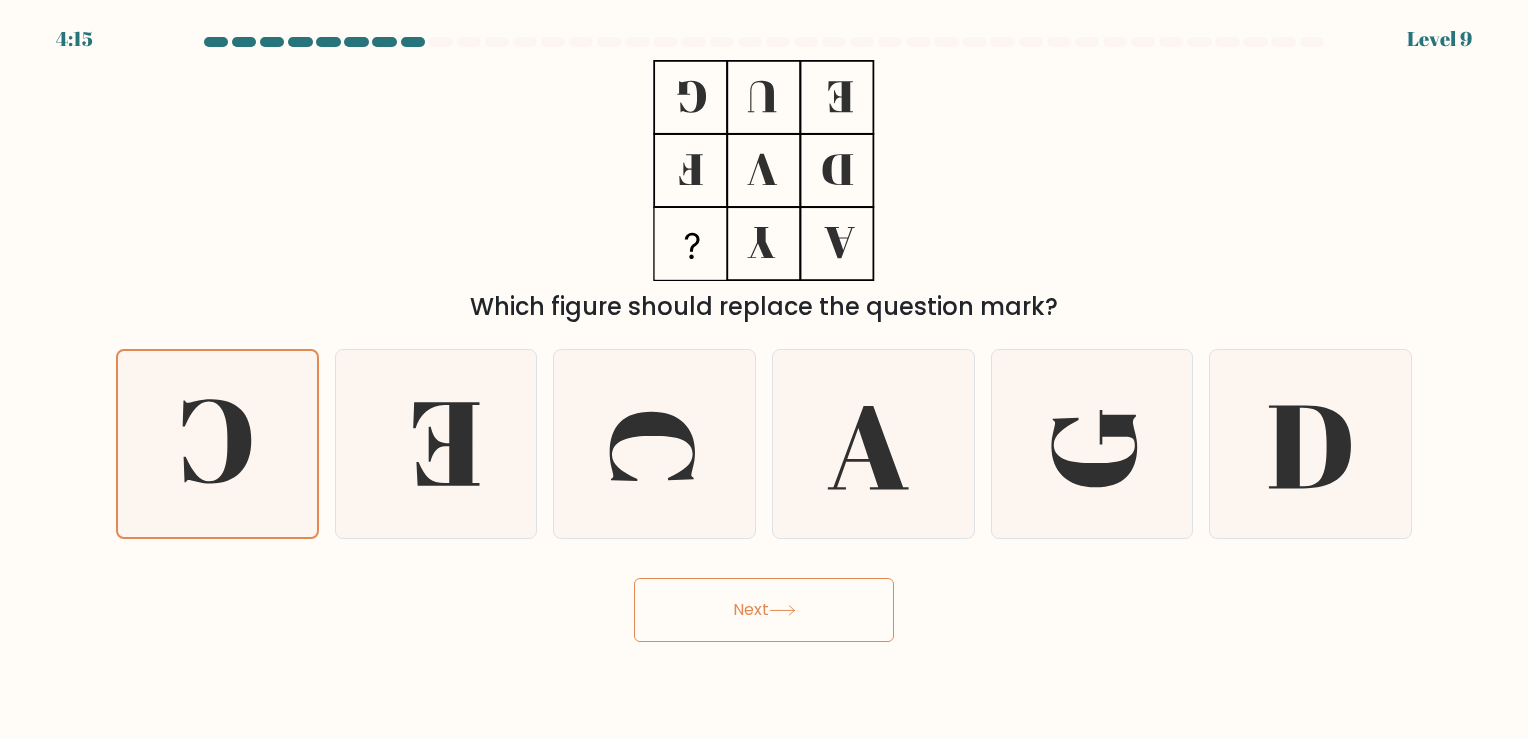 click 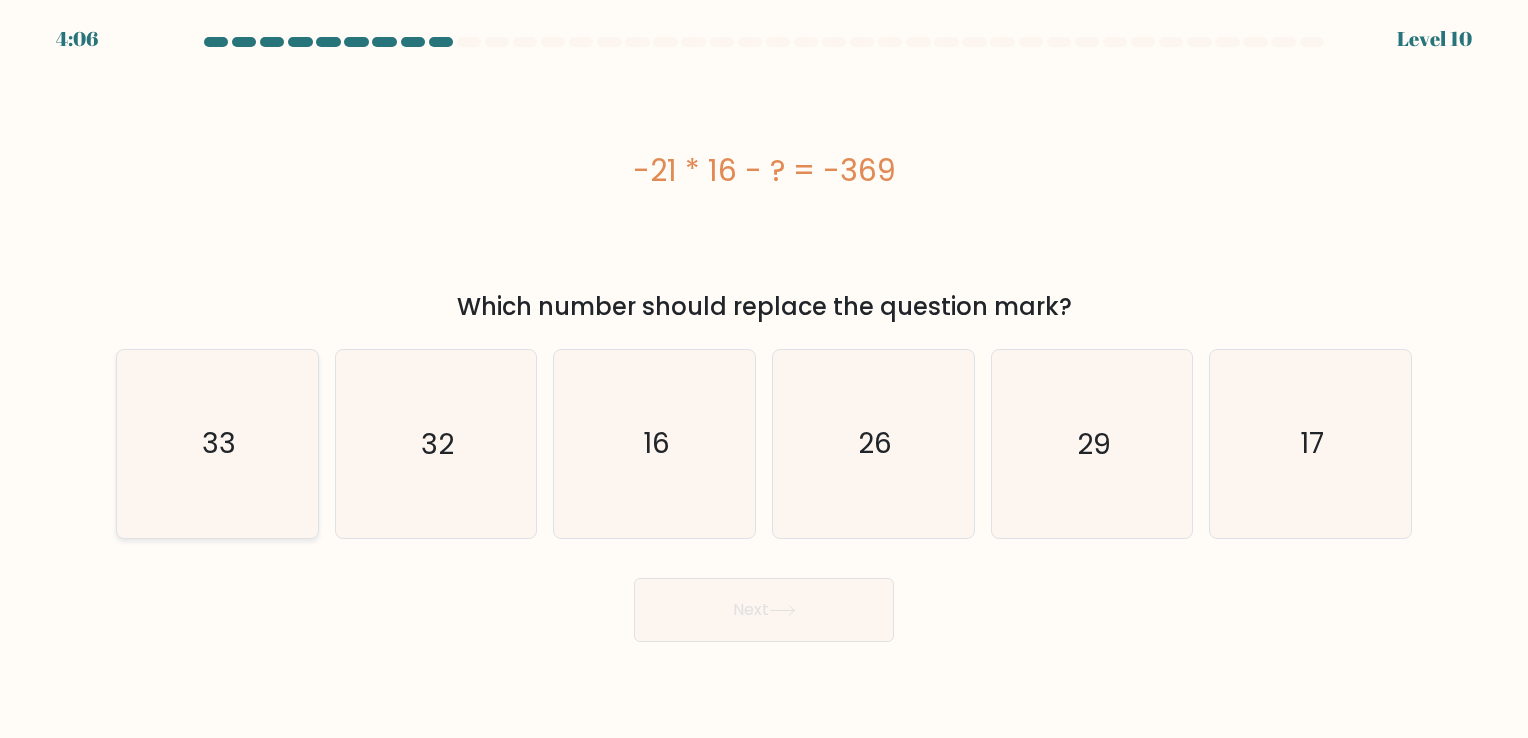 click on "33" 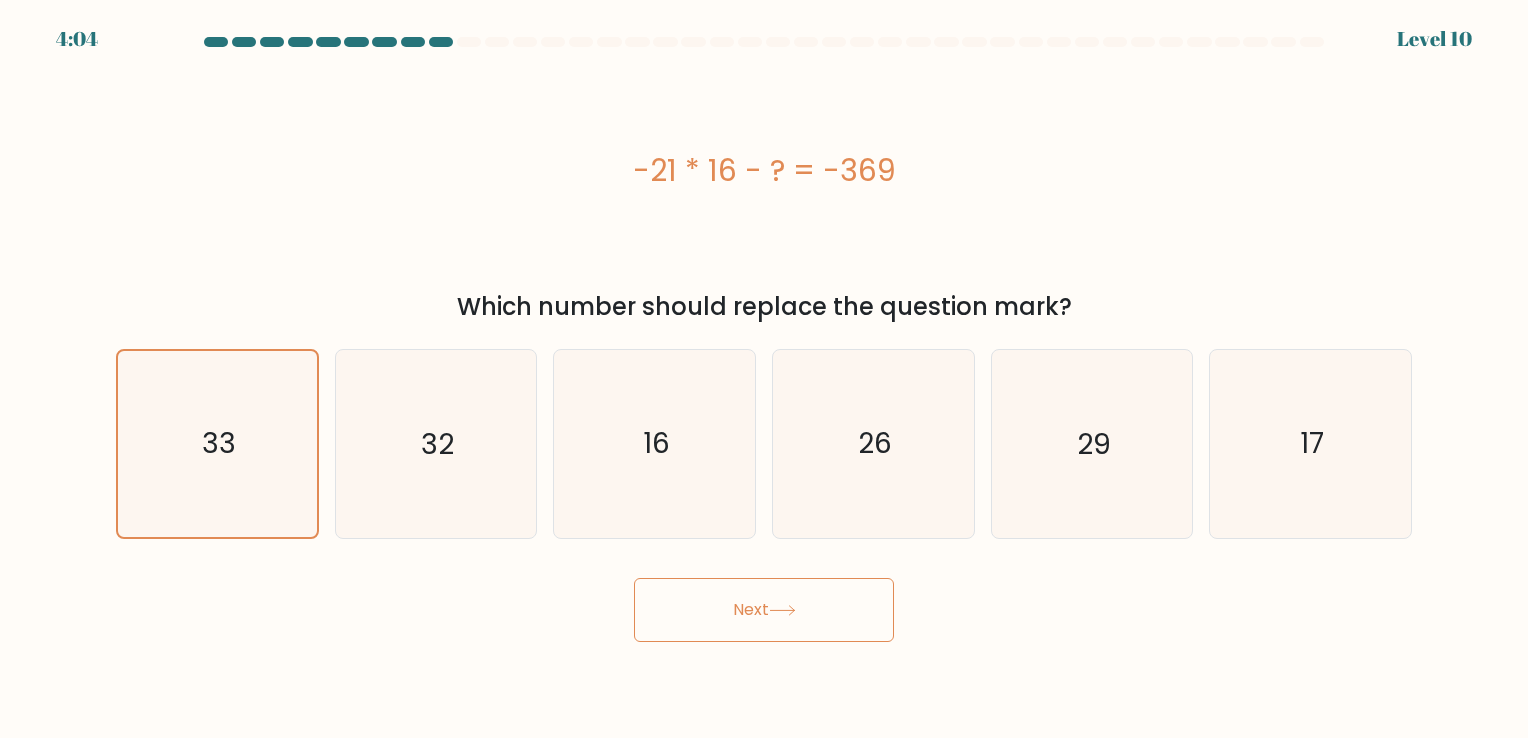 click on "Next" at bounding box center (764, 610) 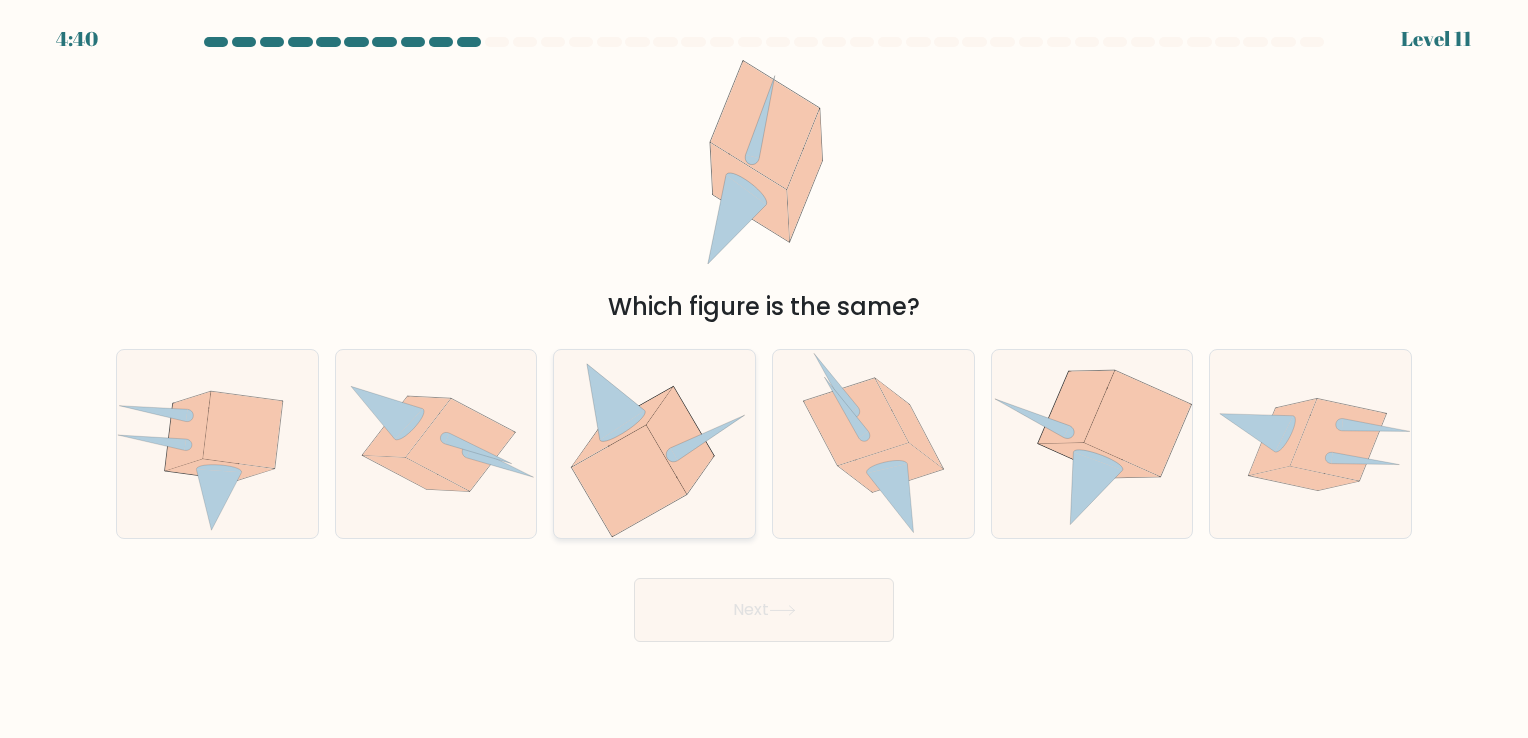 click 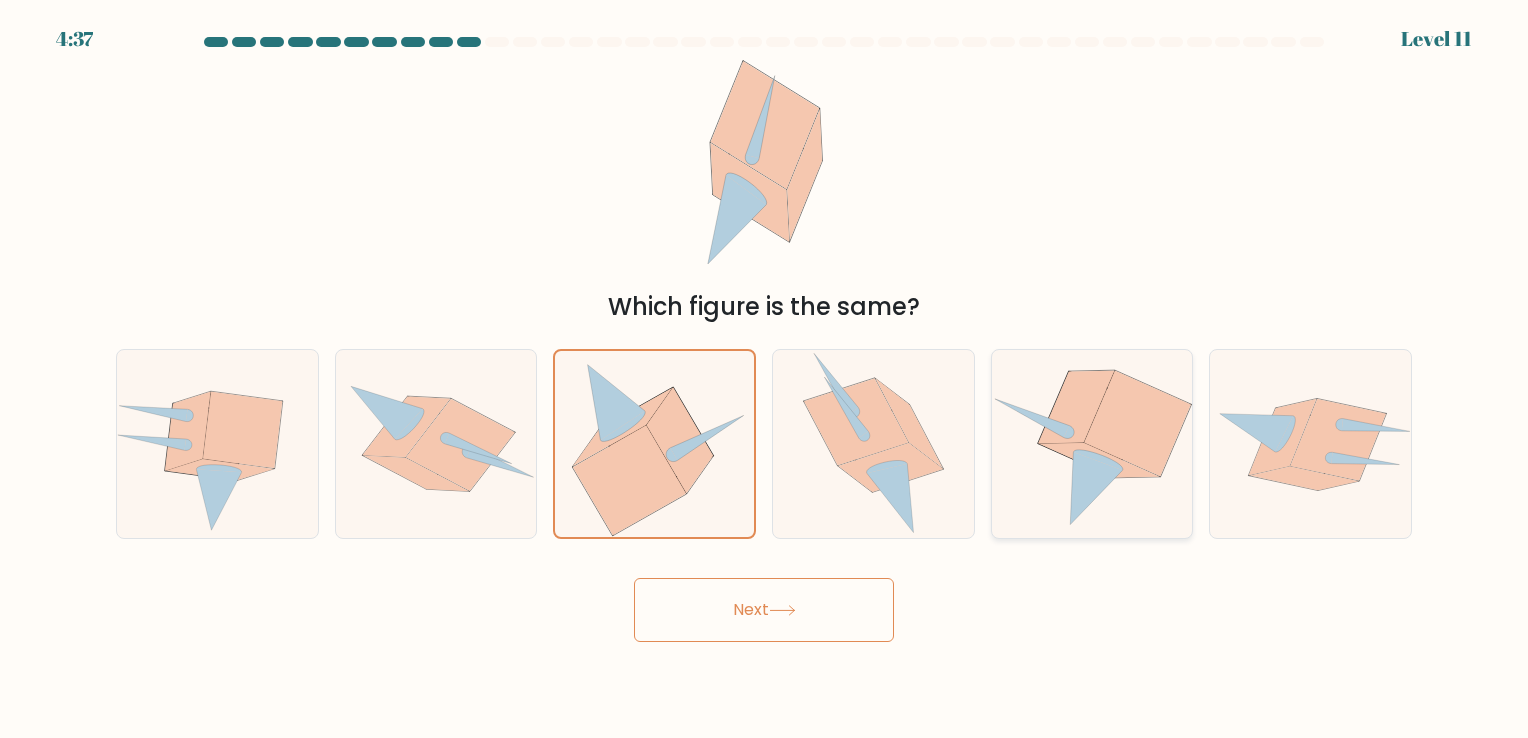 click 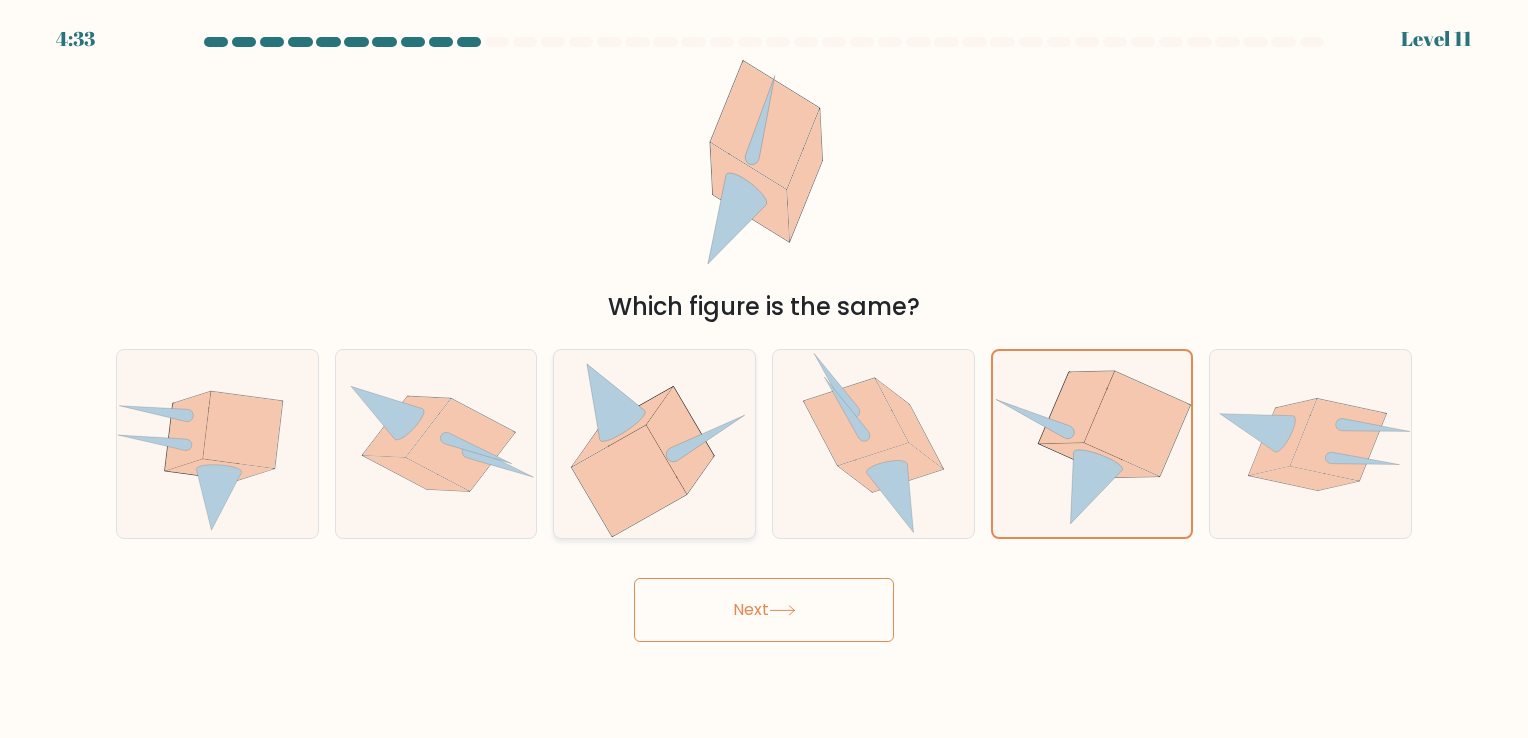 click 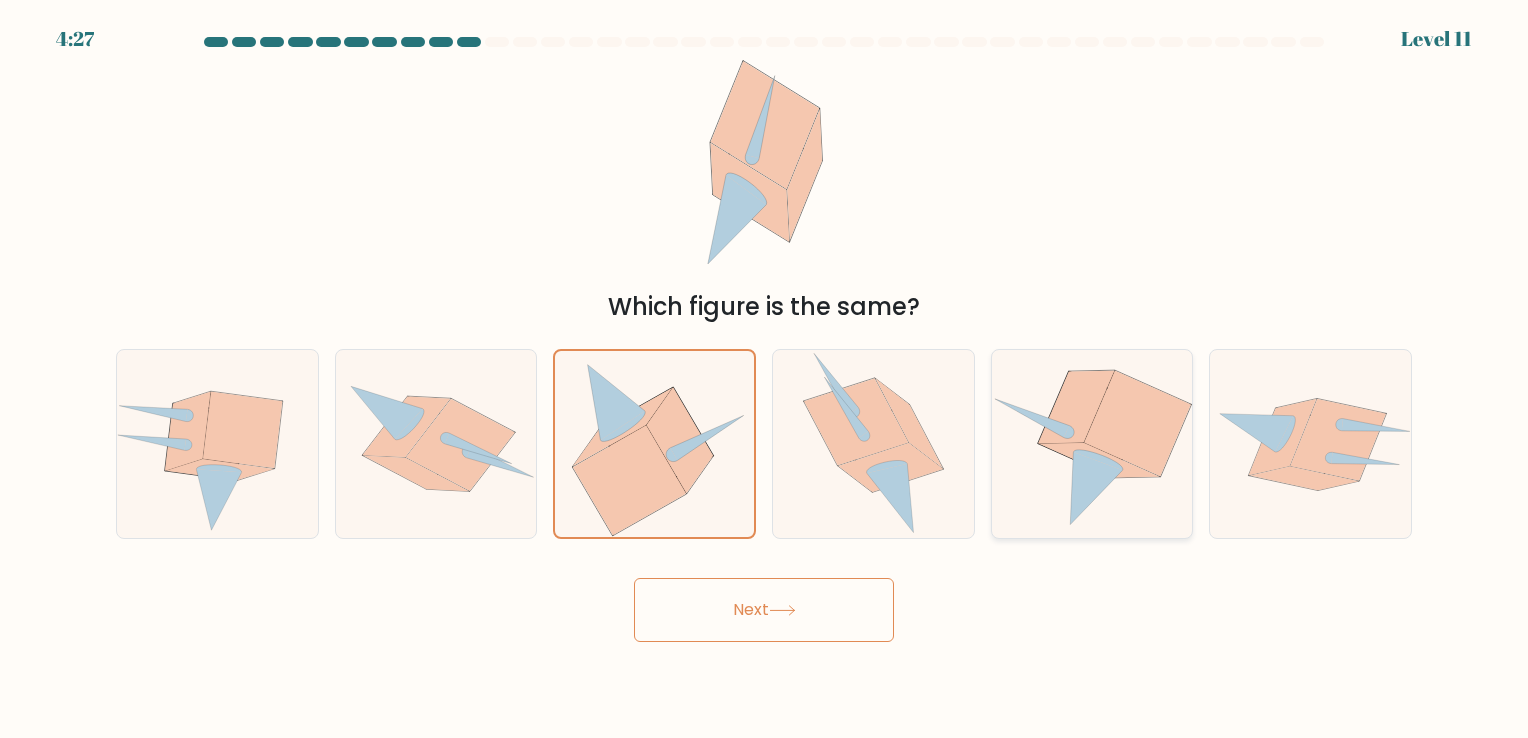 click 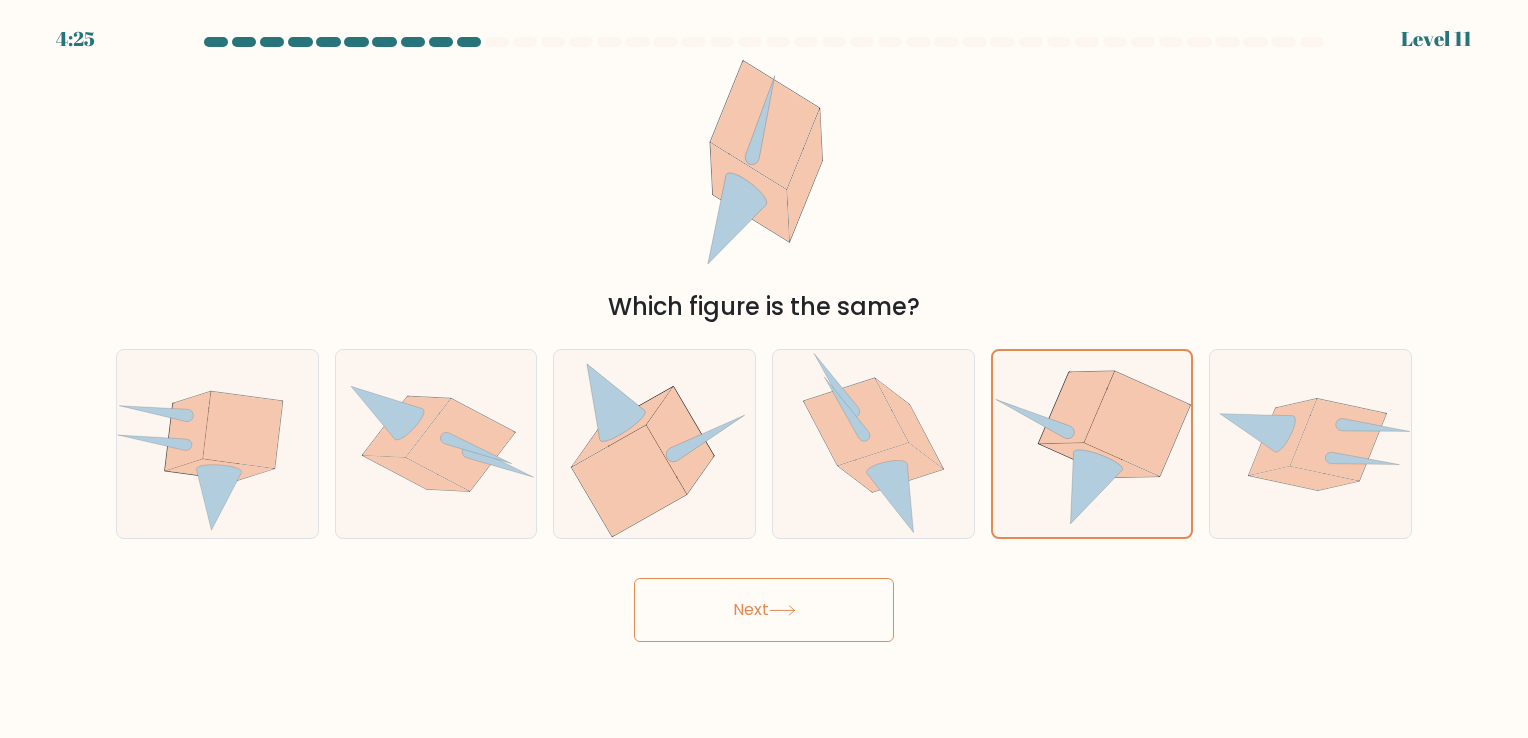 click on "Next" at bounding box center [764, 610] 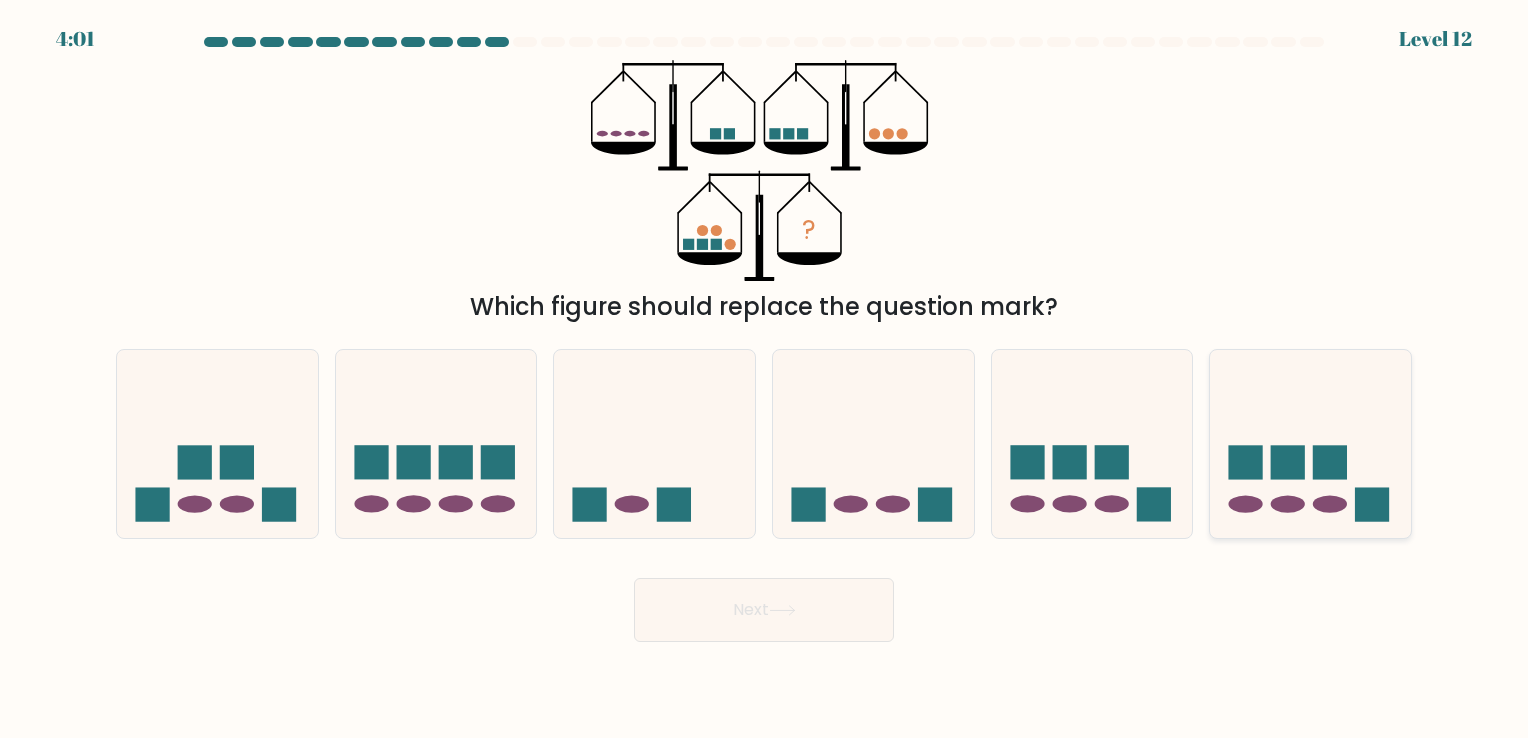 click 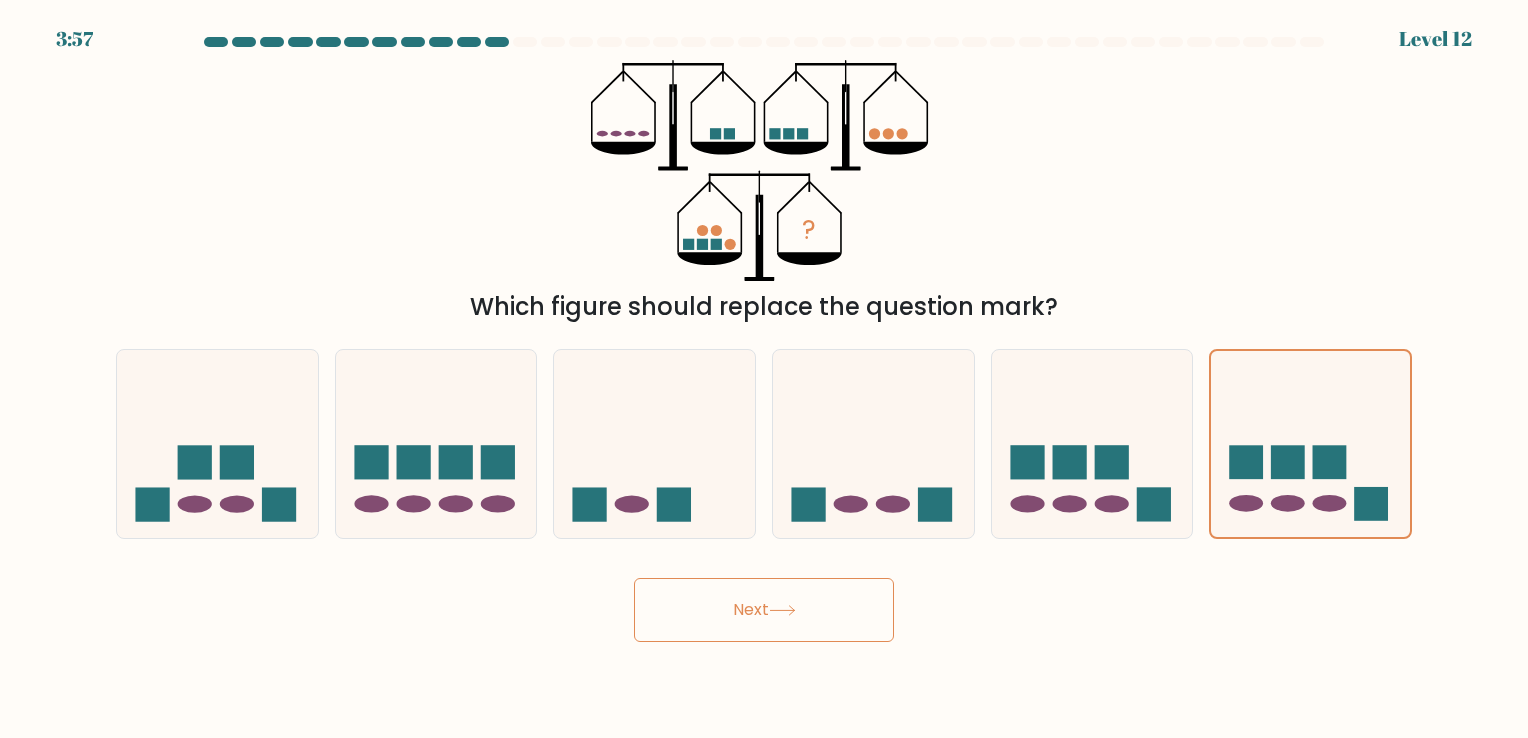 click on "Next" at bounding box center (764, 610) 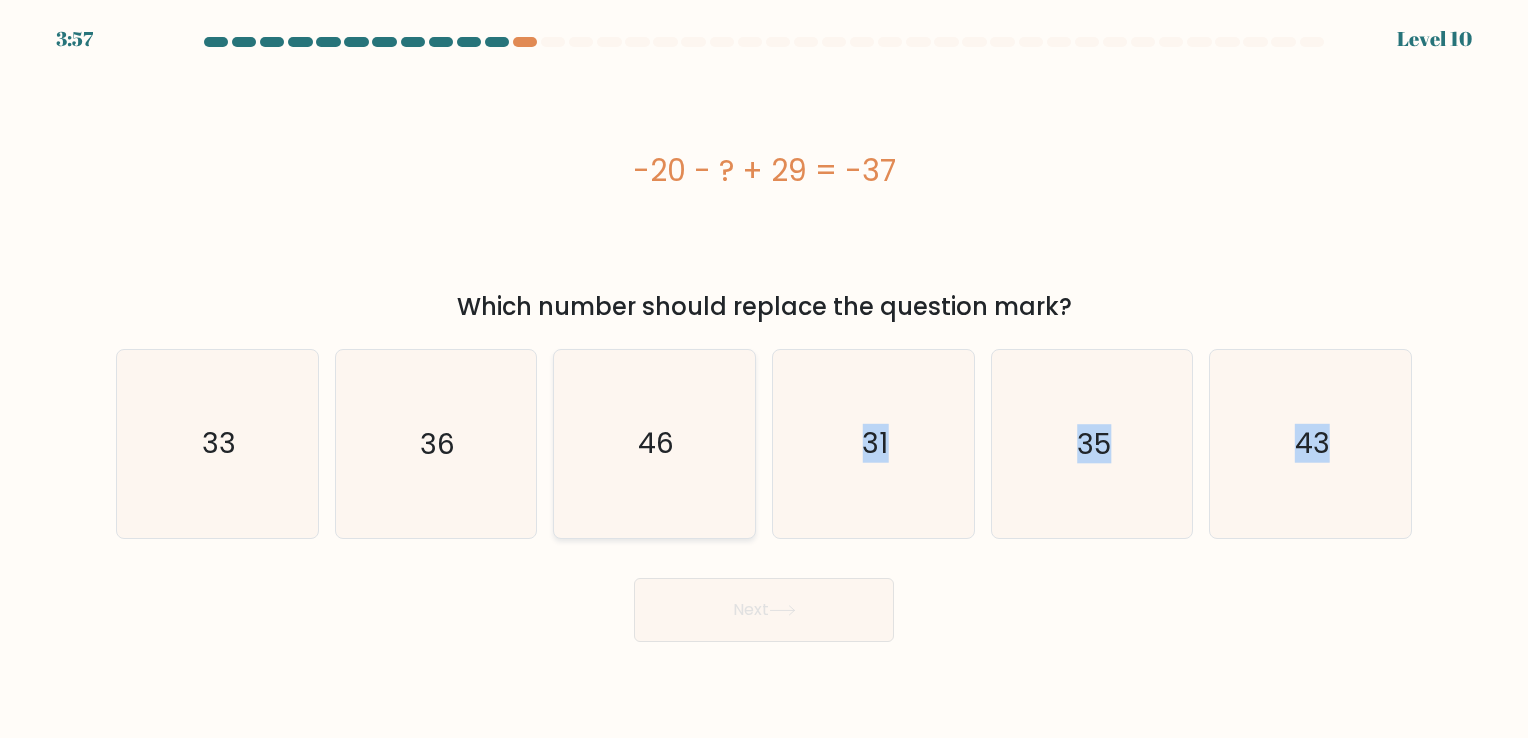 drag, startPoint x: 696, startPoint y: 541, endPoint x: 713, endPoint y: 470, distance: 73.00685 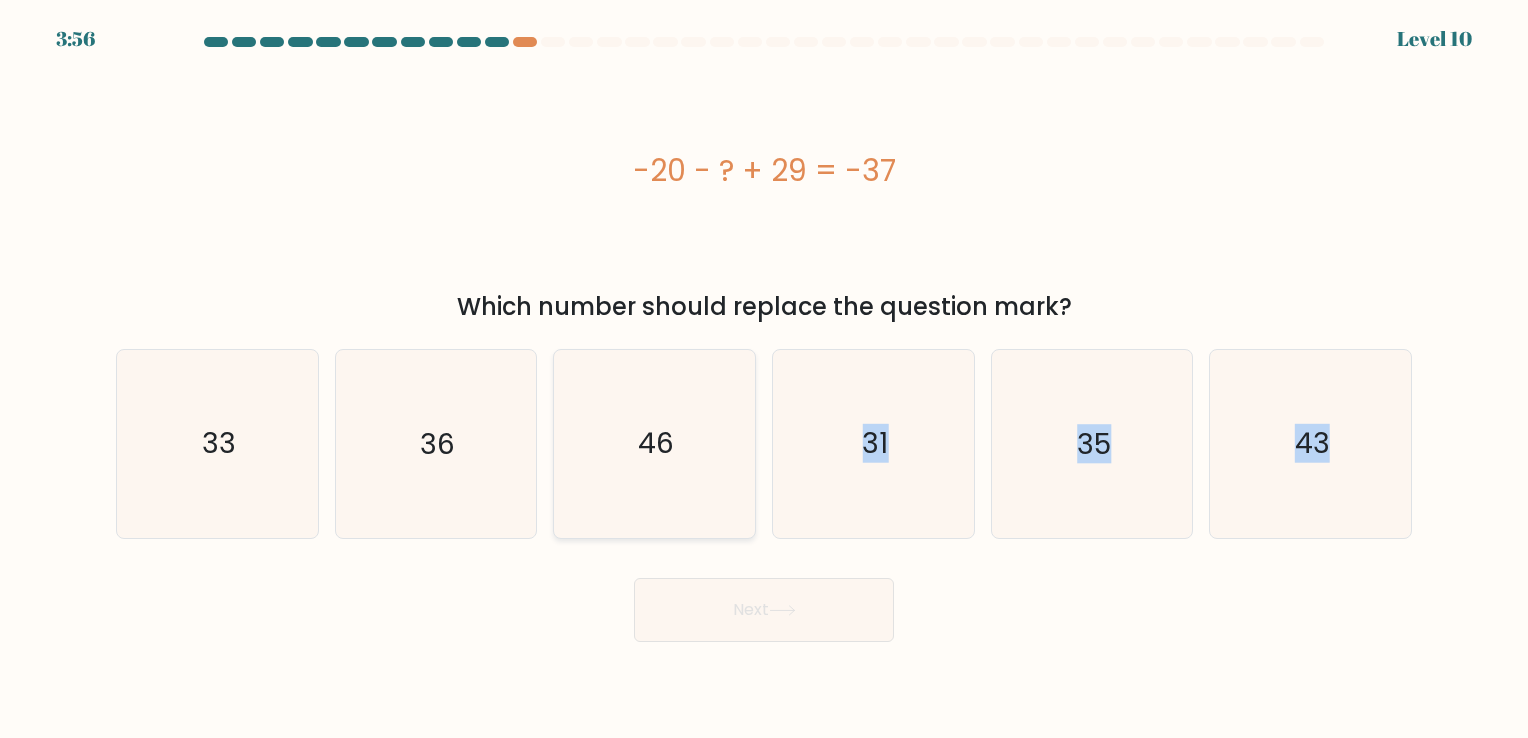 click on "46" 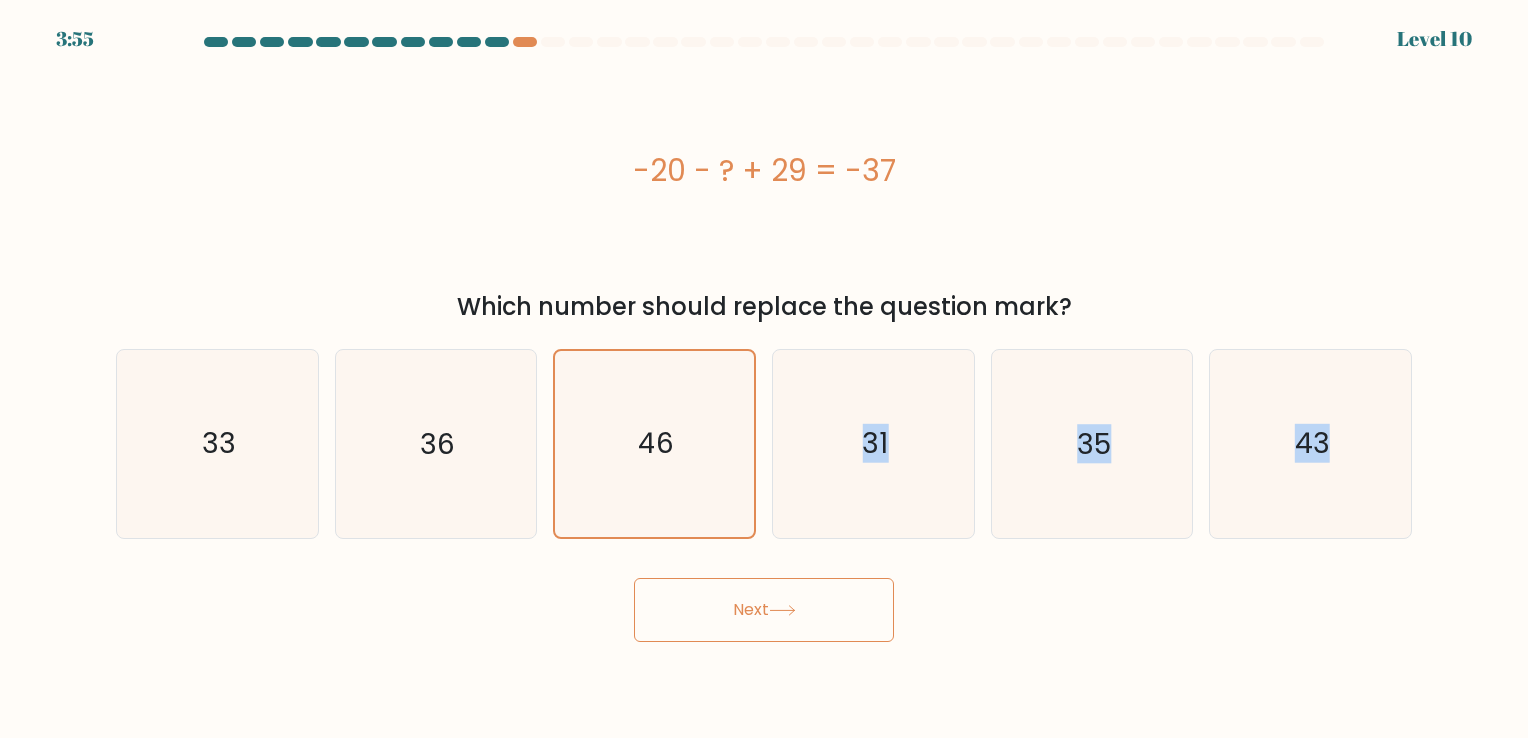 click on "Next" at bounding box center (764, 610) 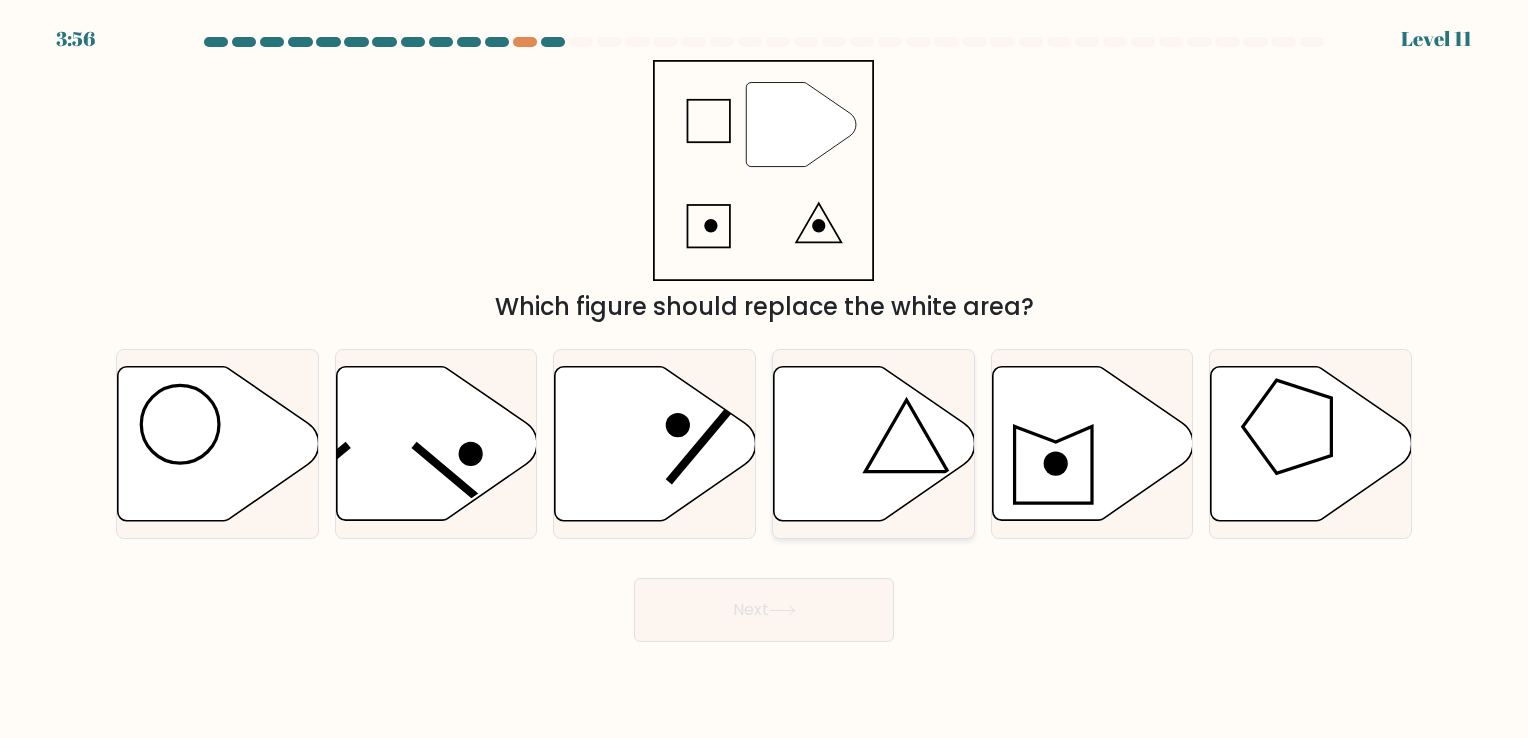 click 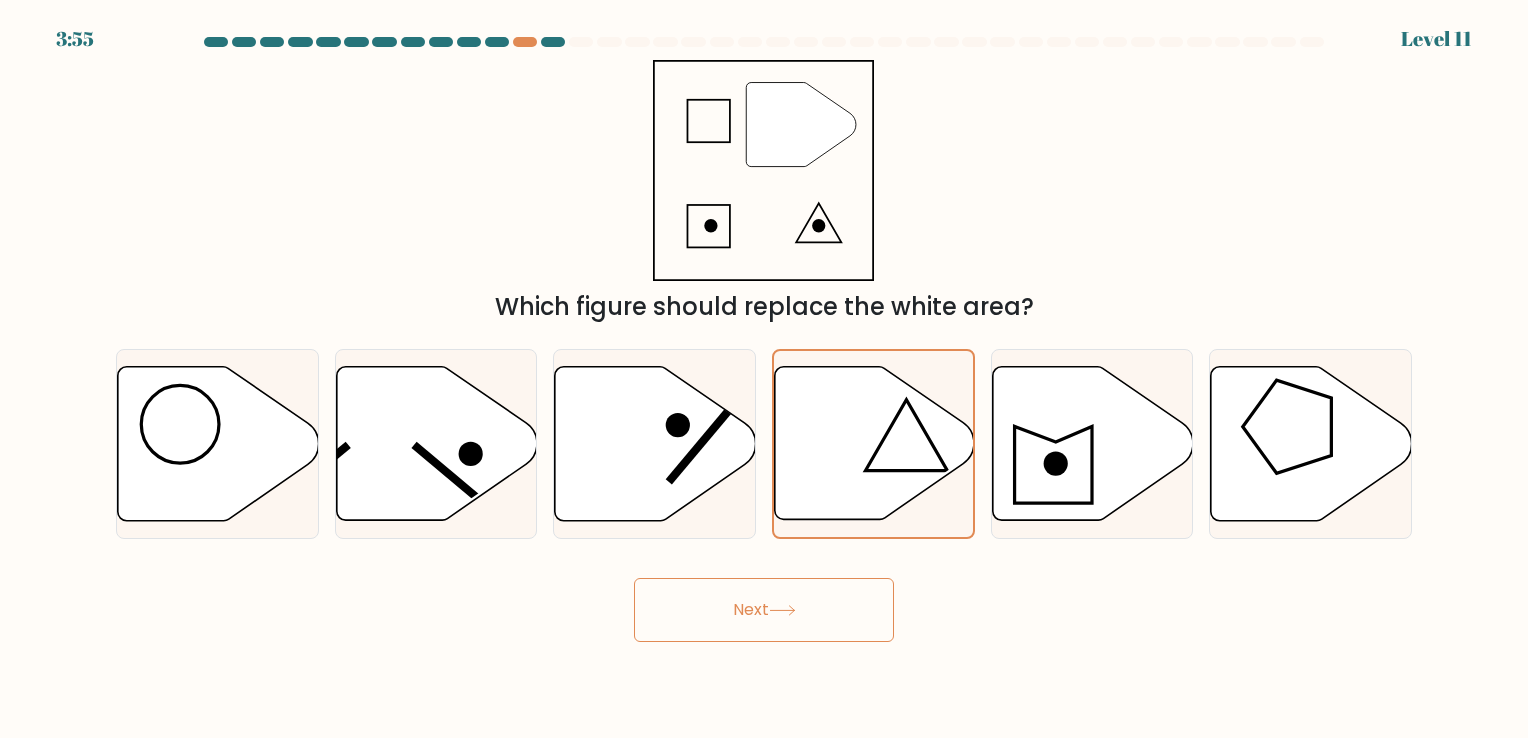 click 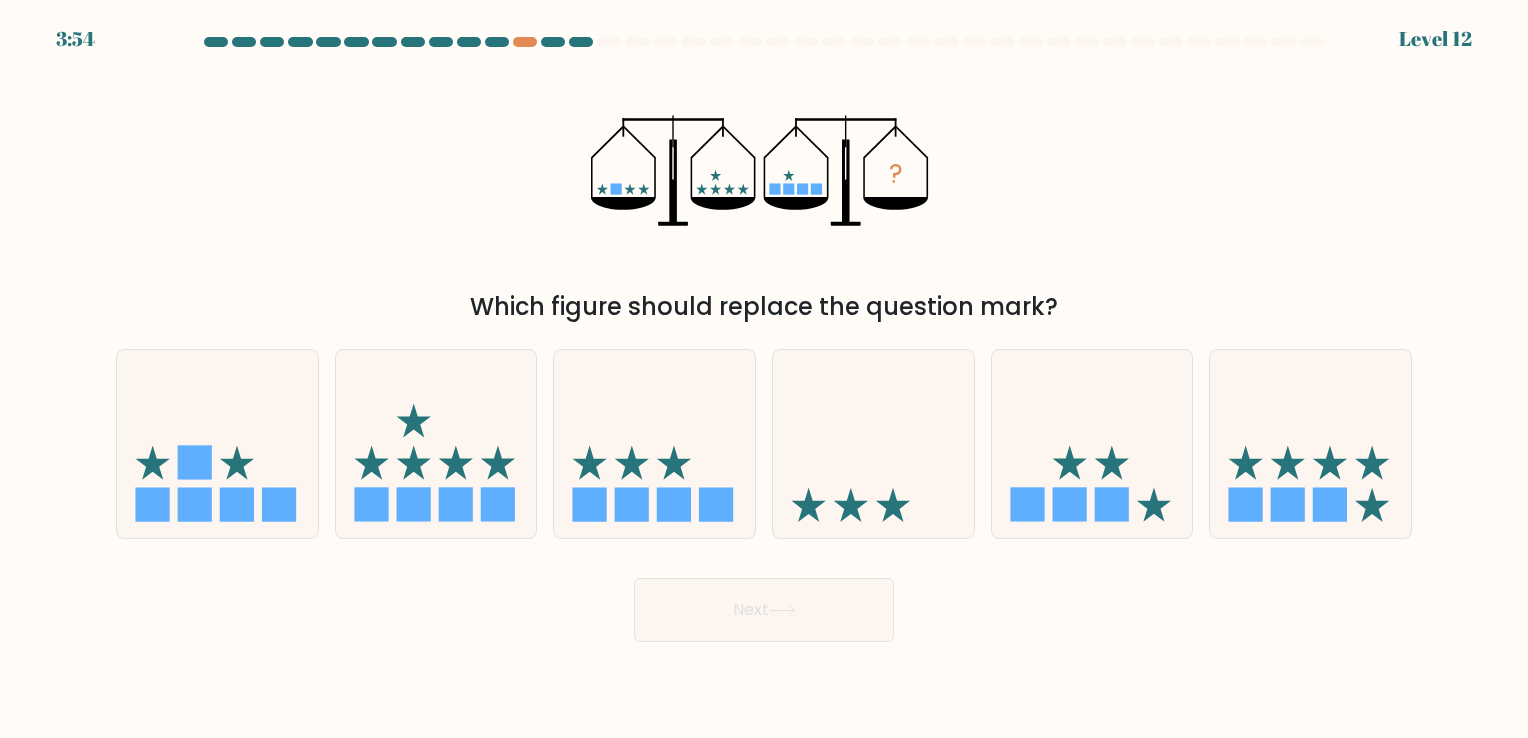click 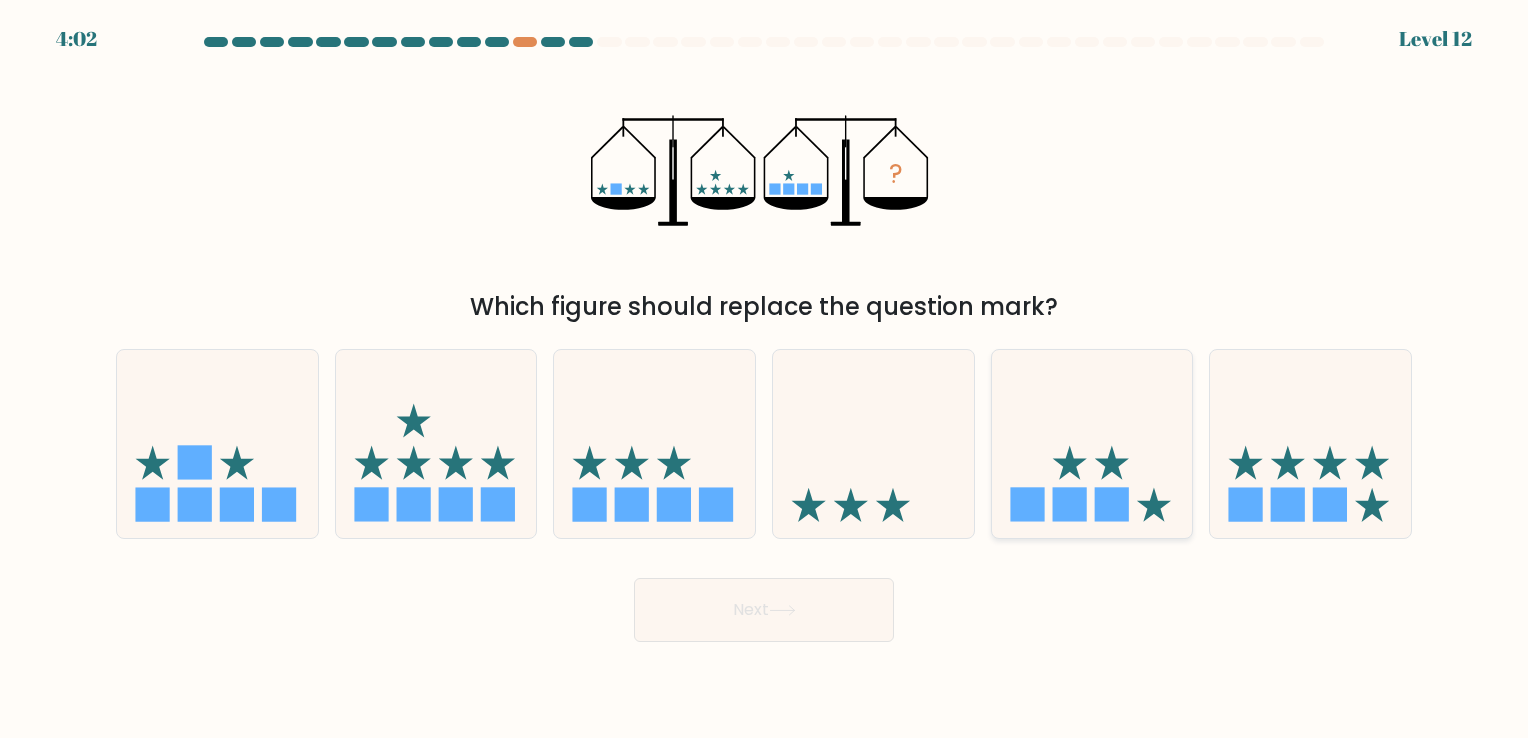 click 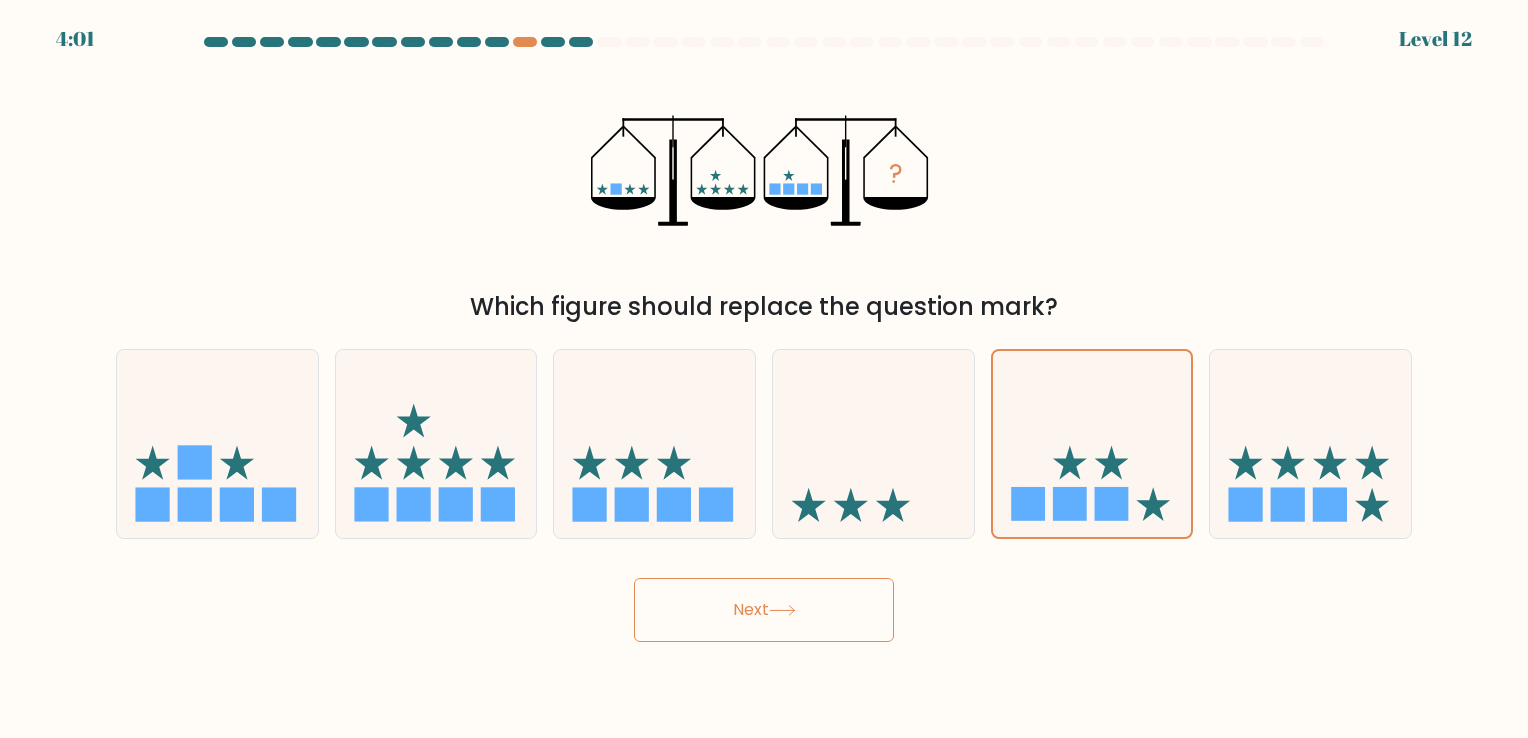 click on "Next" at bounding box center [764, 610] 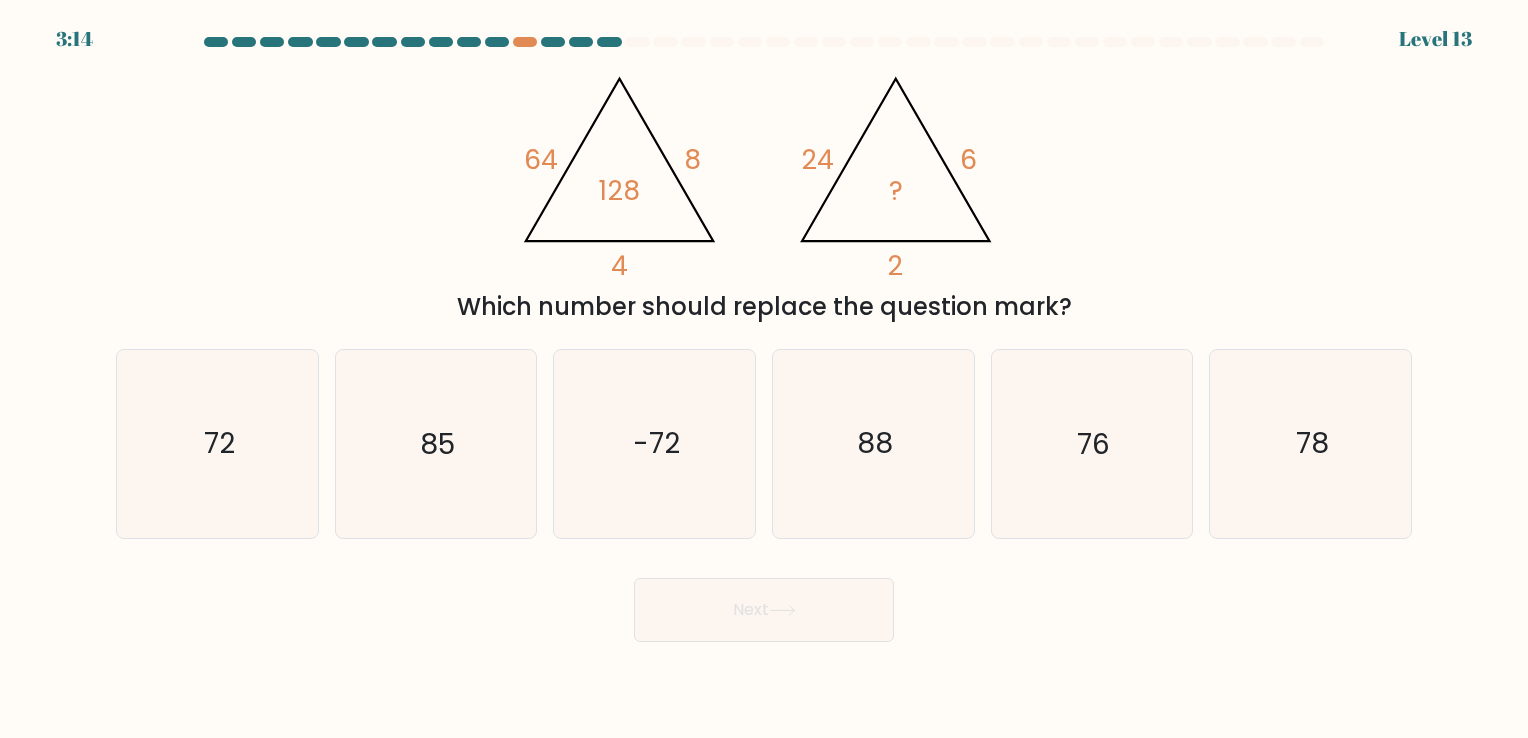 click on "a.
72" at bounding box center (217, 443) 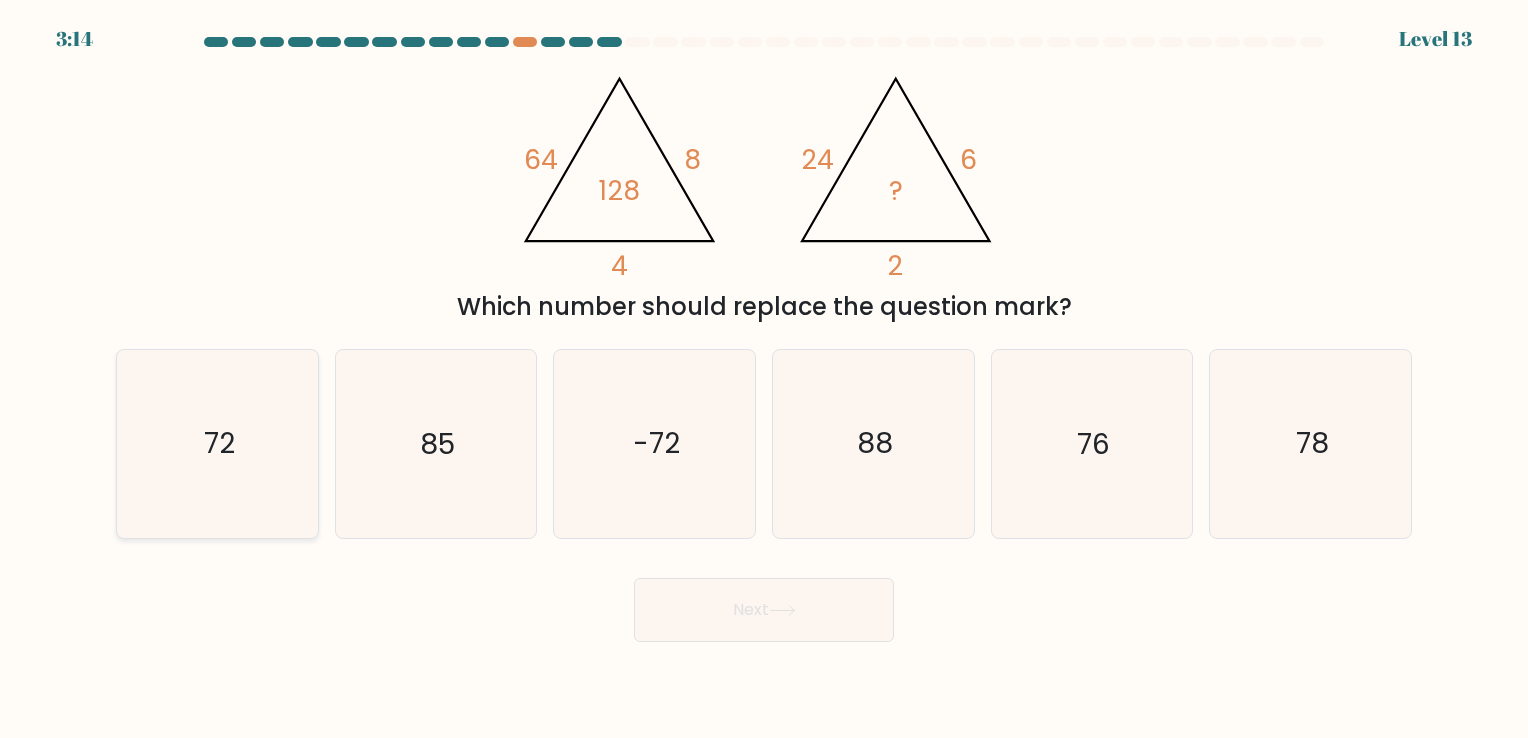 click on "72" 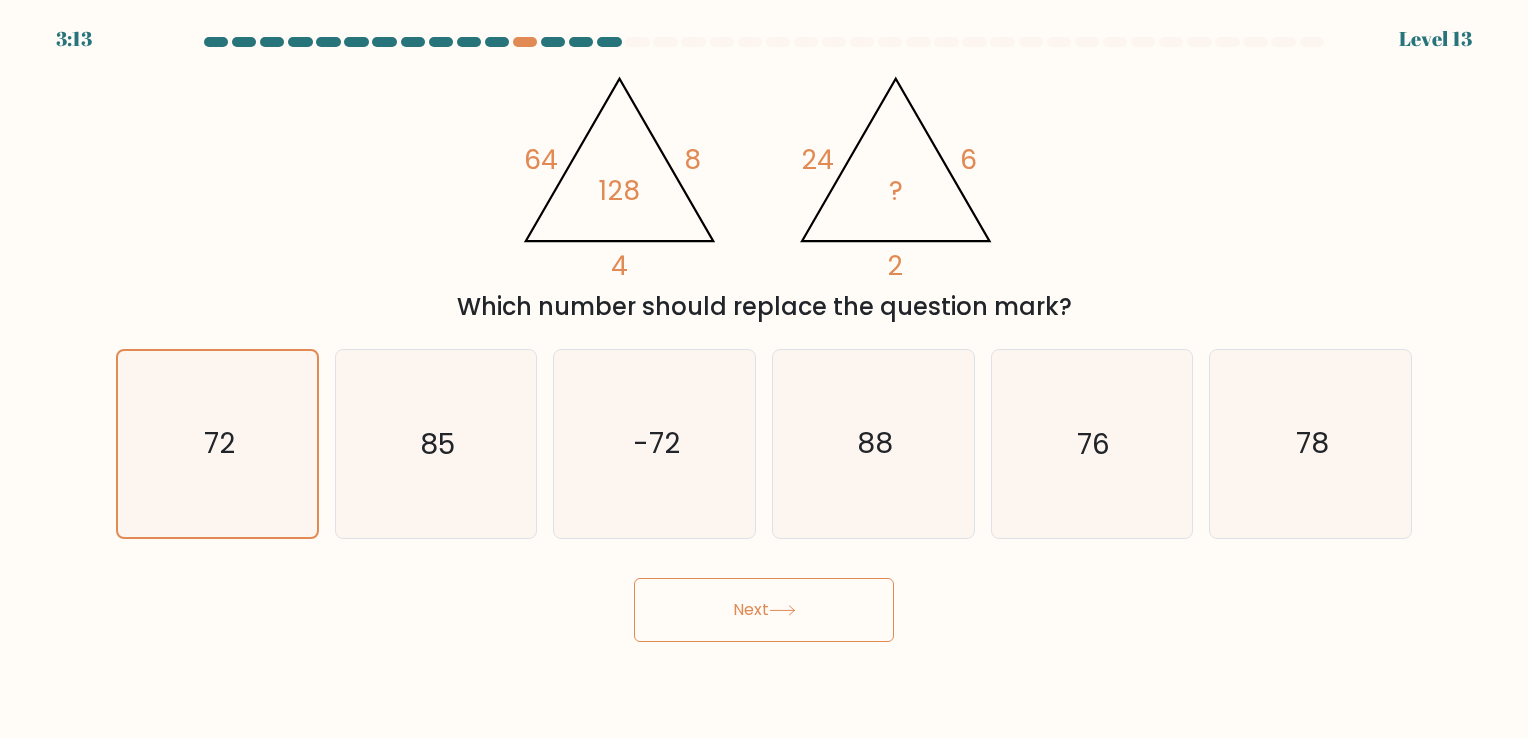 click on "Next" at bounding box center (764, 610) 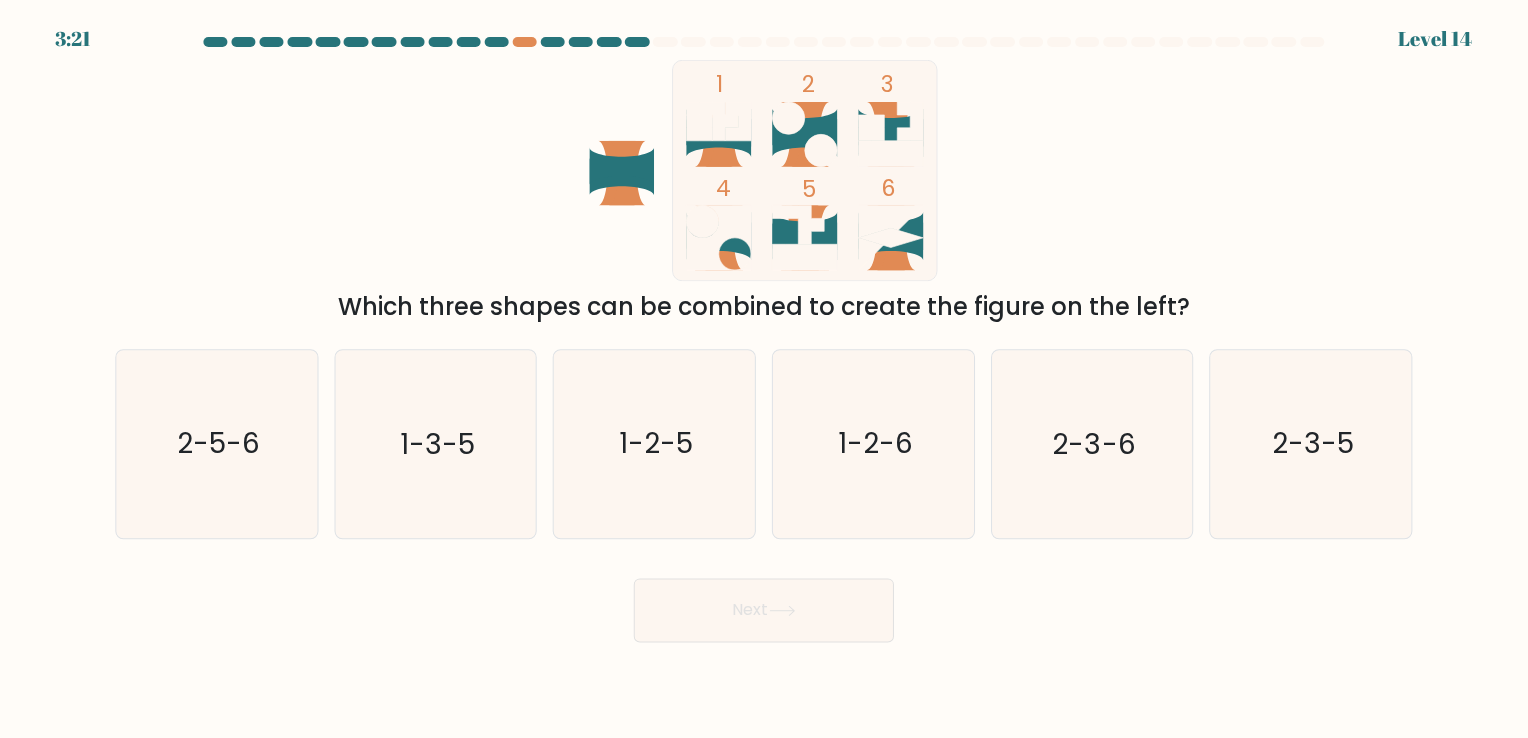 scroll, scrollTop: 0, scrollLeft: 0, axis: both 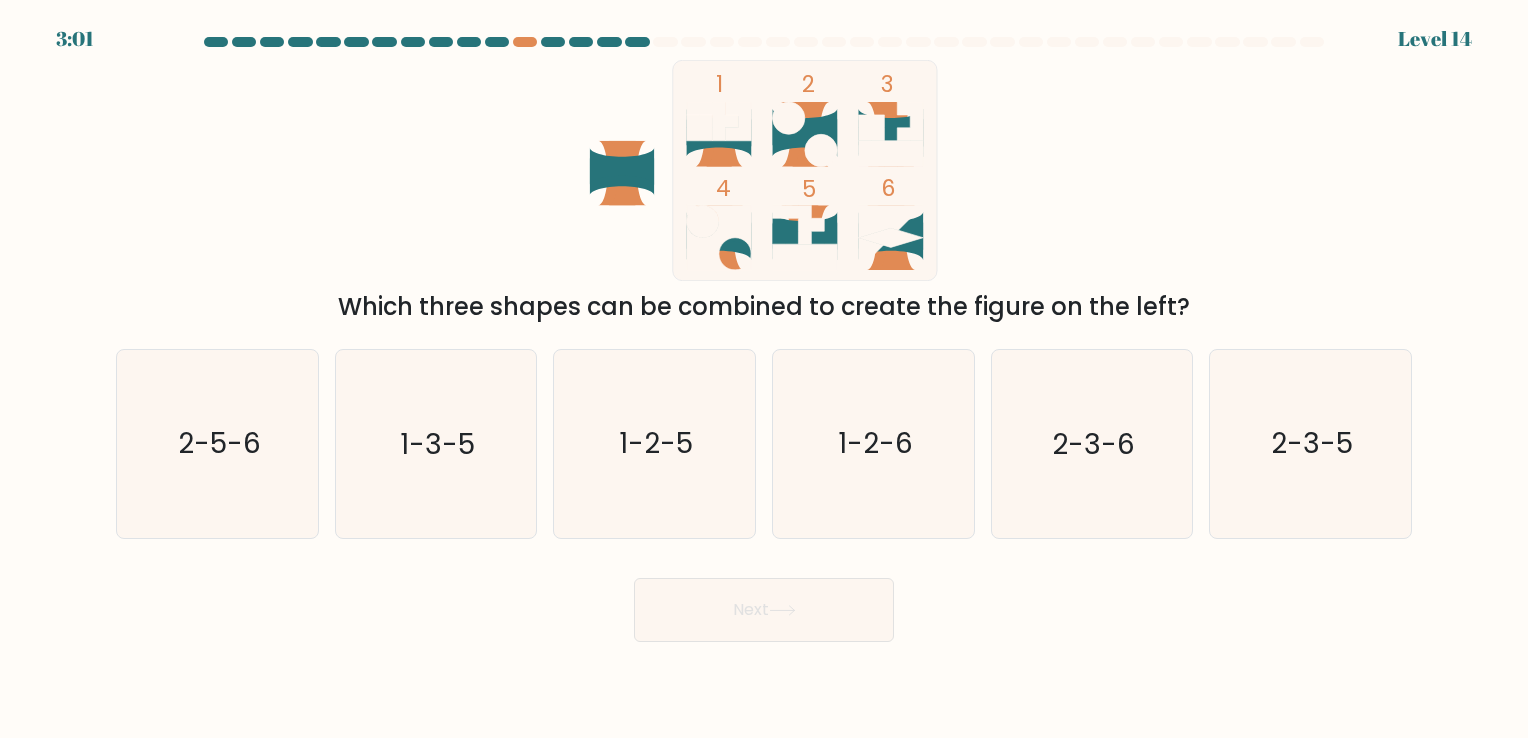click 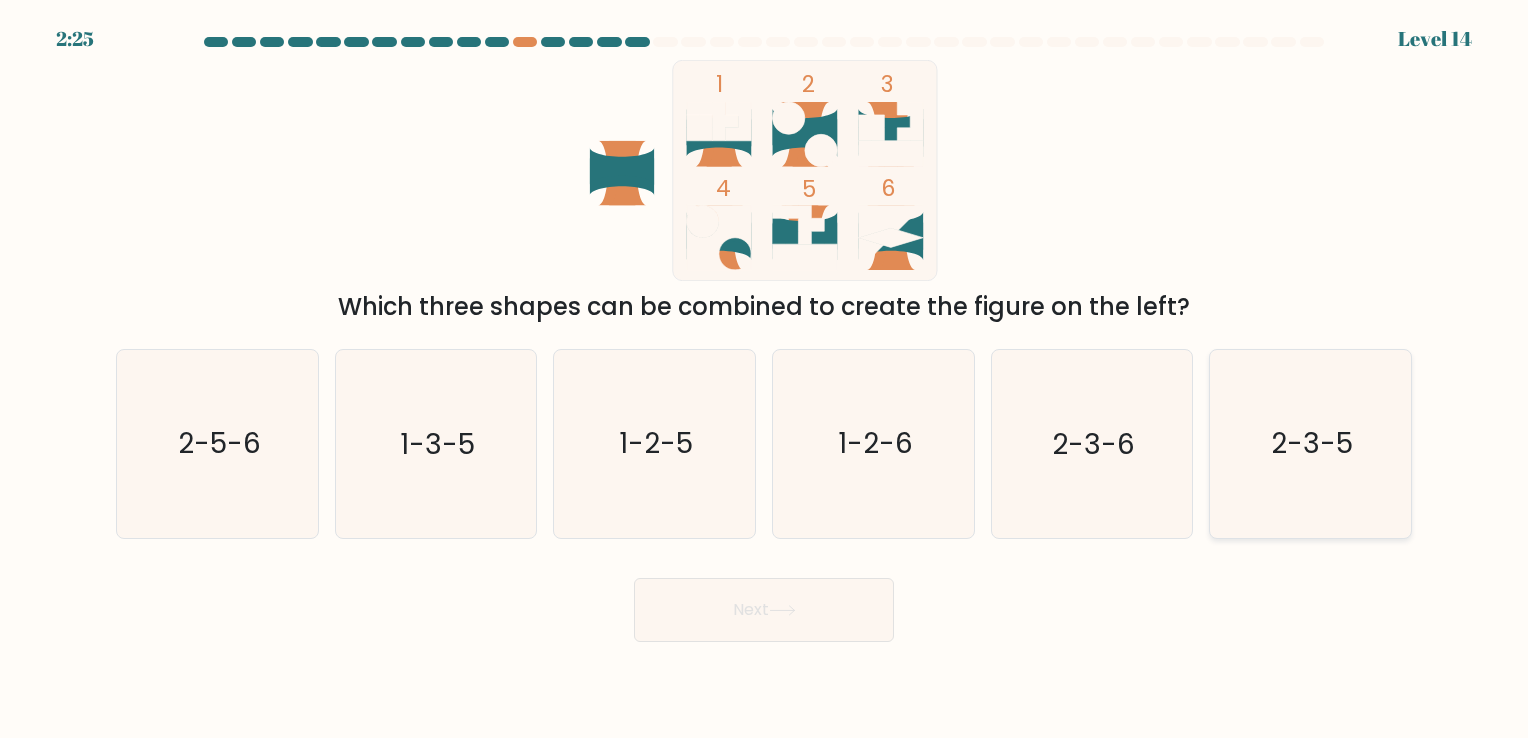 click on "2-3-5" 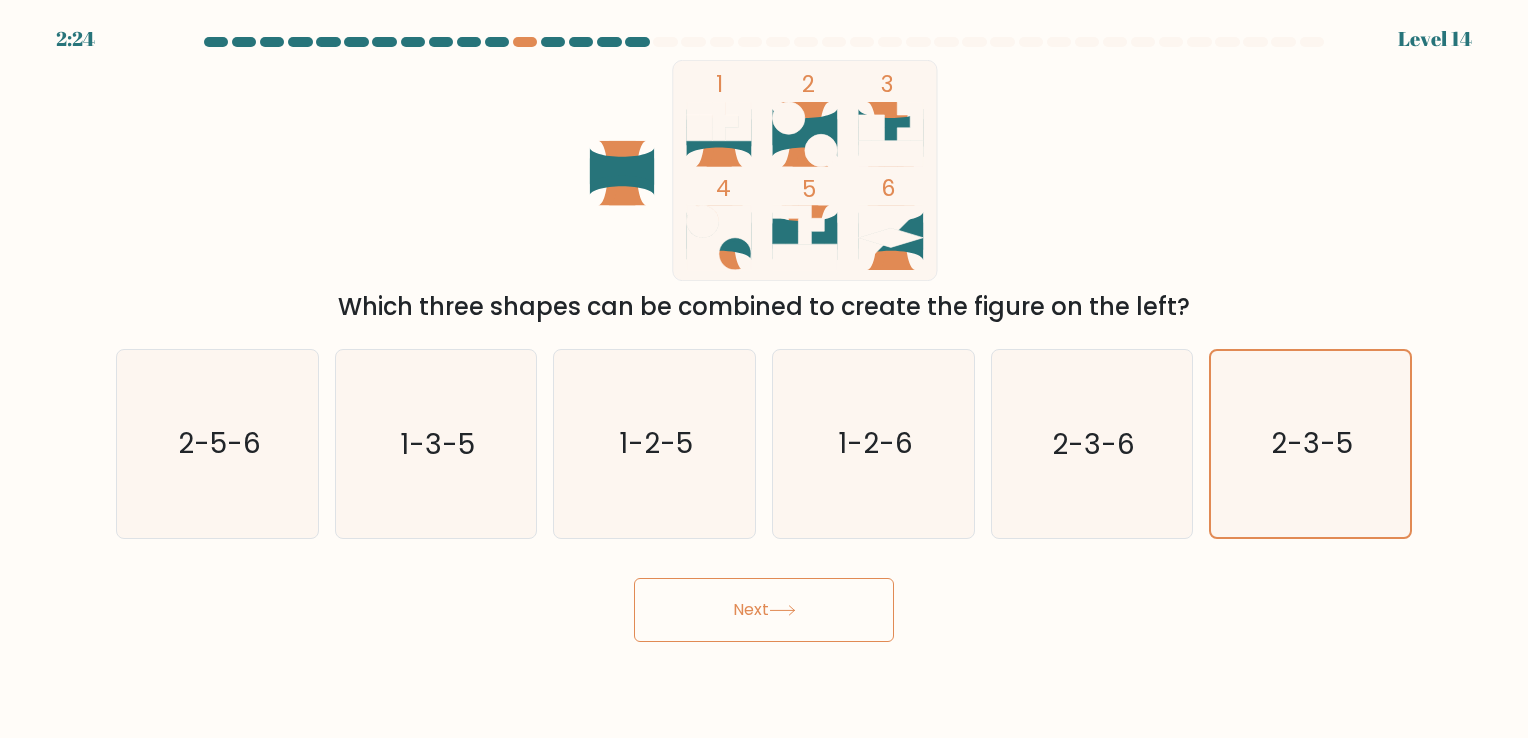 click on "Next" at bounding box center [764, 610] 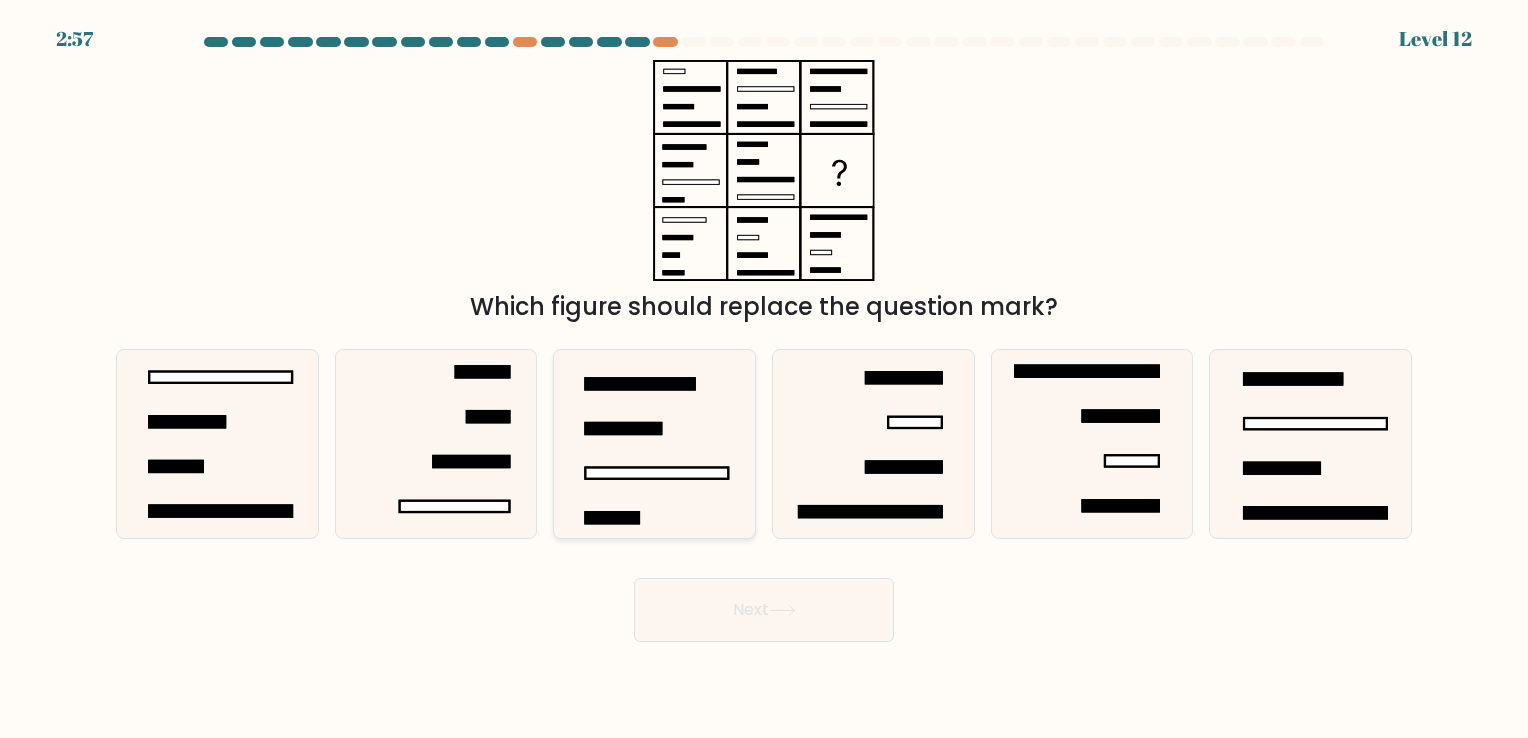 click 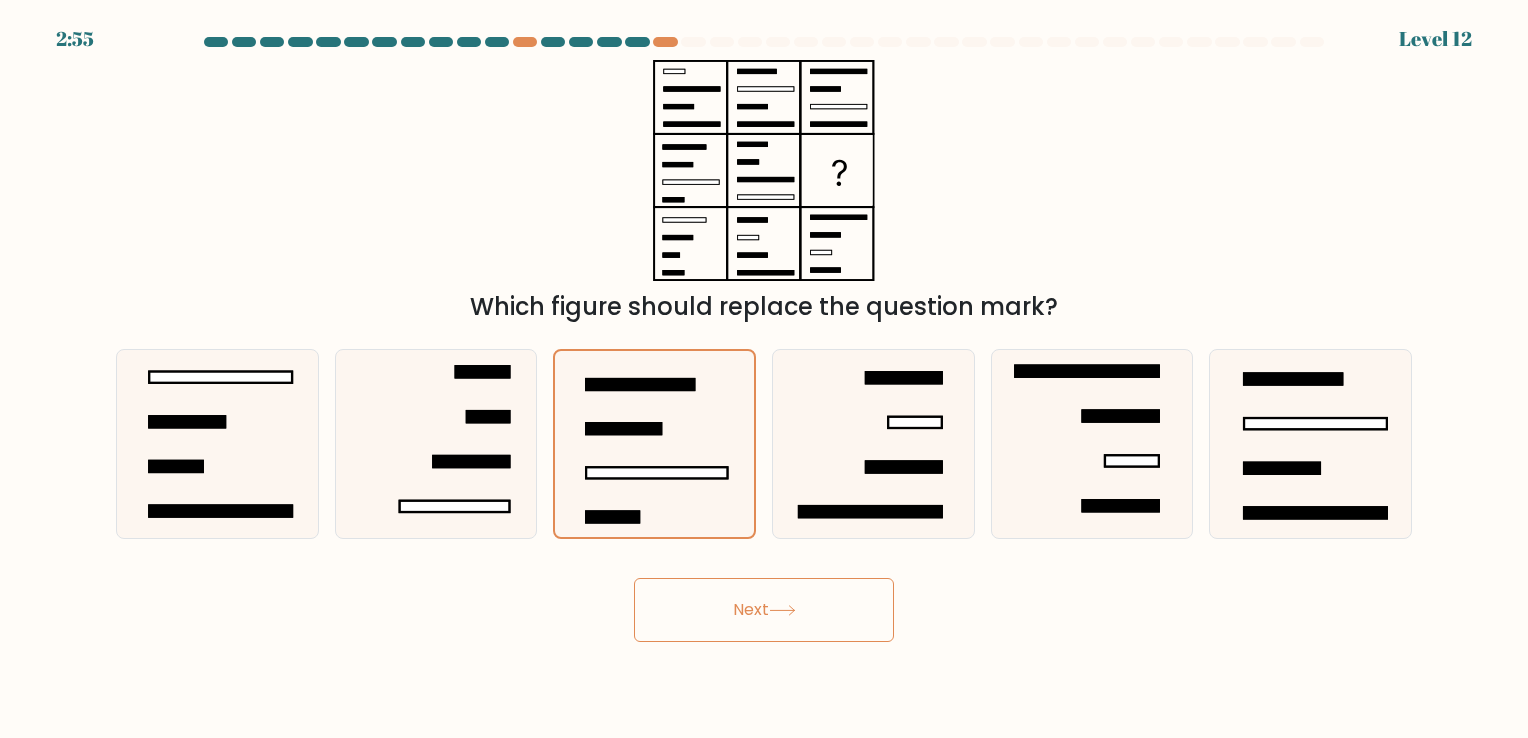 click on "Next" at bounding box center (764, 610) 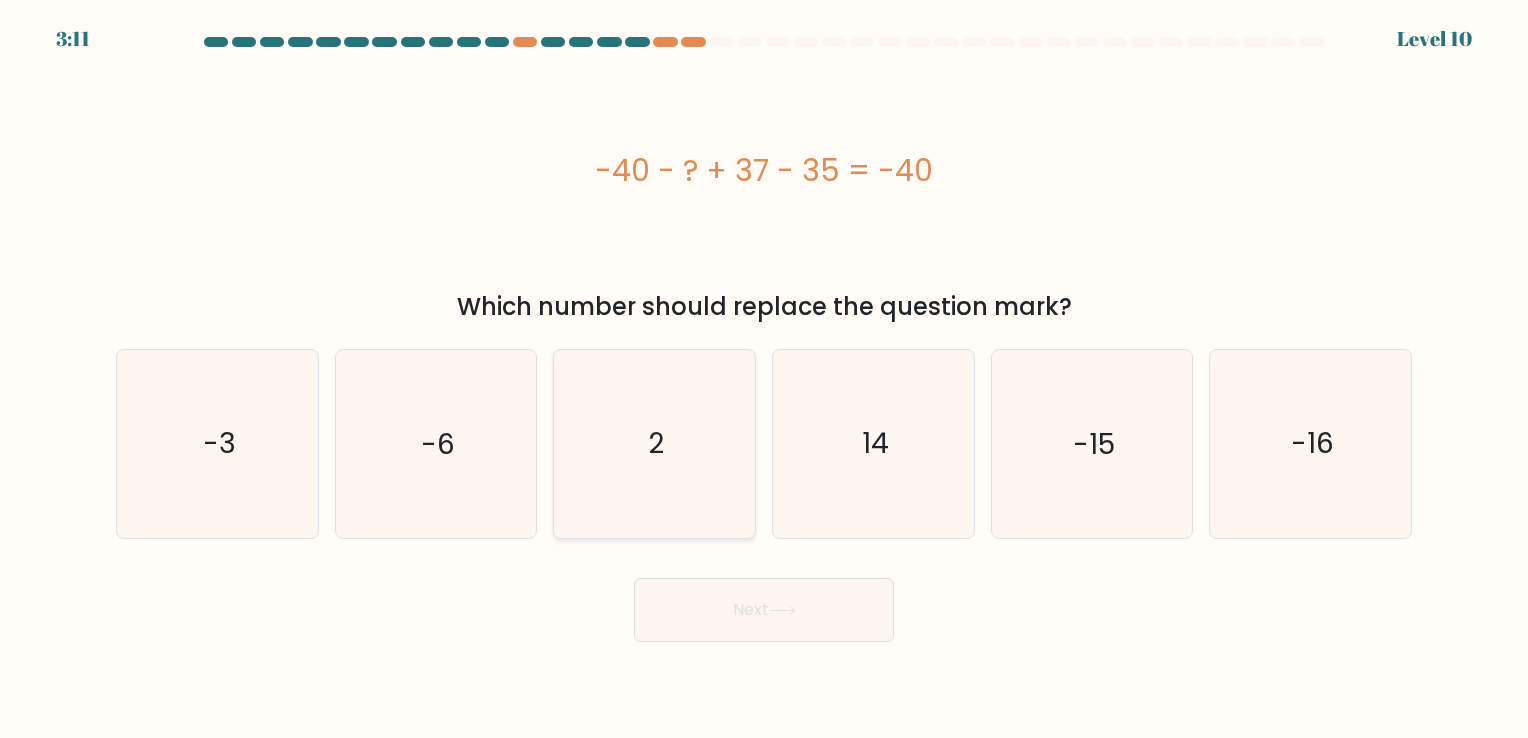 click on "2" 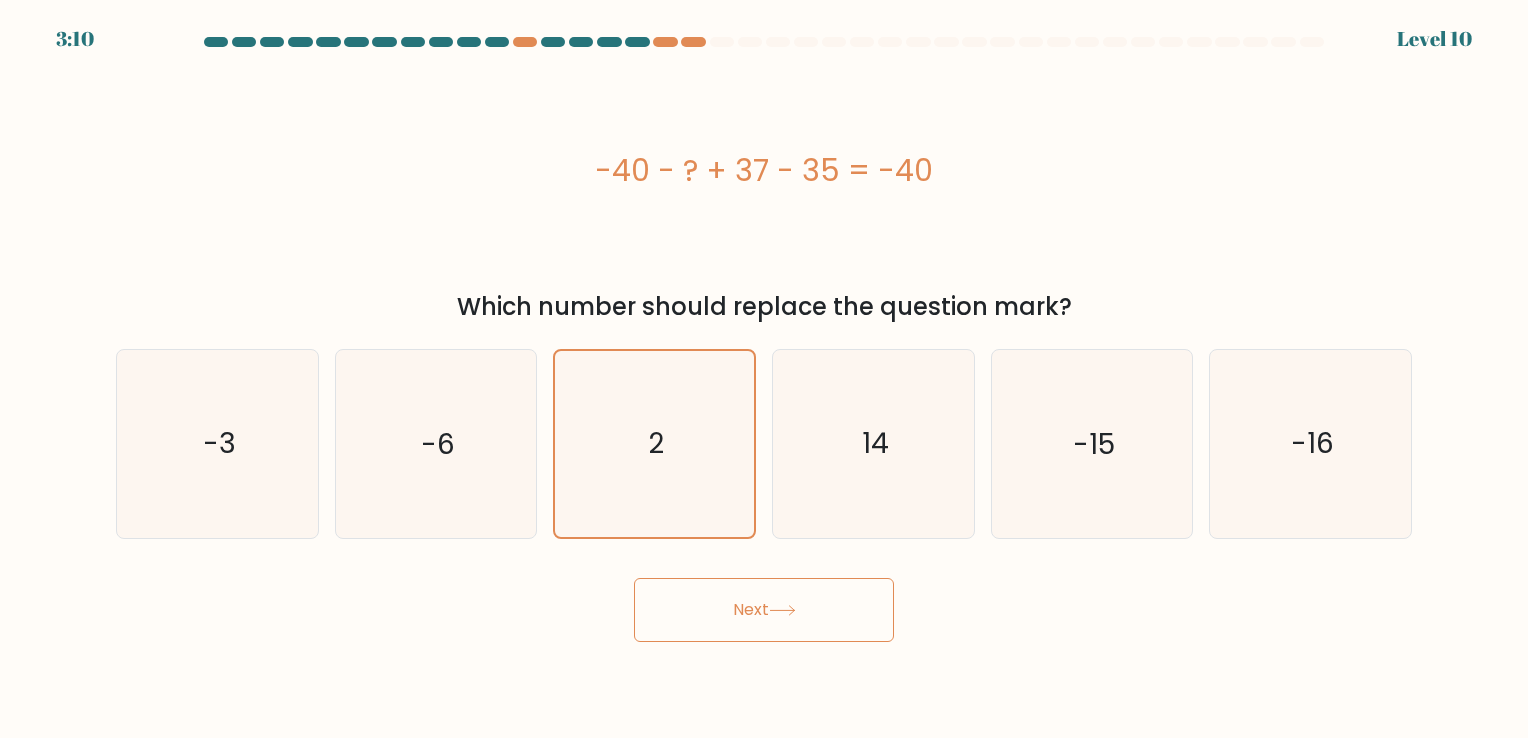 click on "Next" at bounding box center (764, 610) 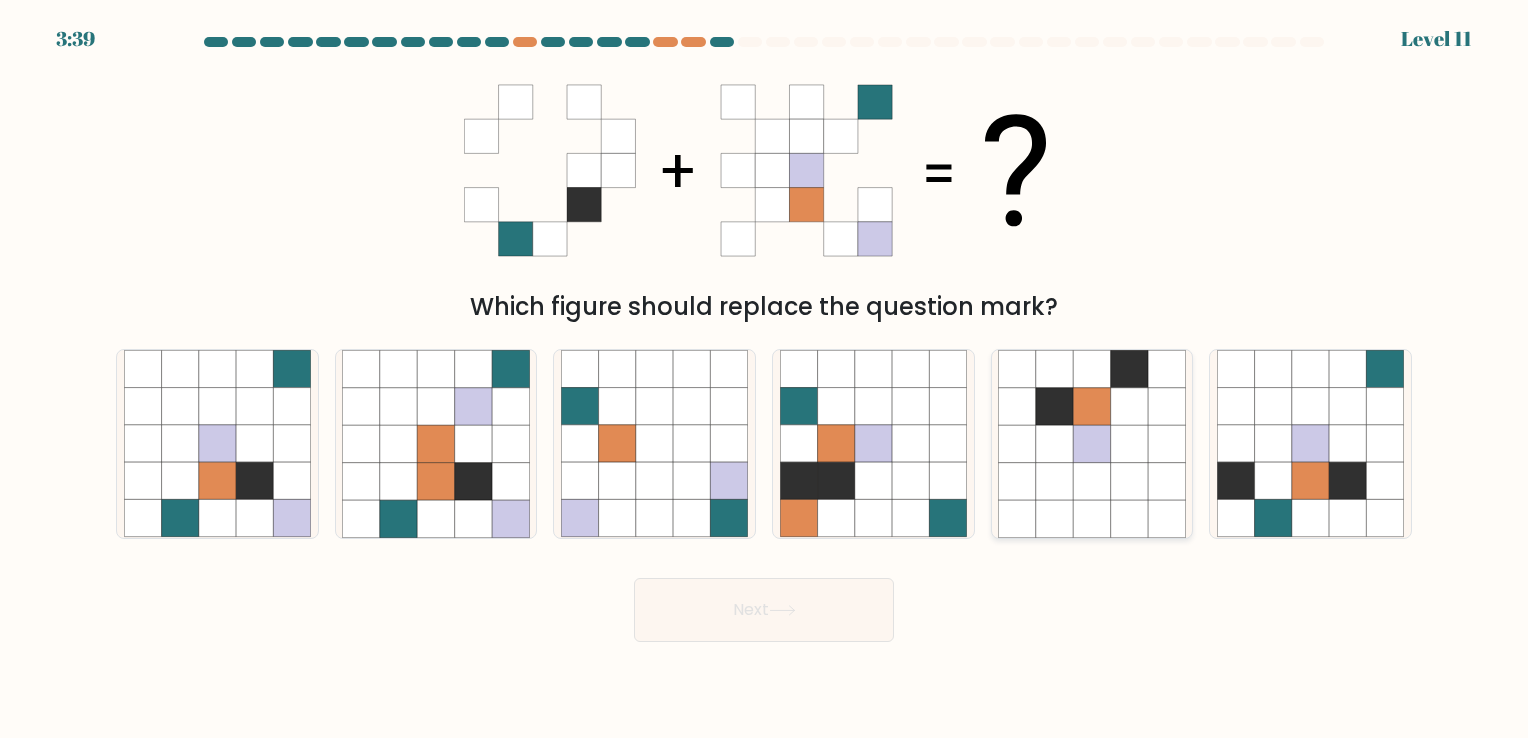 click 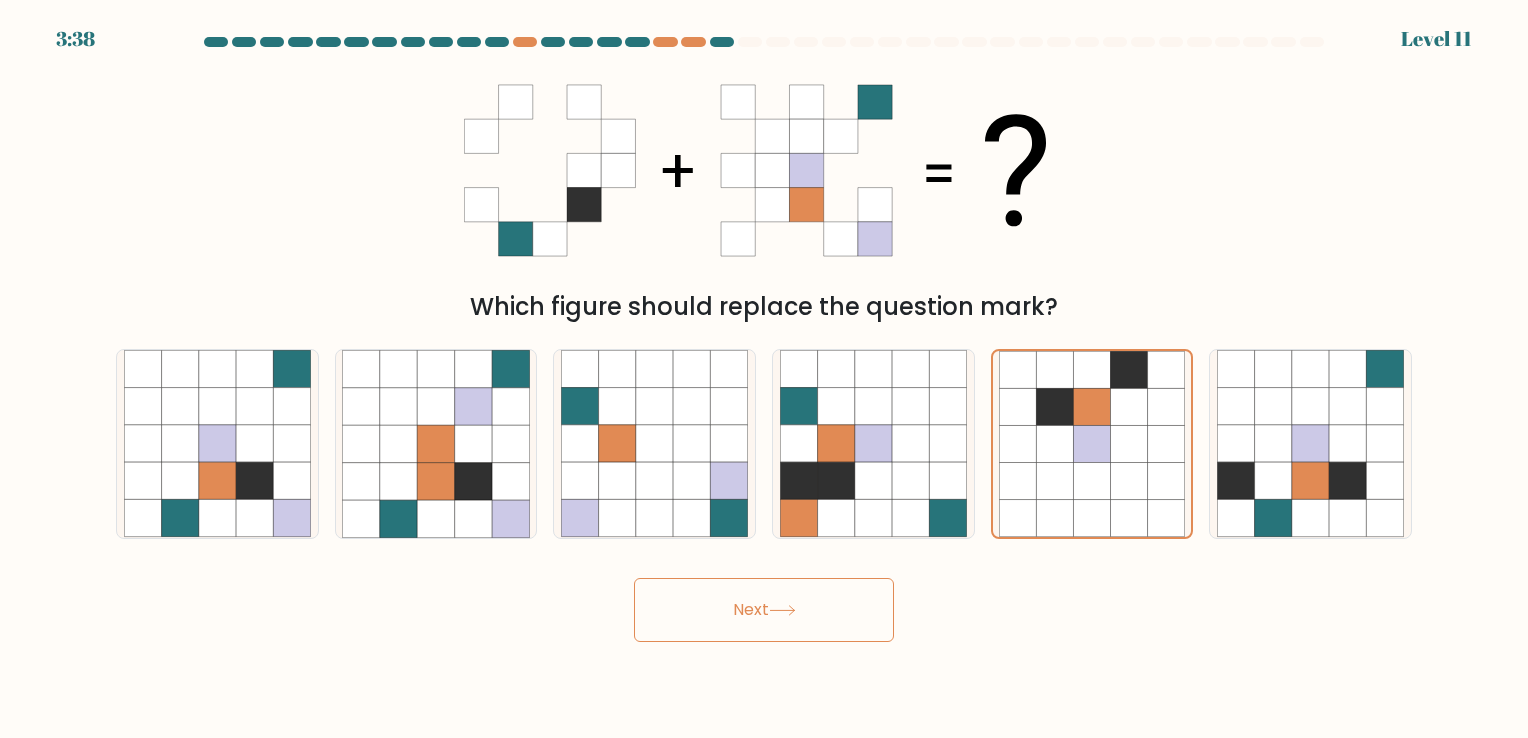 click on "Next" at bounding box center [764, 610] 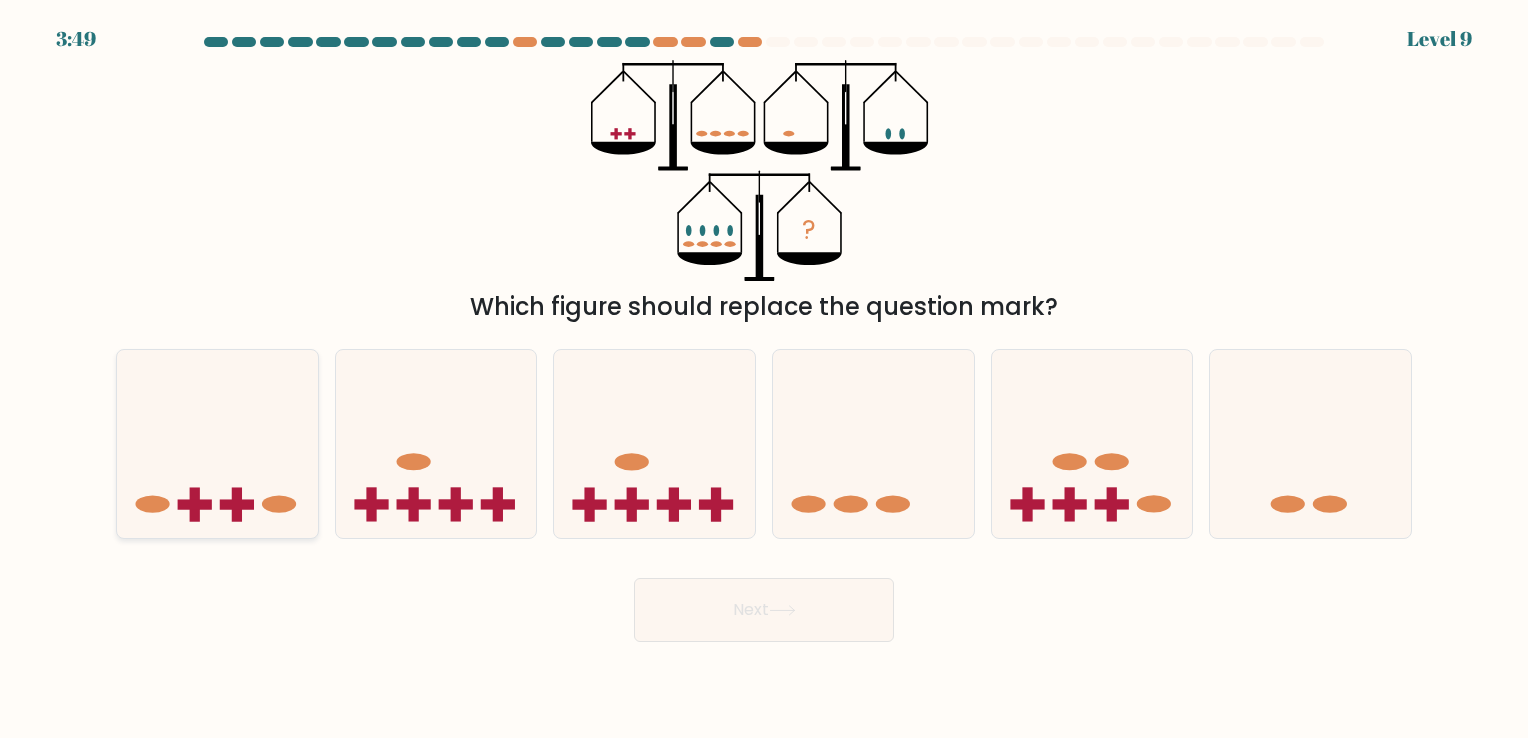 click 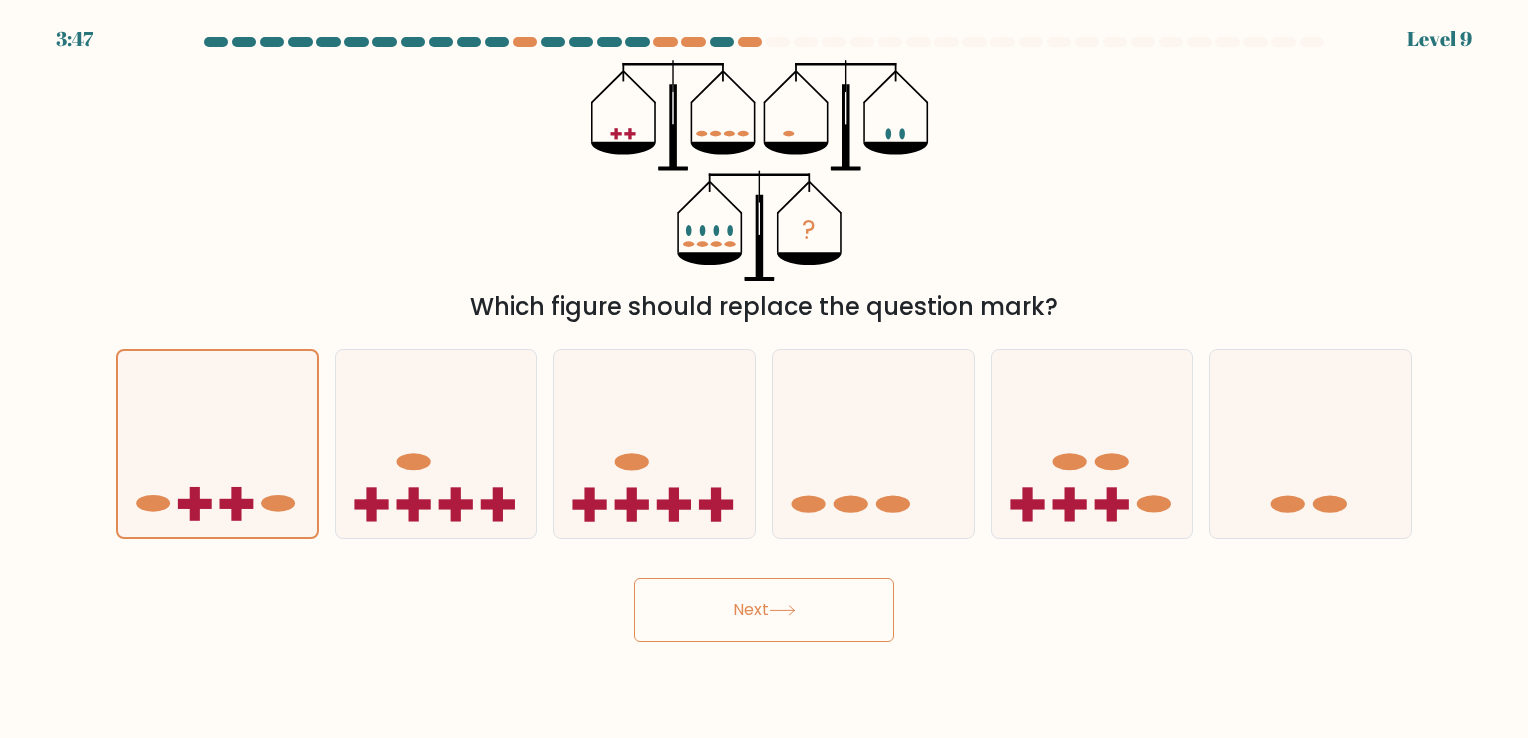 click on "Next" at bounding box center (764, 610) 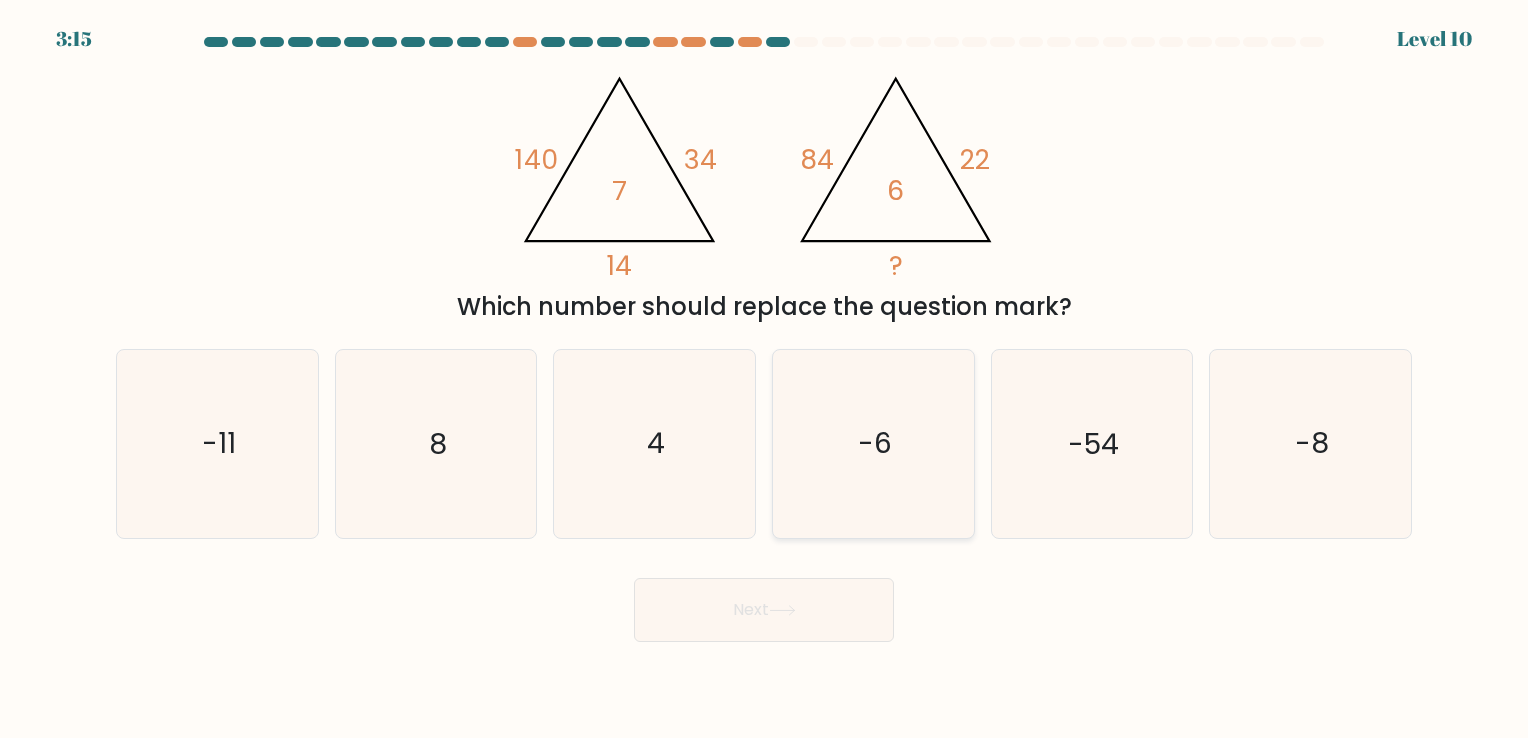 click on "-6" 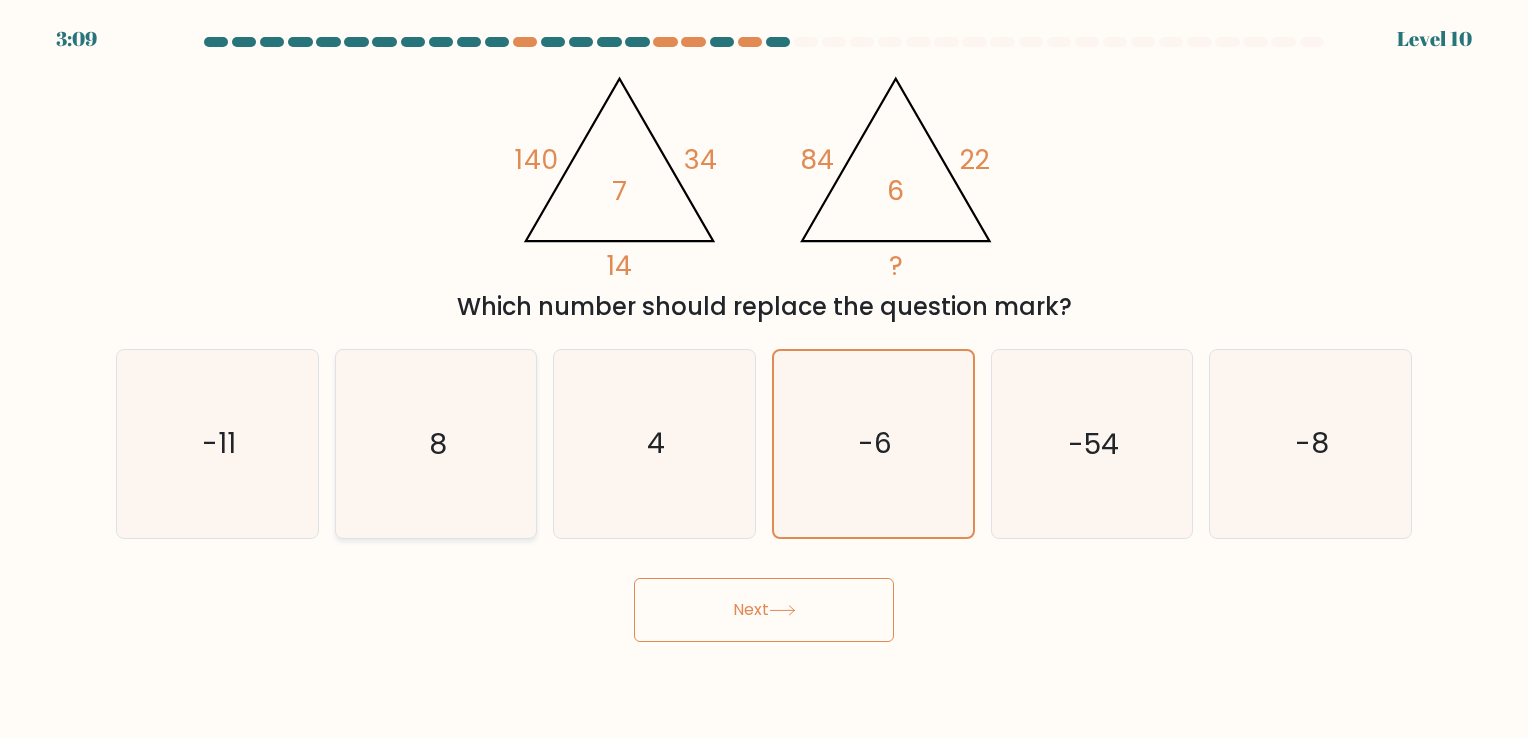 click on "8" 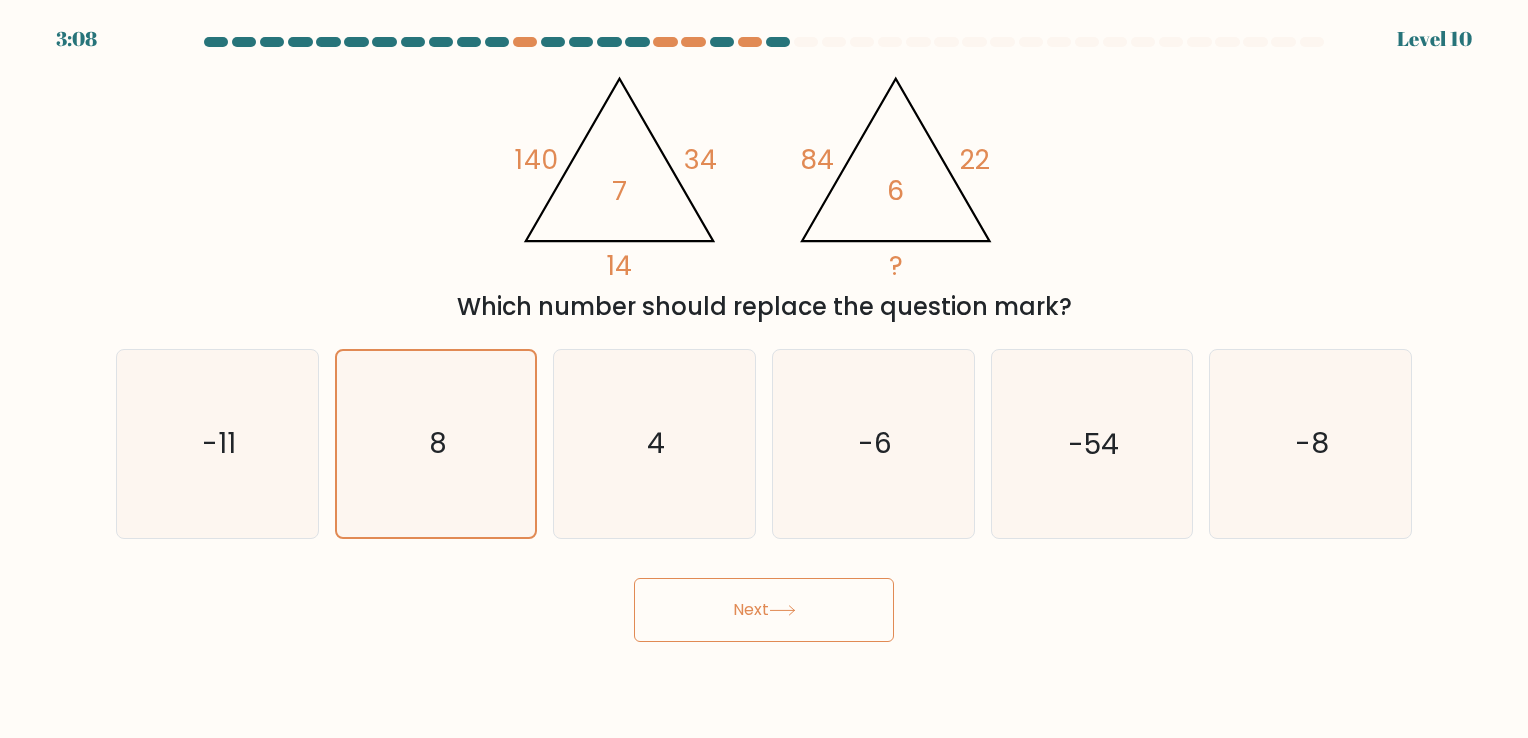 click on "Next" at bounding box center (764, 610) 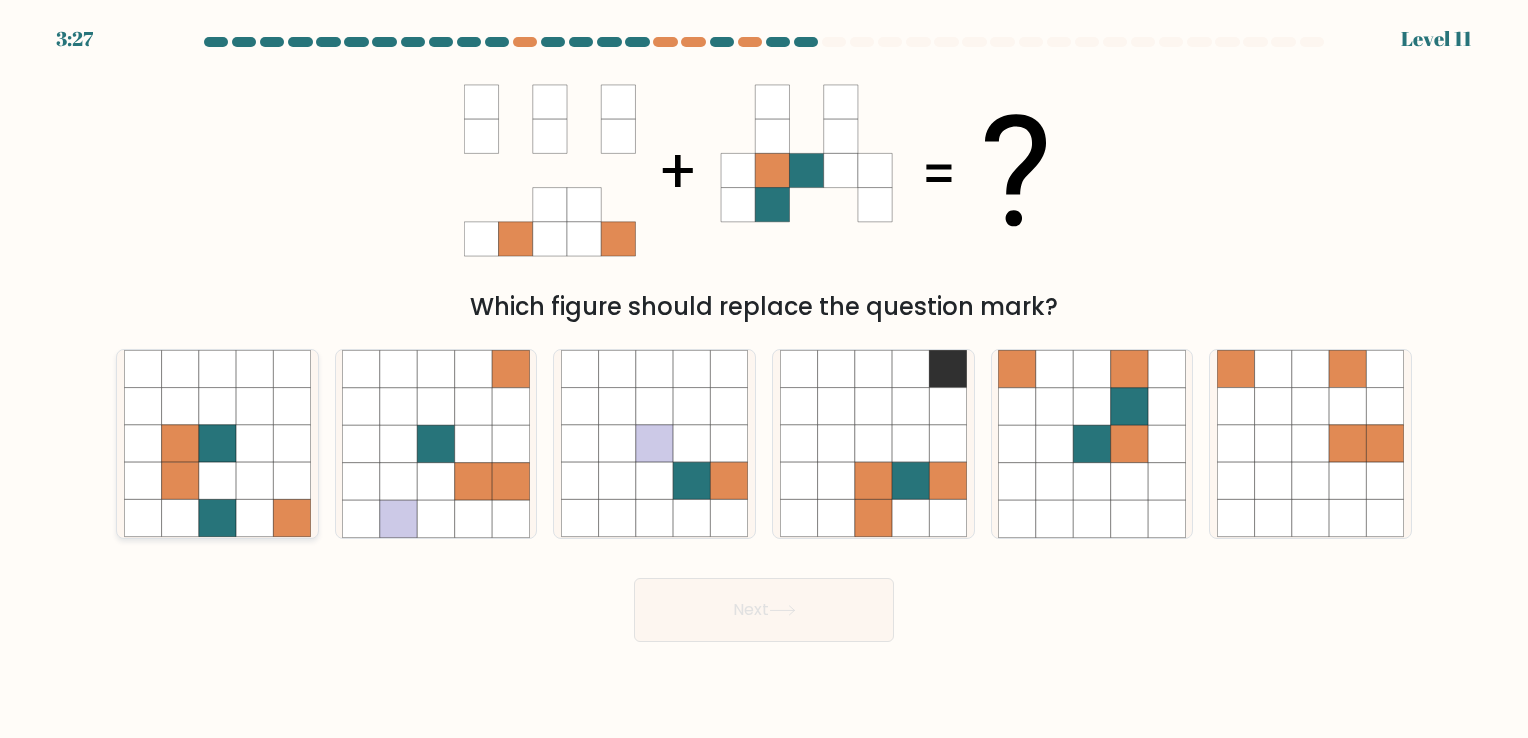 click 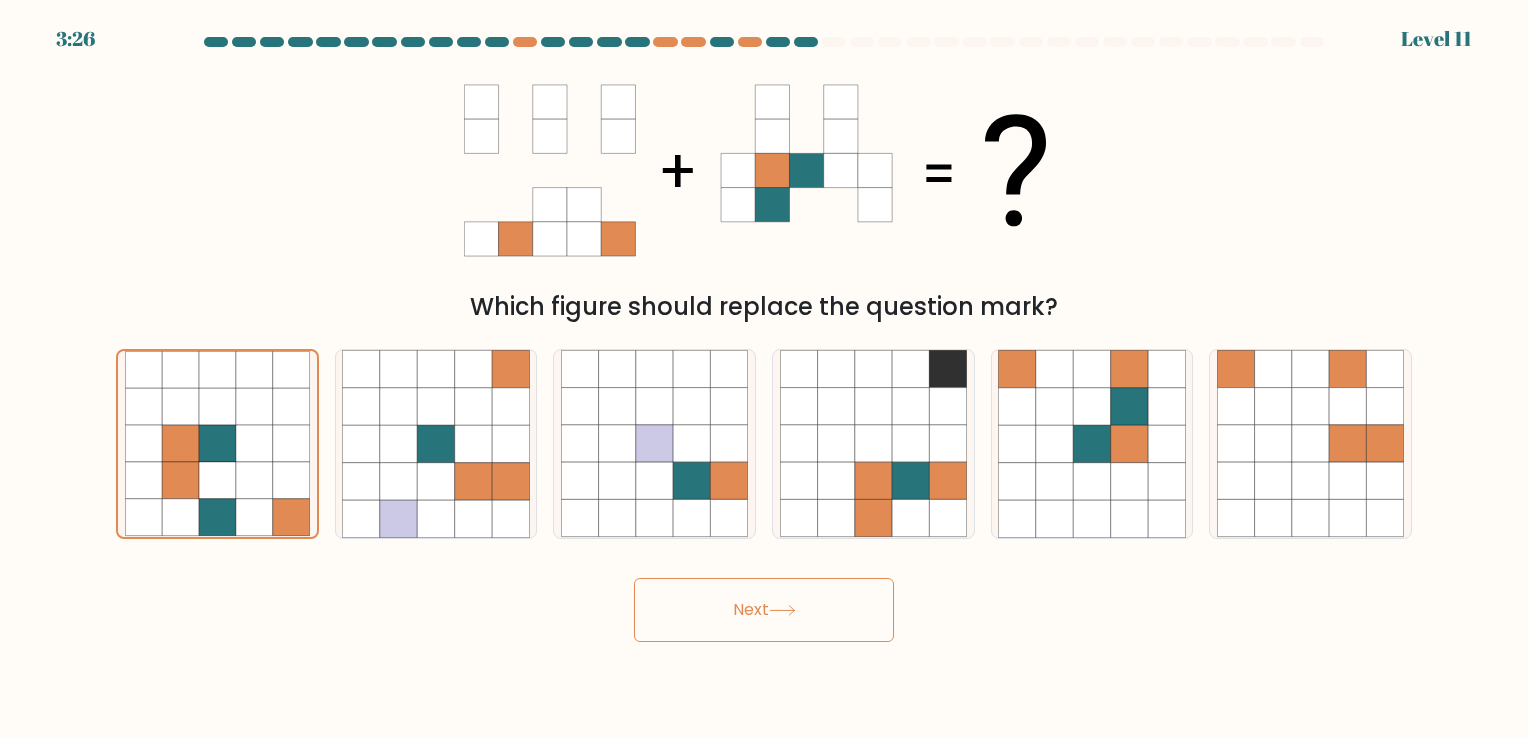 click on "Next" at bounding box center (764, 610) 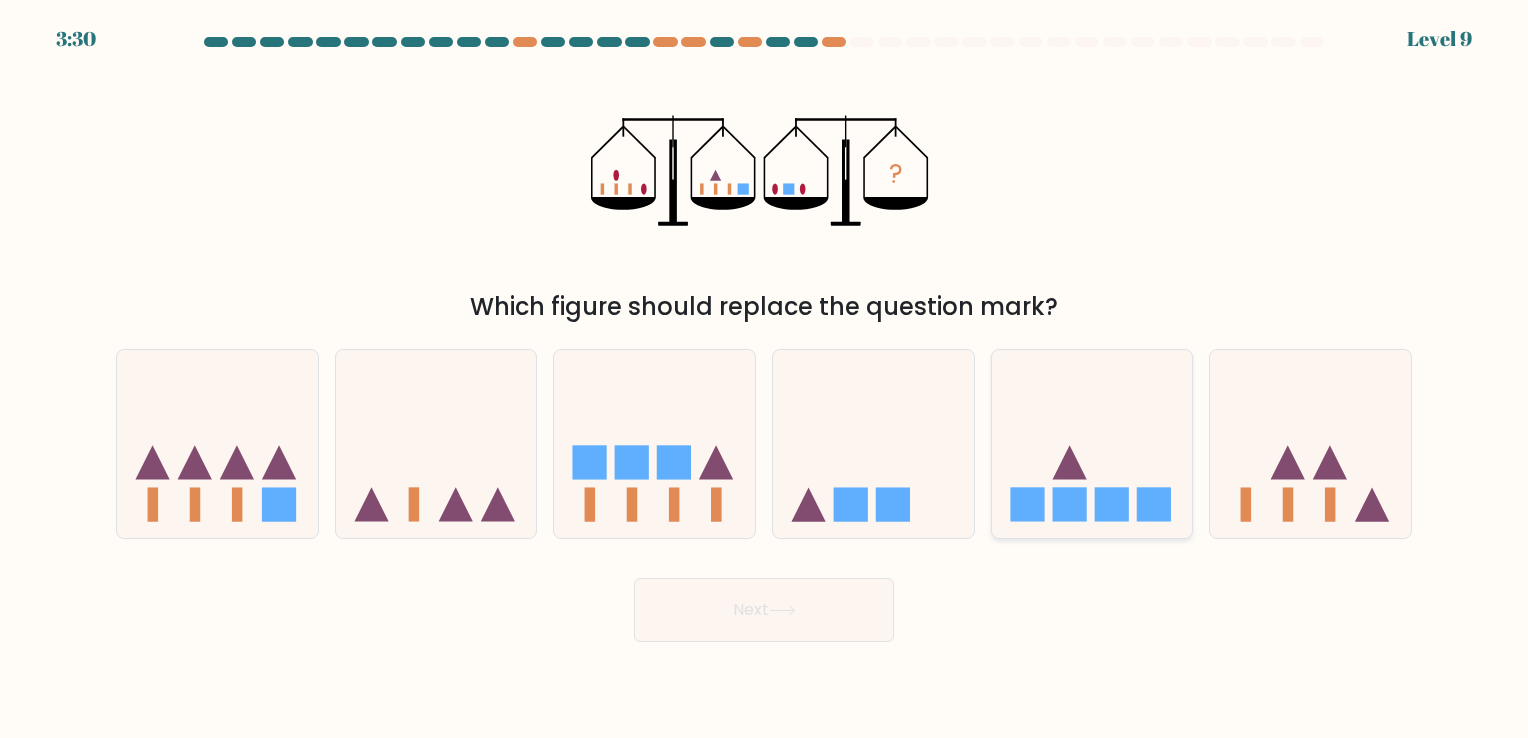 drag, startPoint x: 1120, startPoint y: 463, endPoint x: 1047, endPoint y: 502, distance: 82.764725 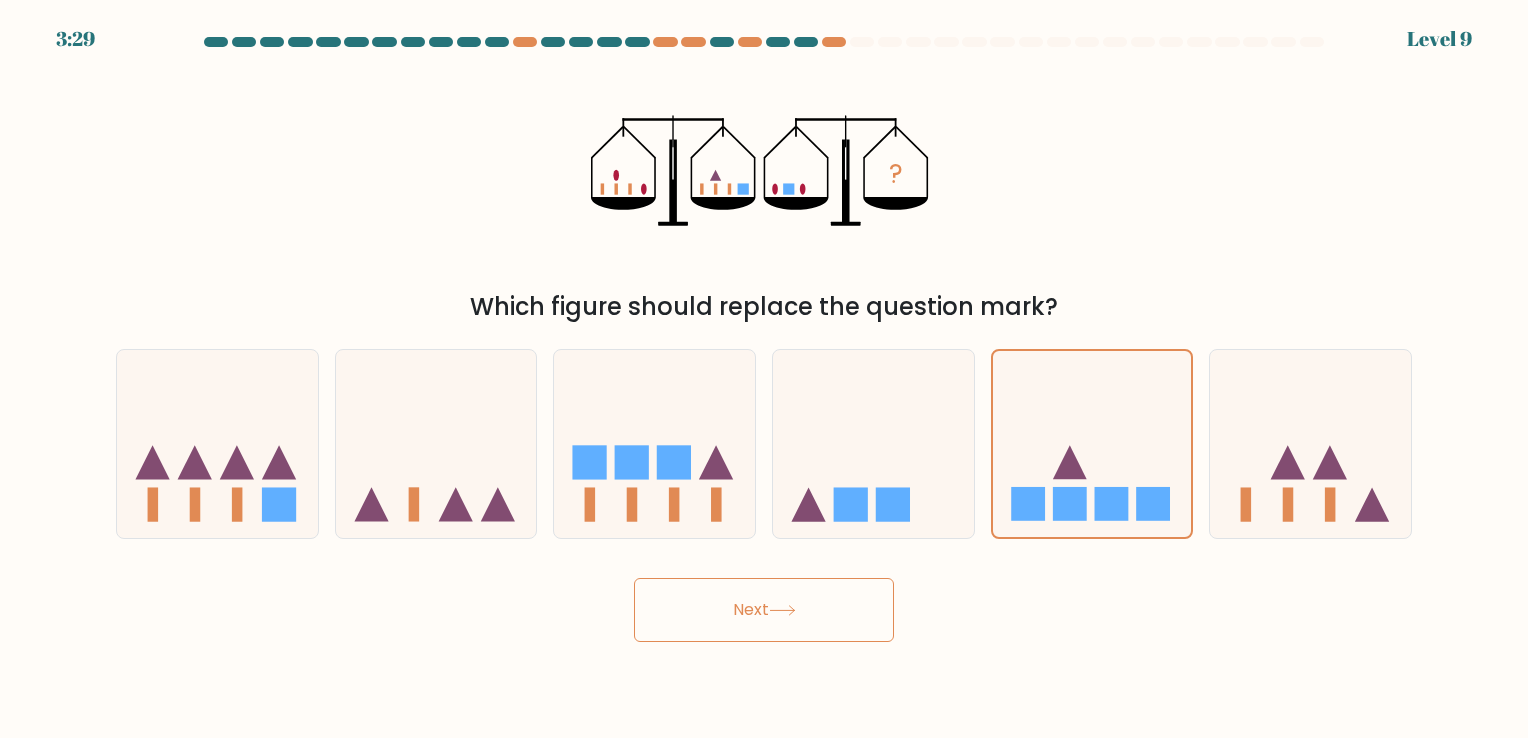 click on "Next" at bounding box center [764, 610] 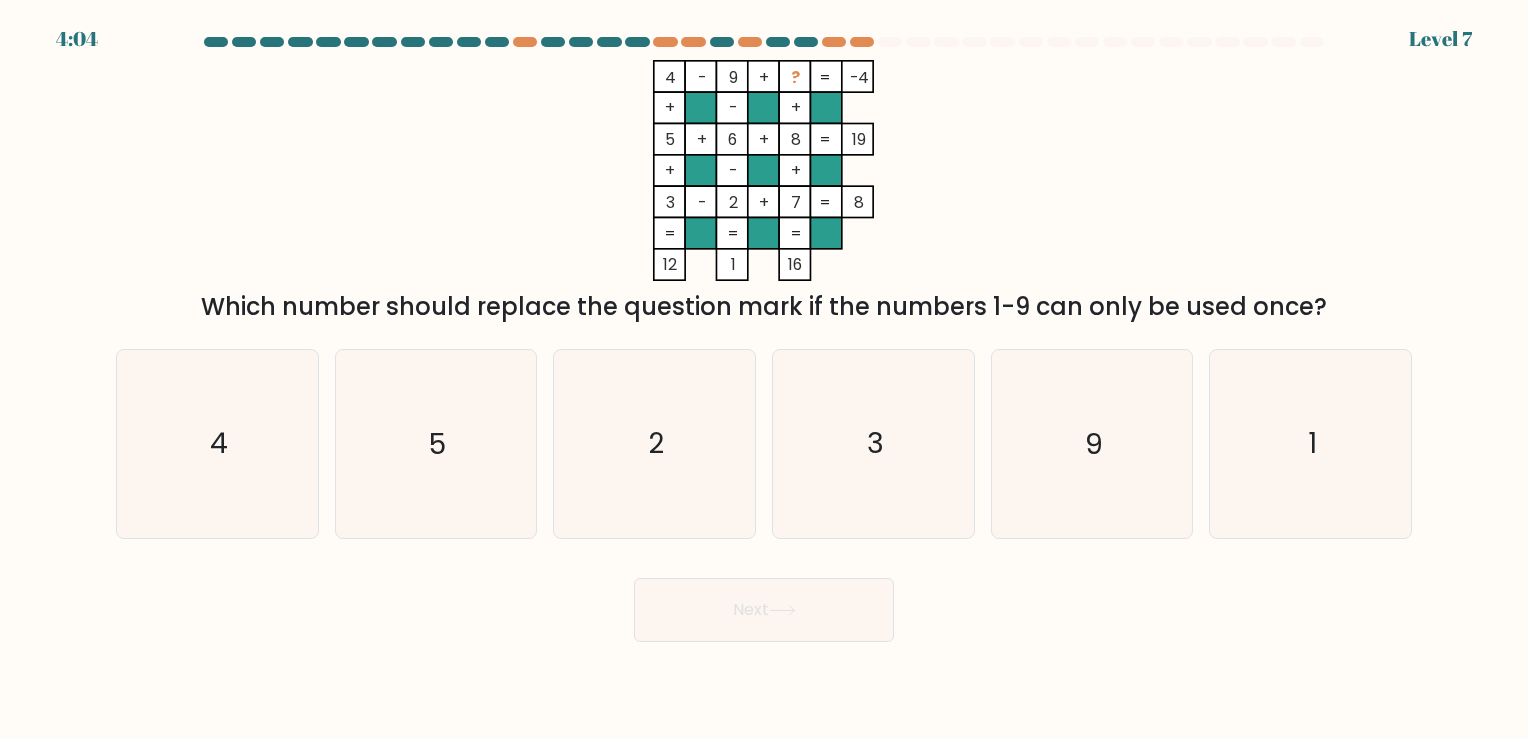 click 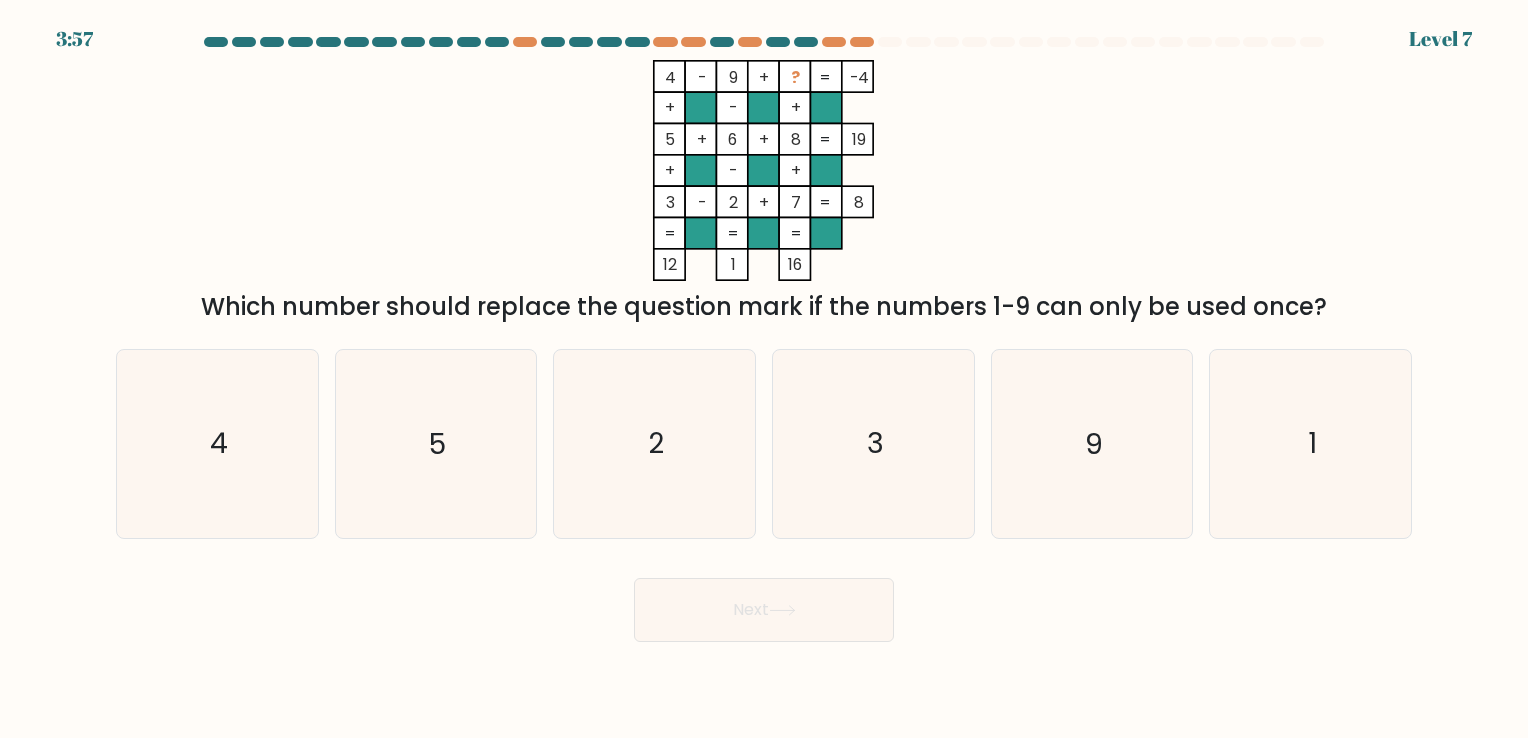 click on "16" 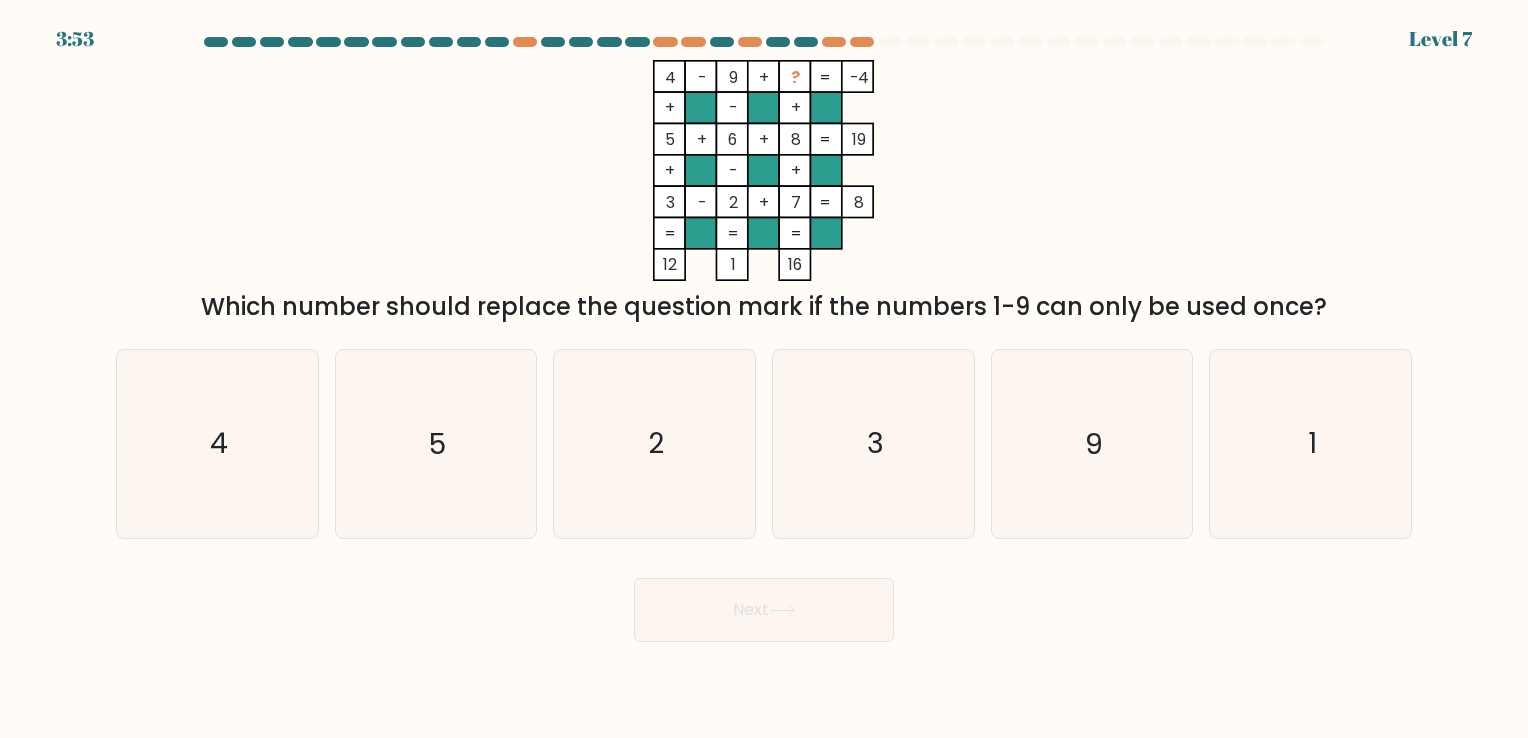 click on "16" 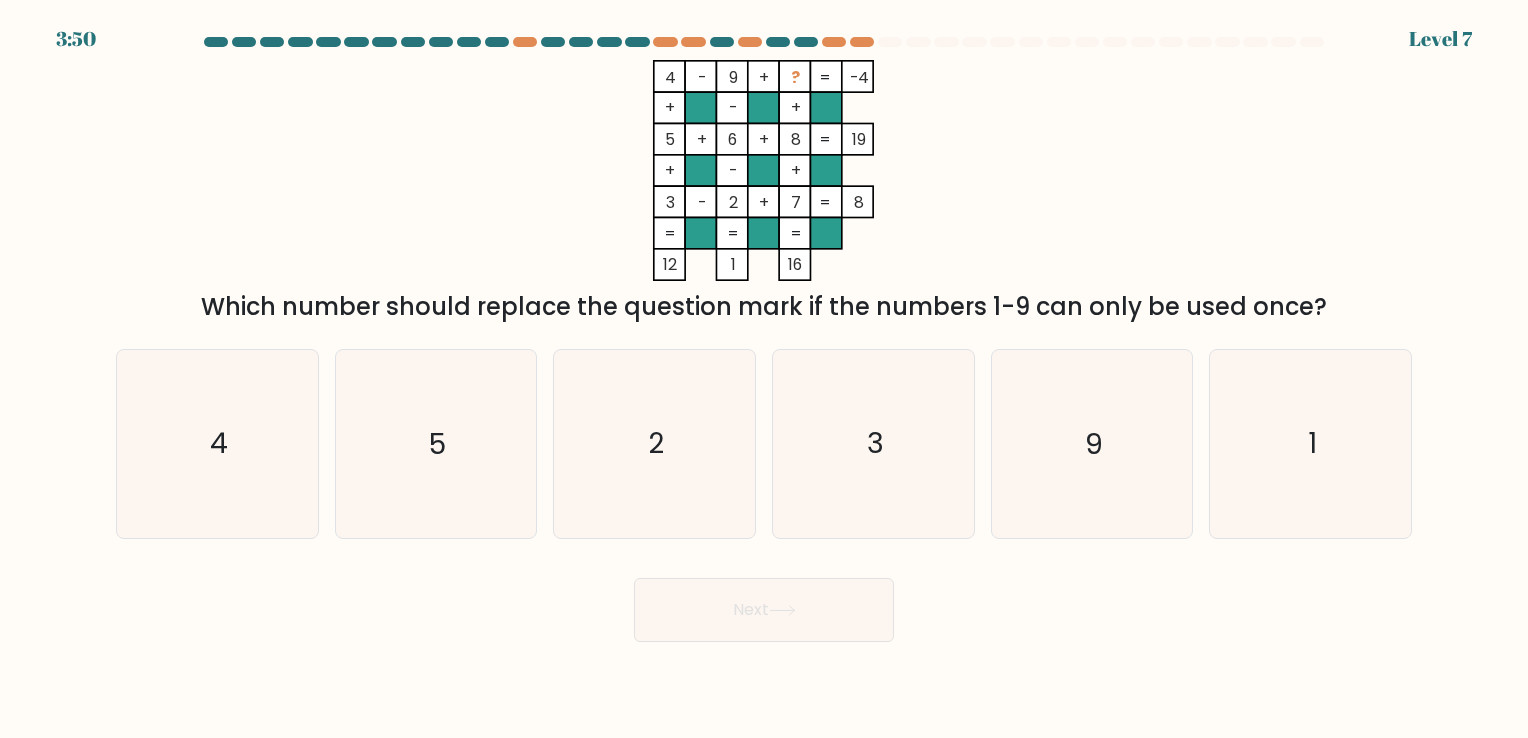 click on "16" 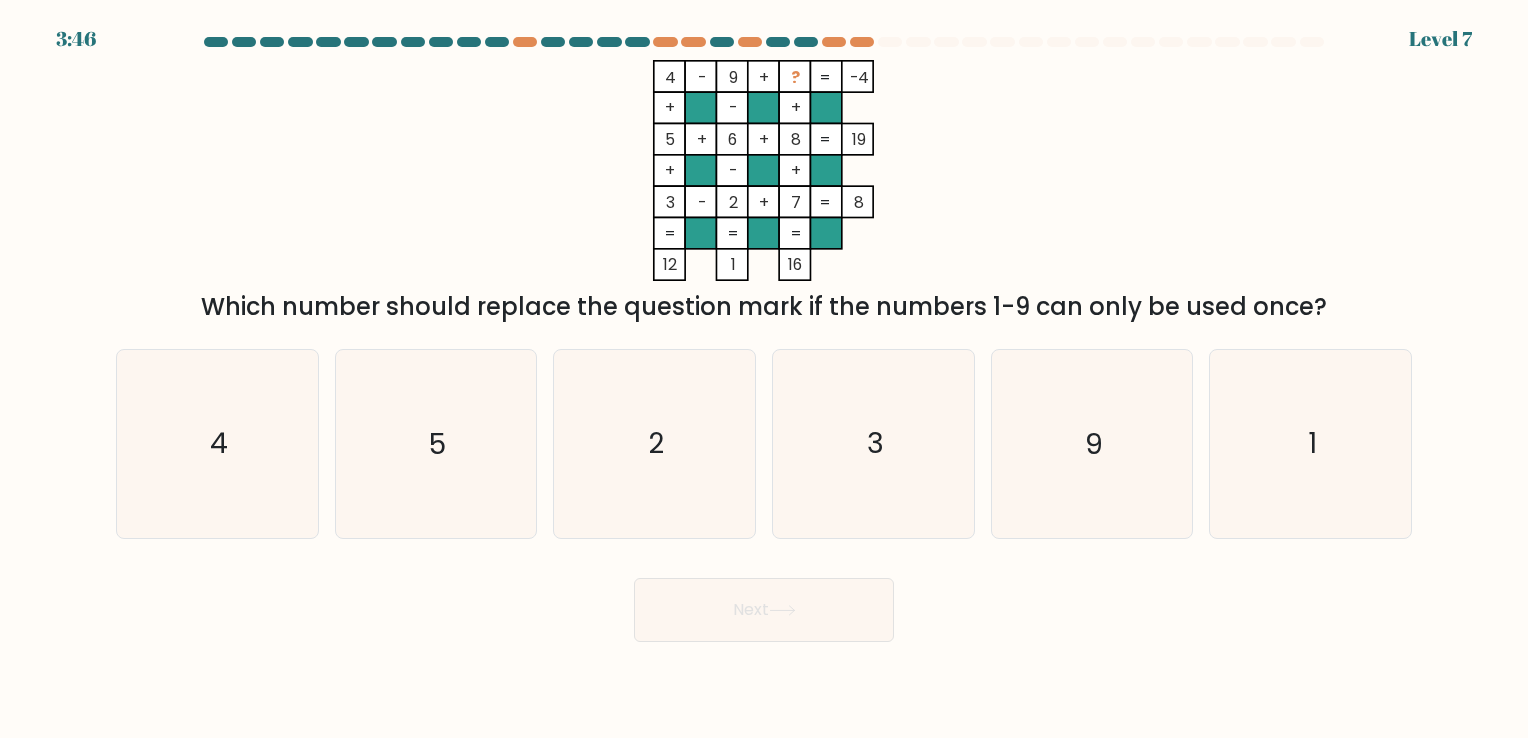 click on "16" 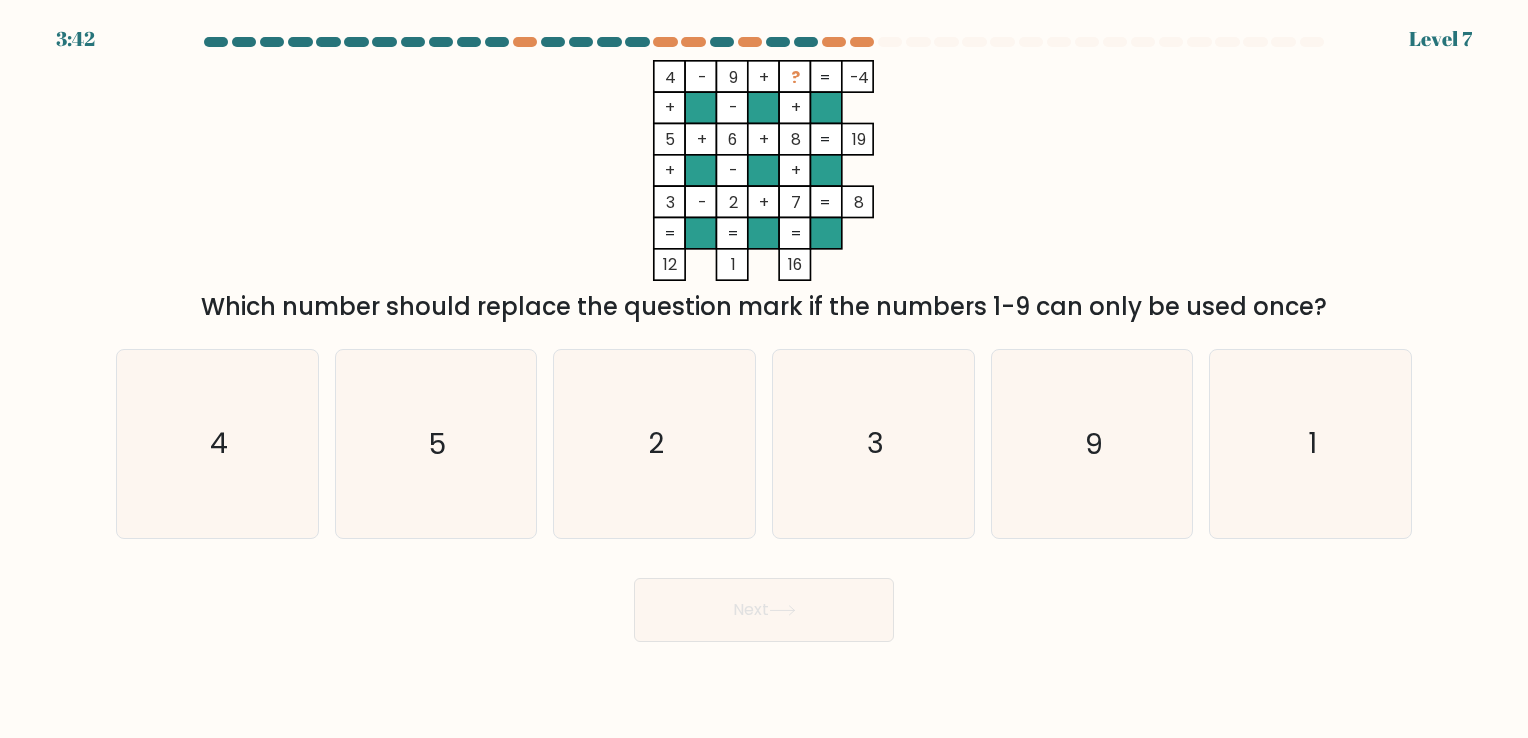 click on "16" 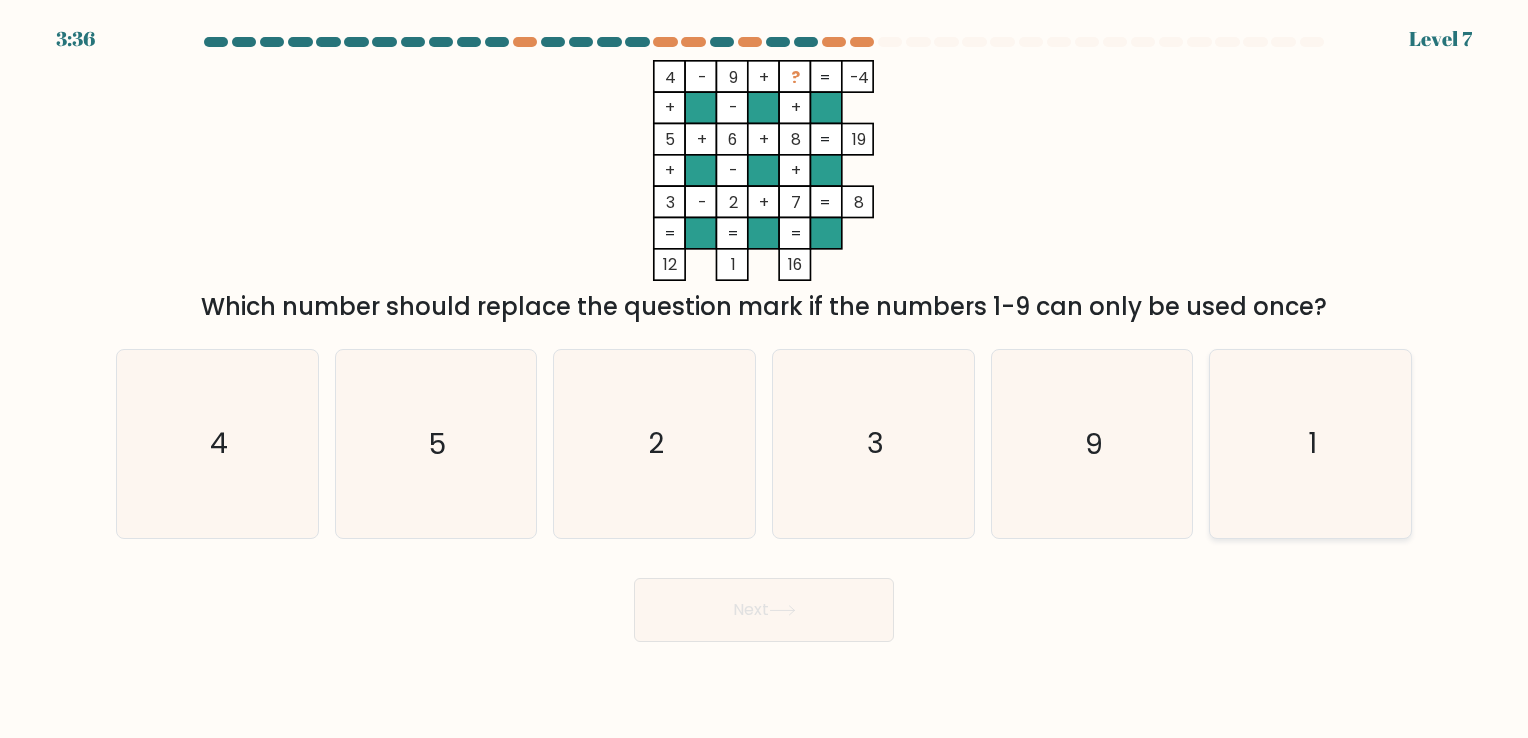 drag, startPoint x: 1312, startPoint y: 426, endPoint x: 1293, endPoint y: 475, distance: 52.554733 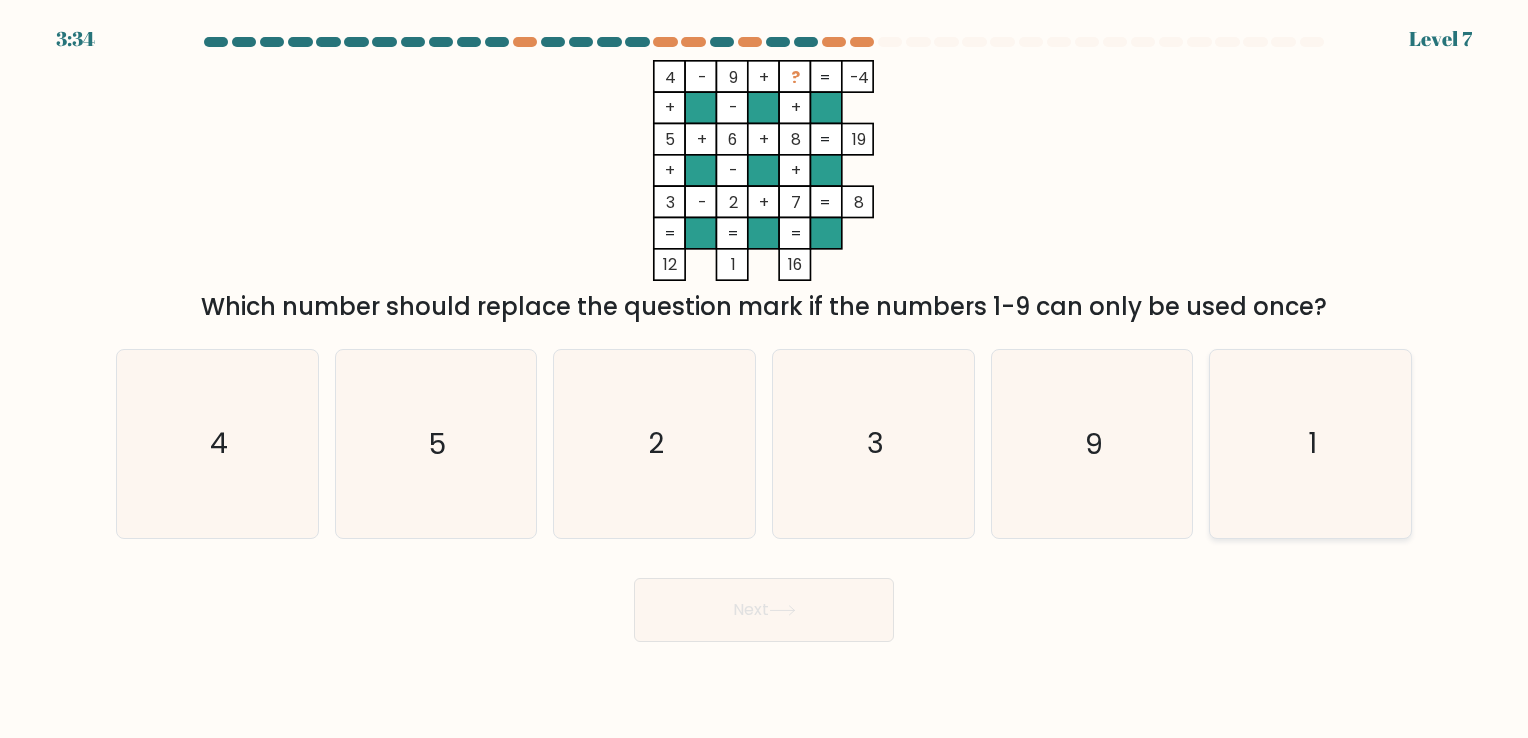drag, startPoint x: 1293, startPoint y: 475, endPoint x: 1296, endPoint y: 488, distance: 13.341664 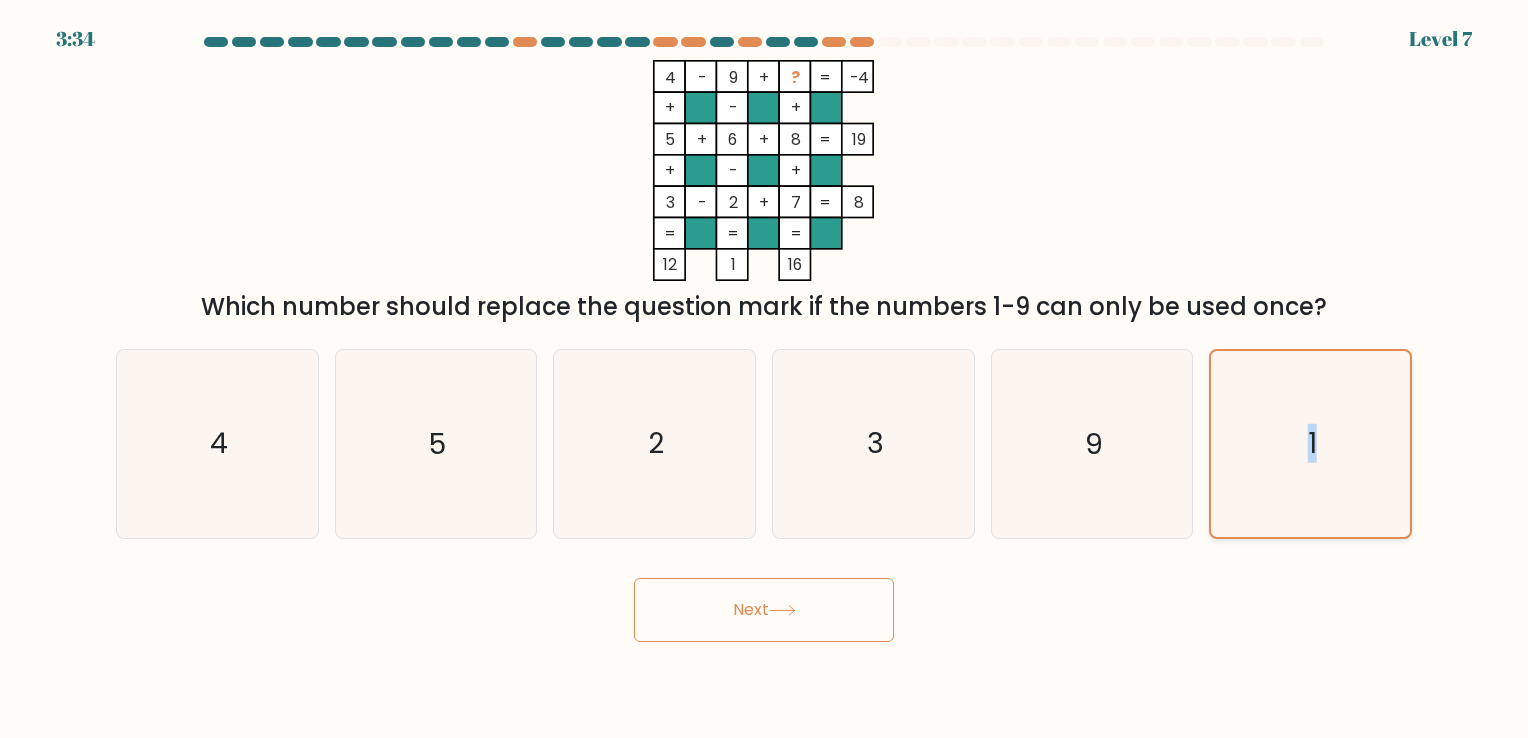 click on "1" 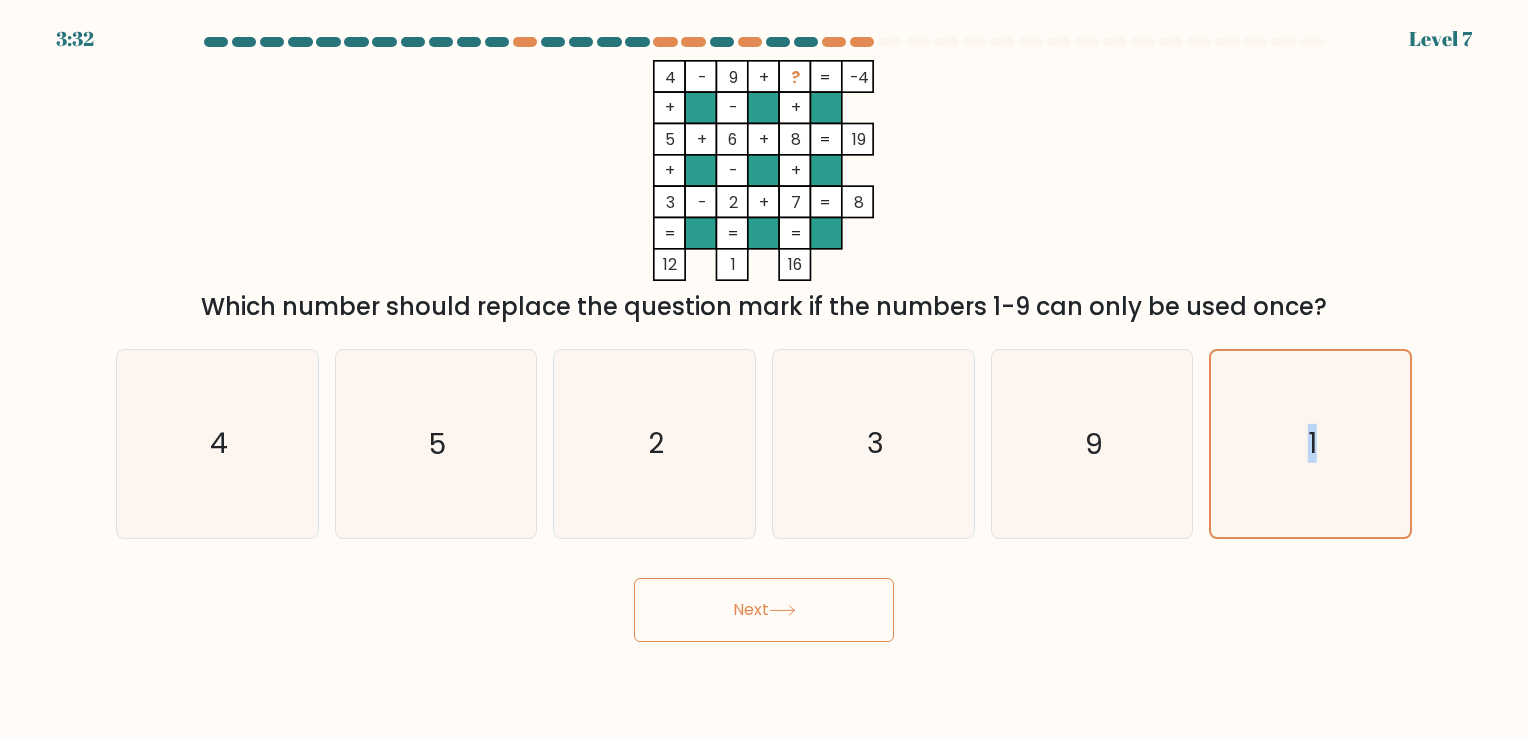 click on "Next" at bounding box center [764, 610] 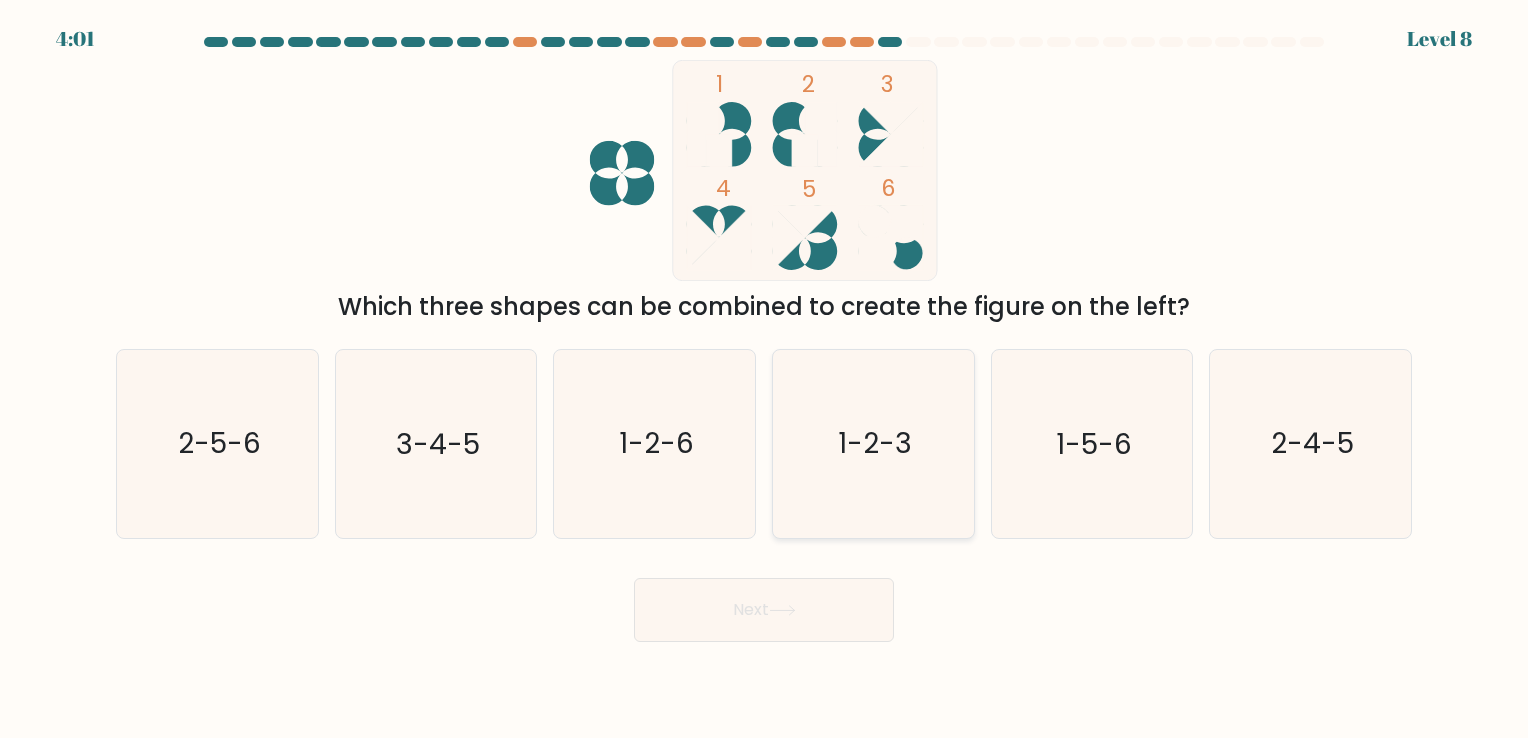 click on "1-2-3" 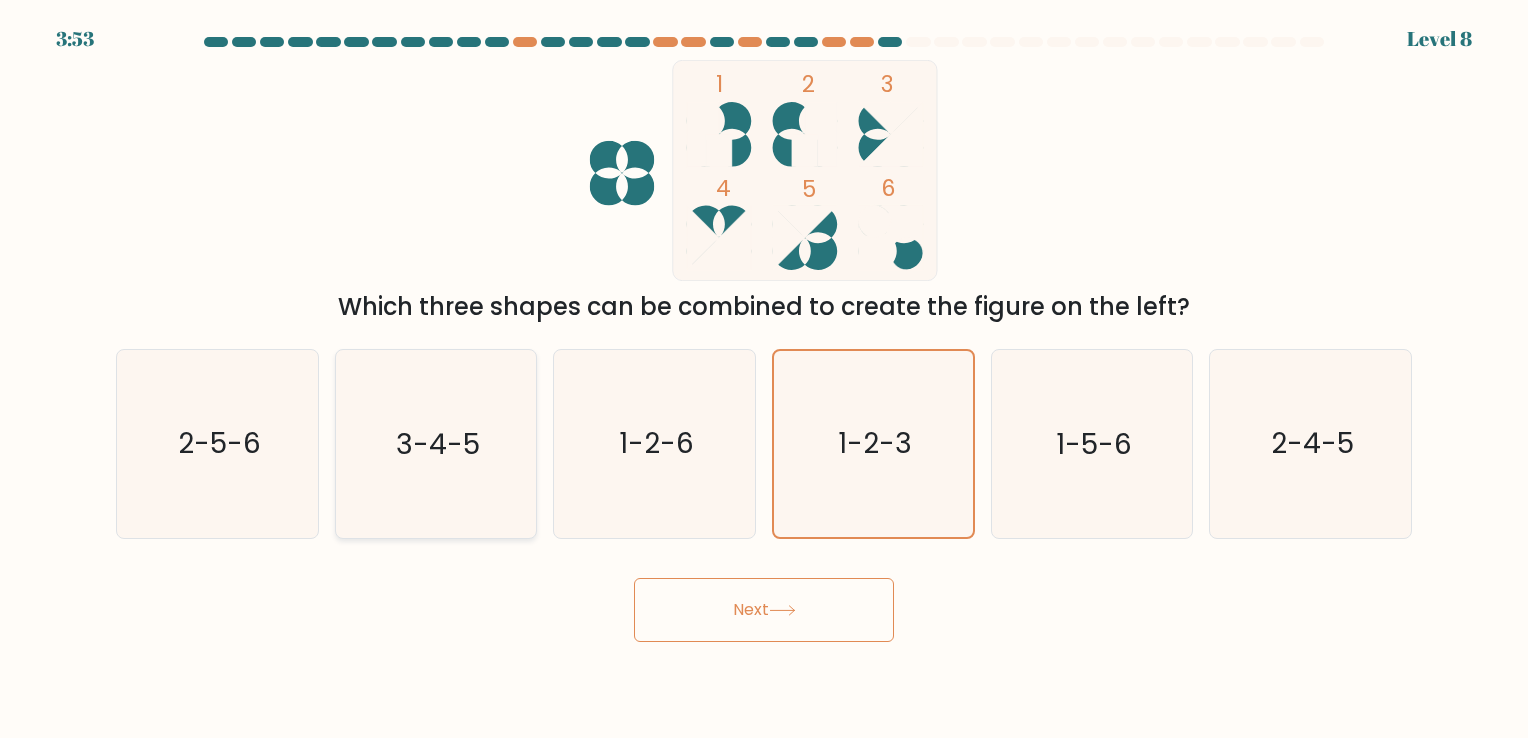 click on "3-4-5" 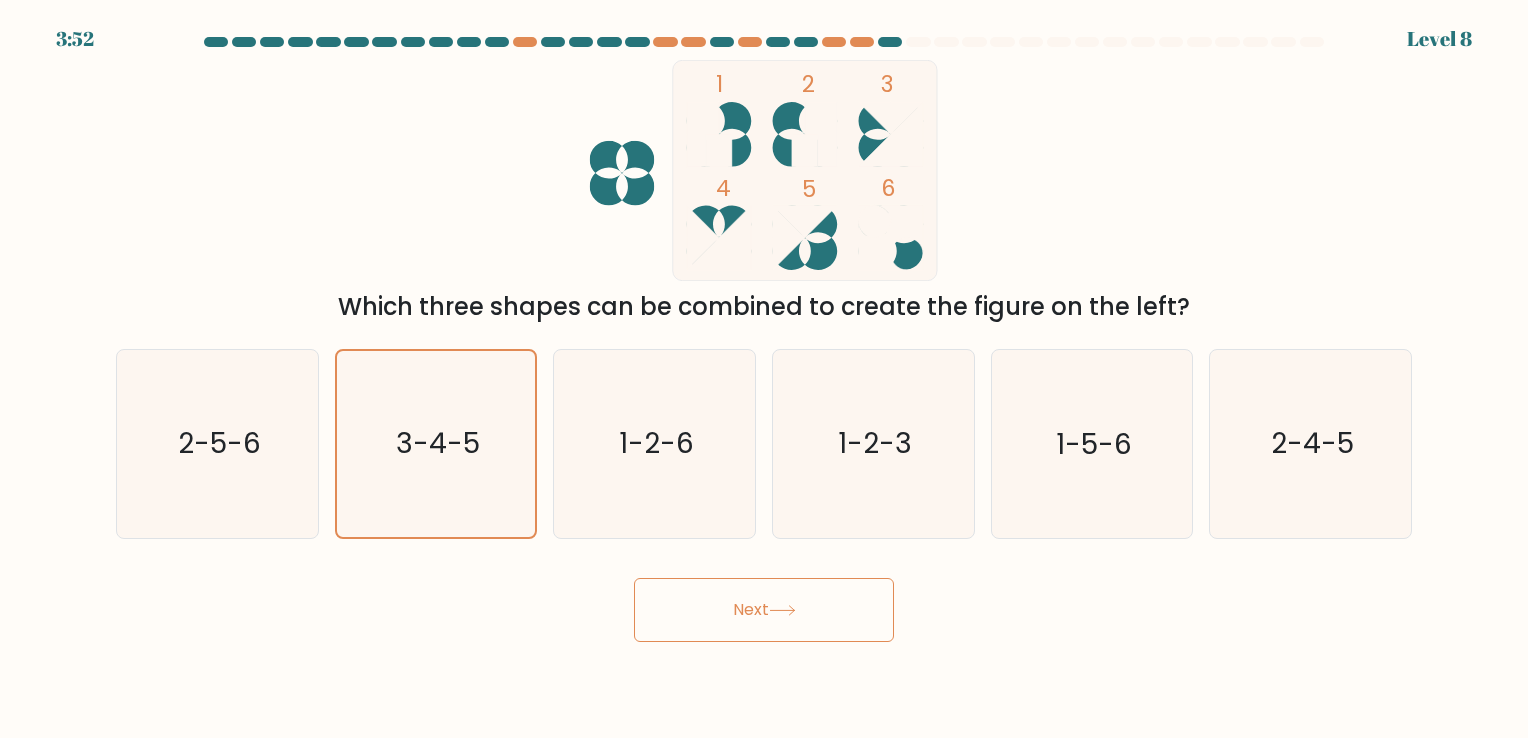 click 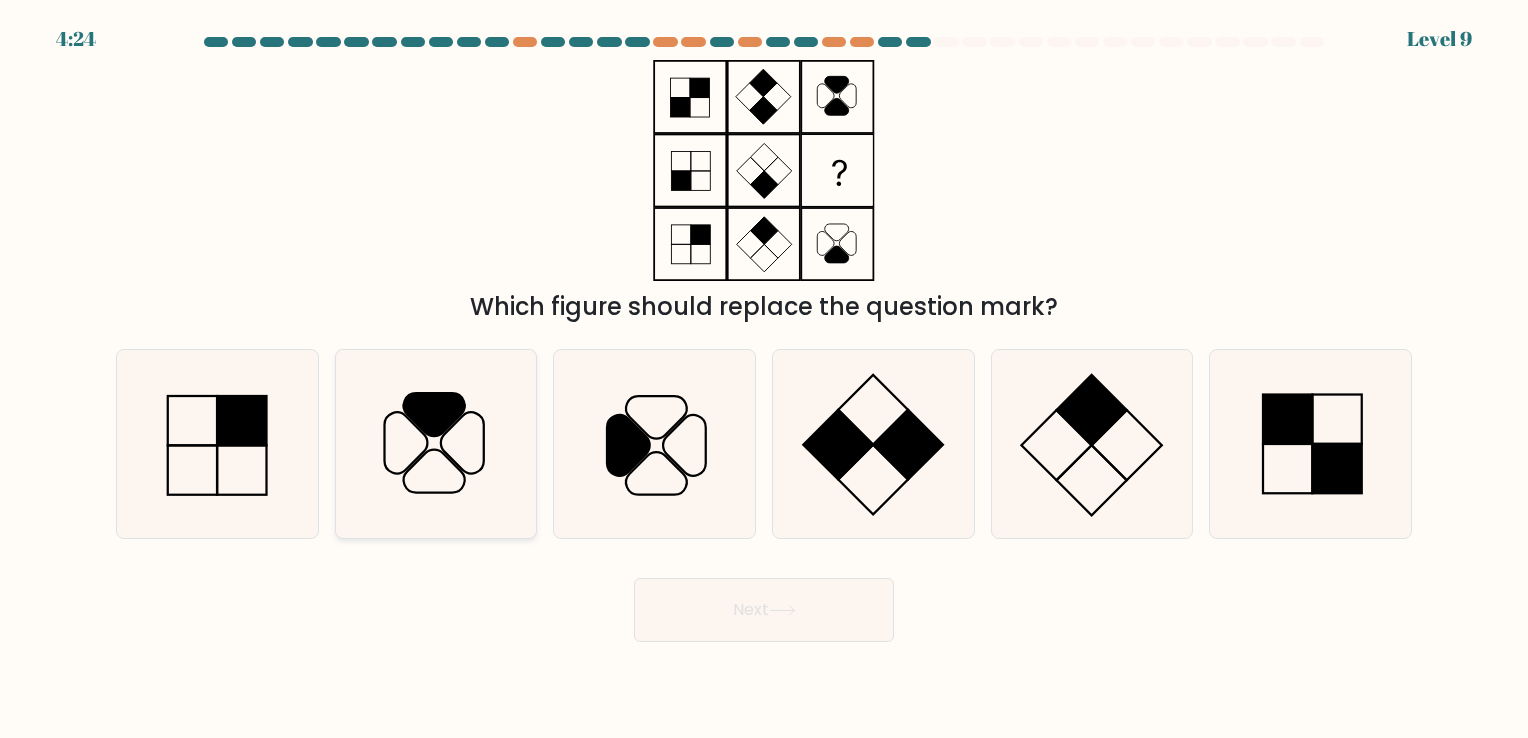 click 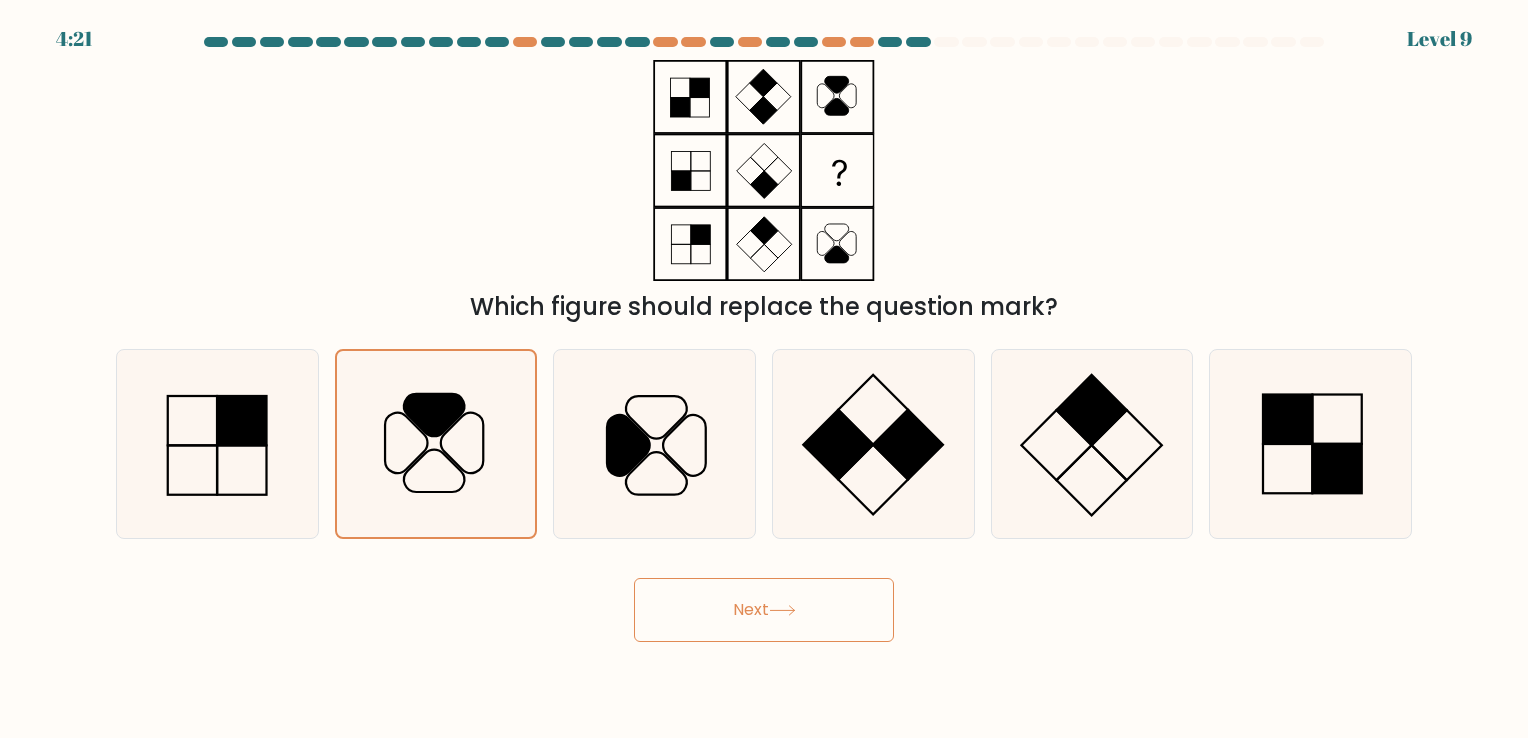 click on "Next" at bounding box center [764, 610] 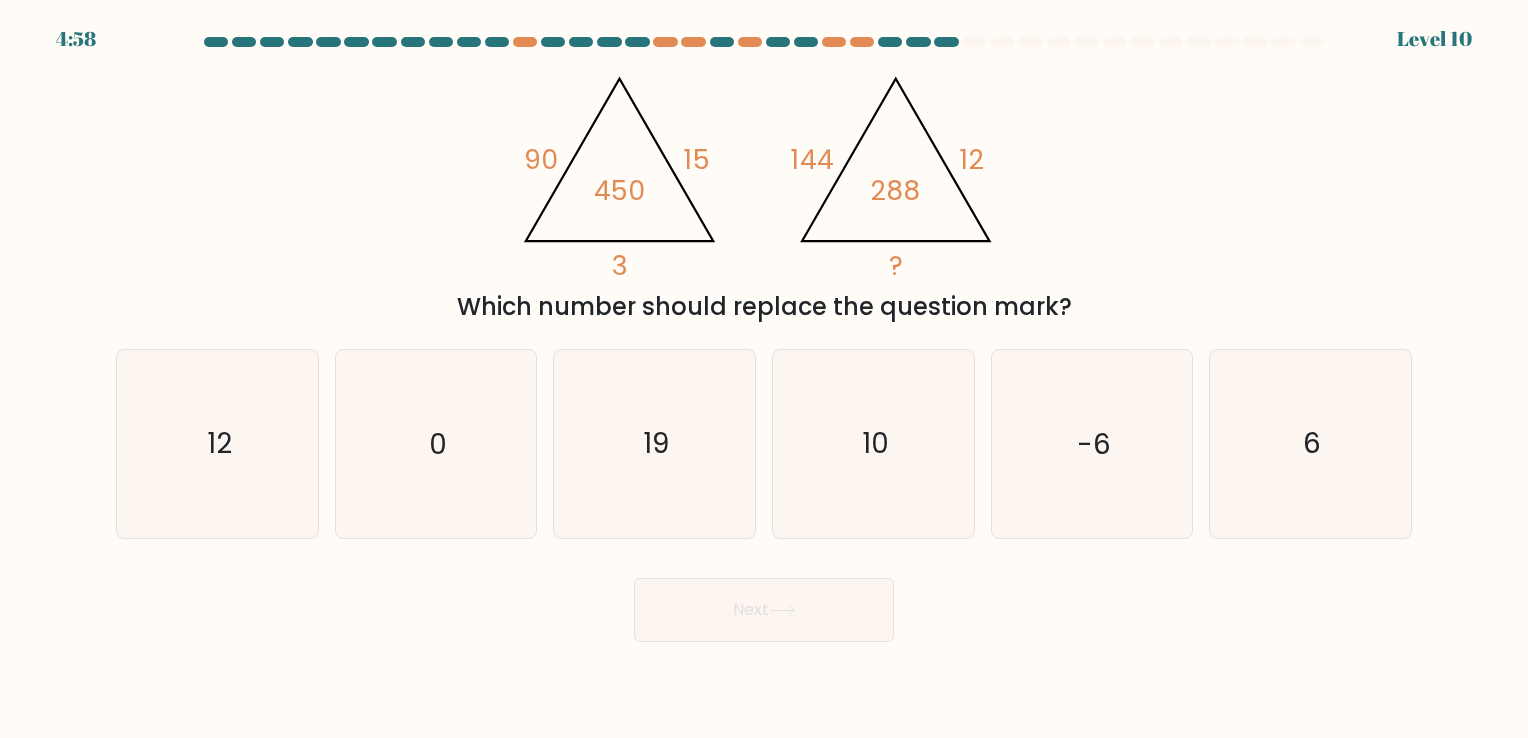 click on "Which number should replace the question mark?" at bounding box center (764, 307) 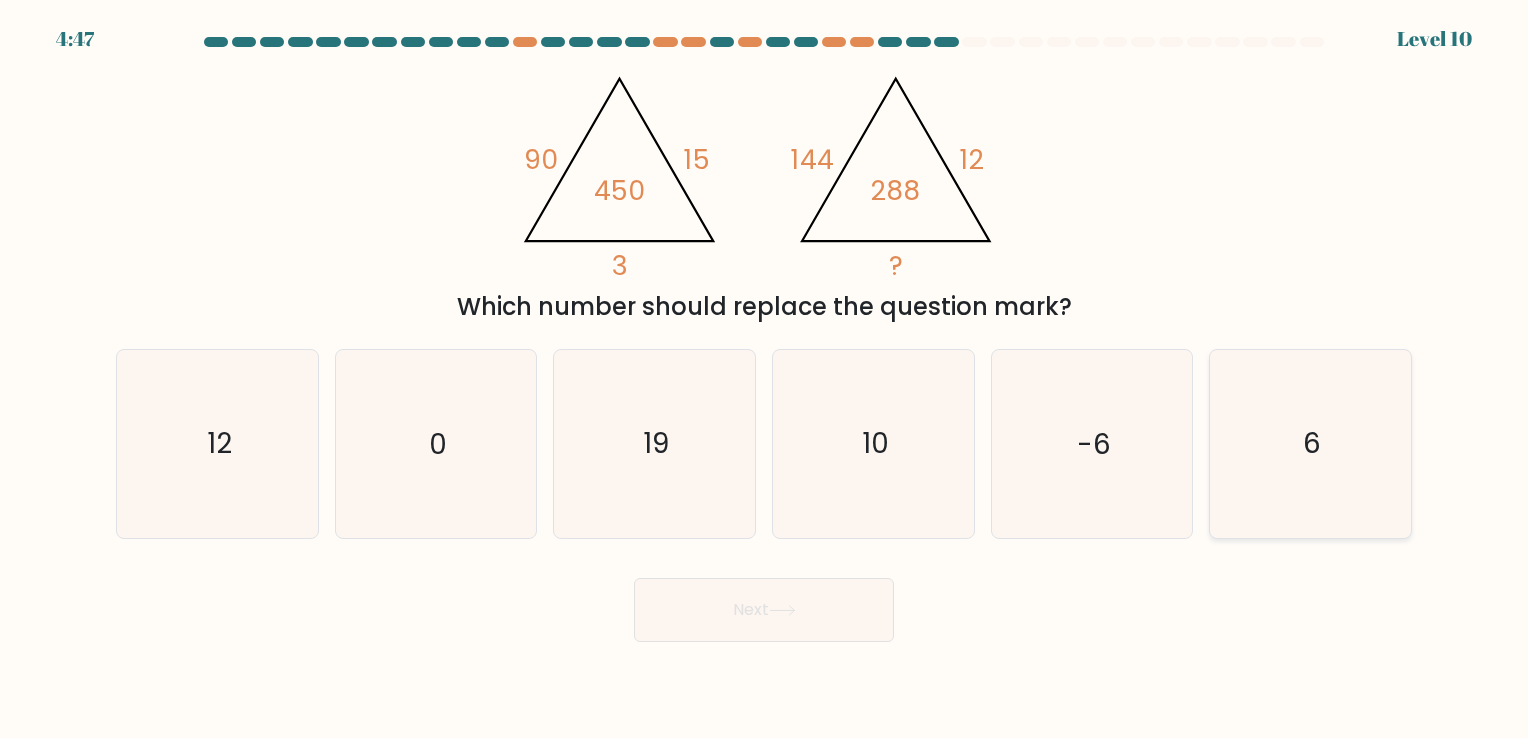 click on "6" 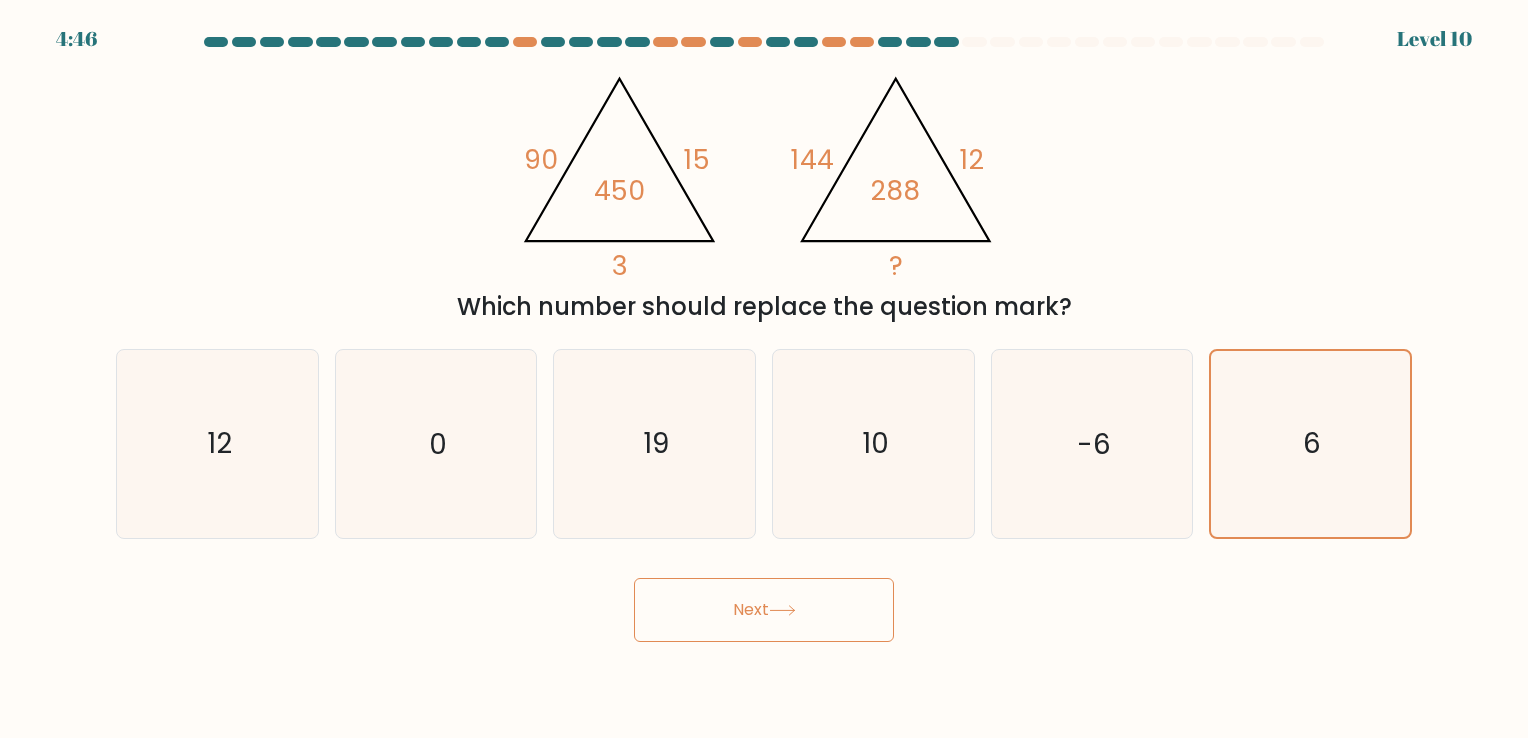 click on "Next" at bounding box center (764, 610) 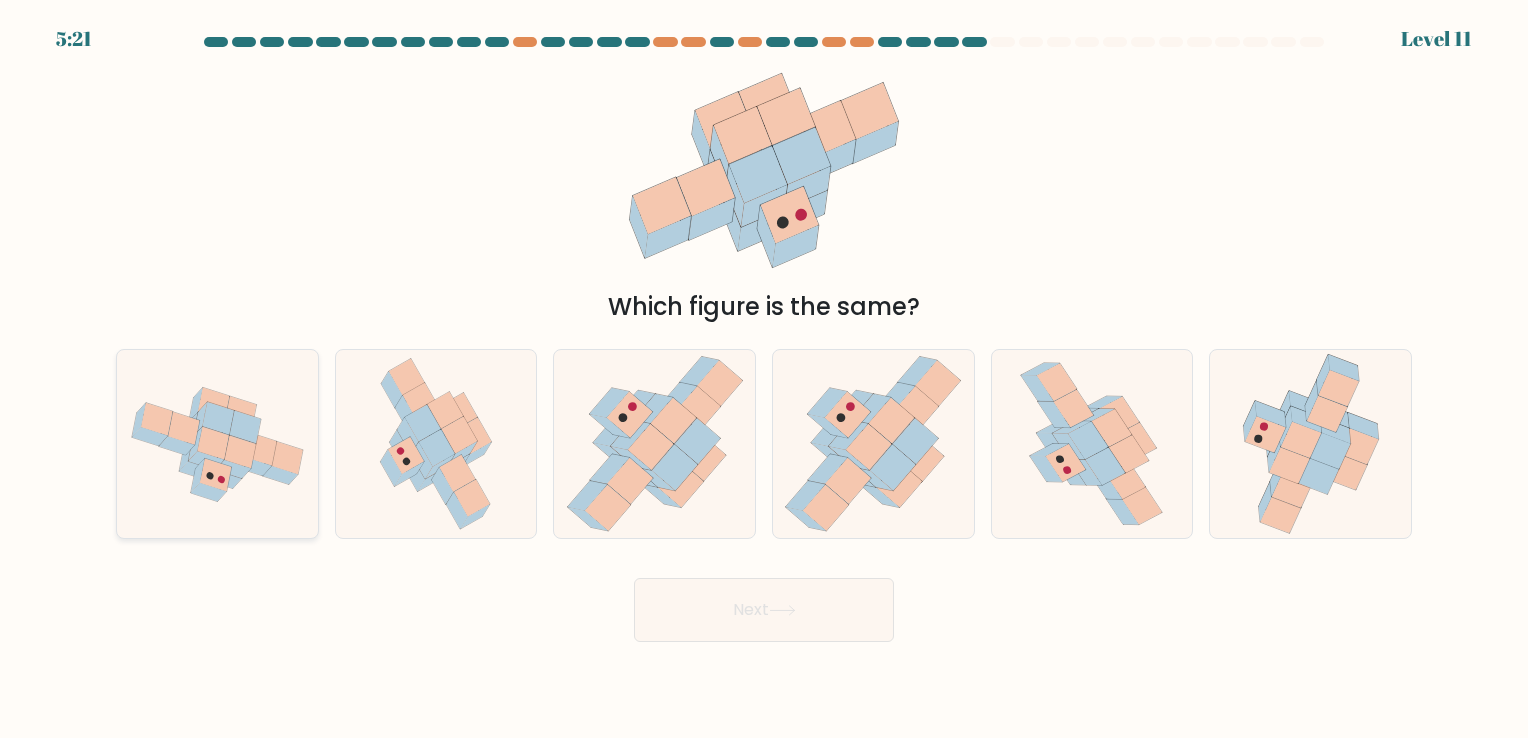 click 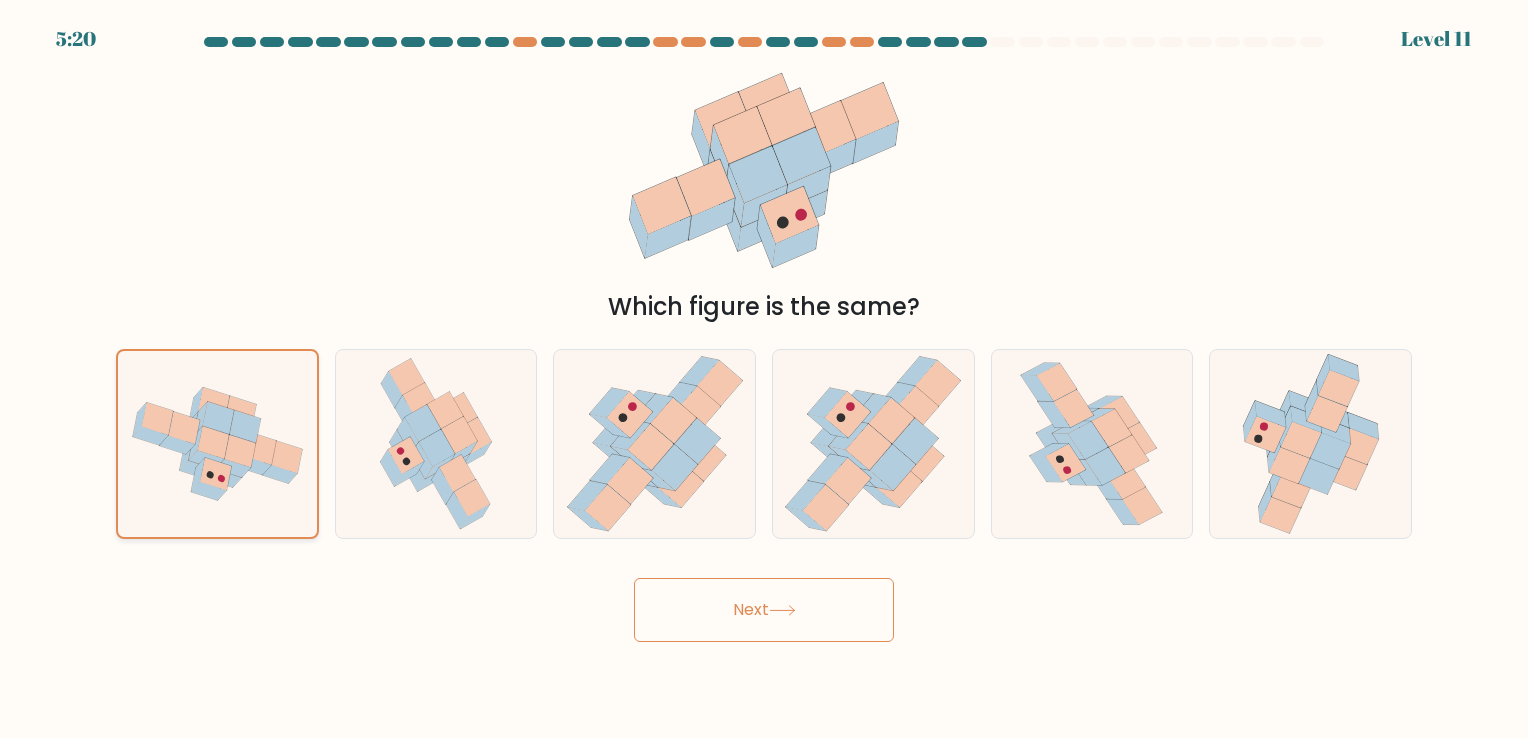 click 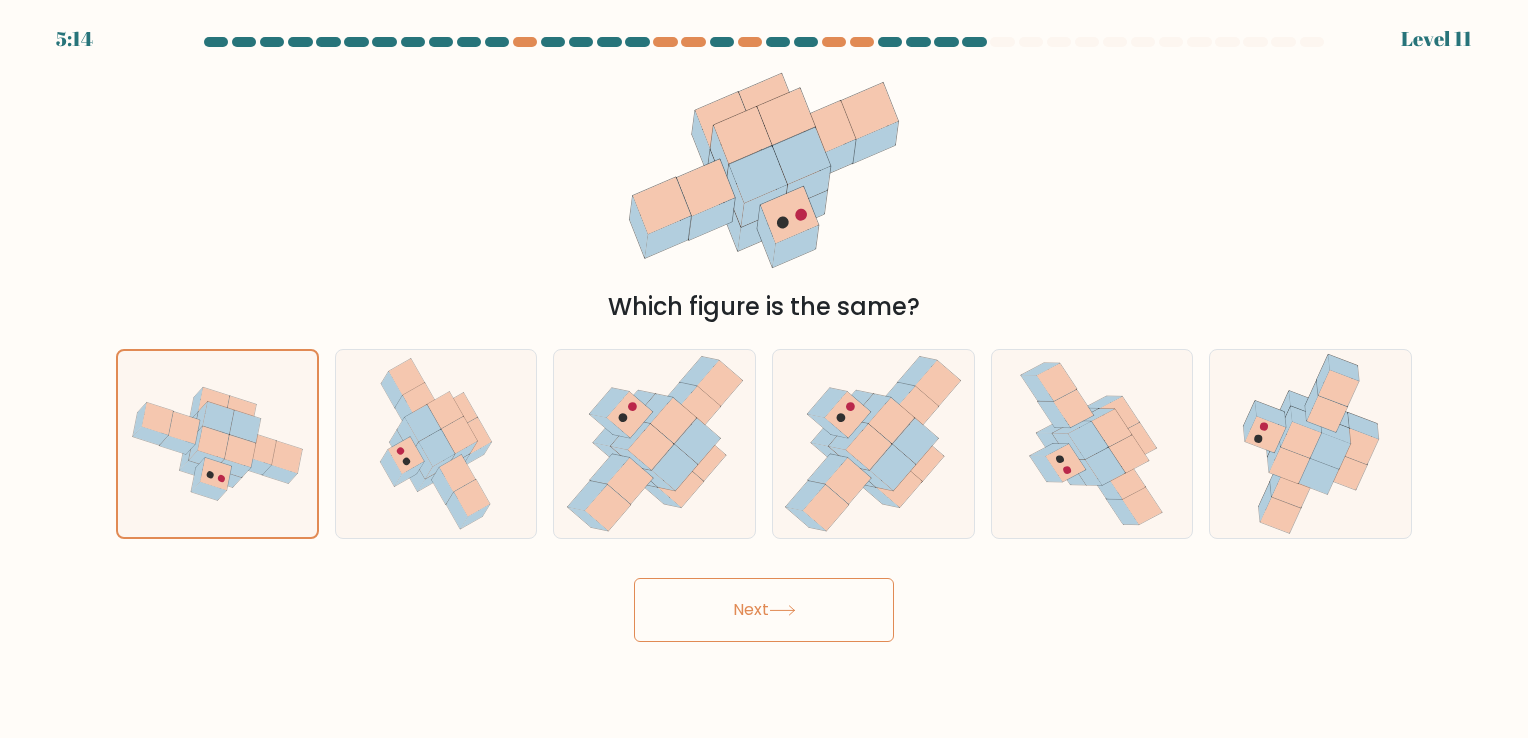 click on "Next" at bounding box center (764, 610) 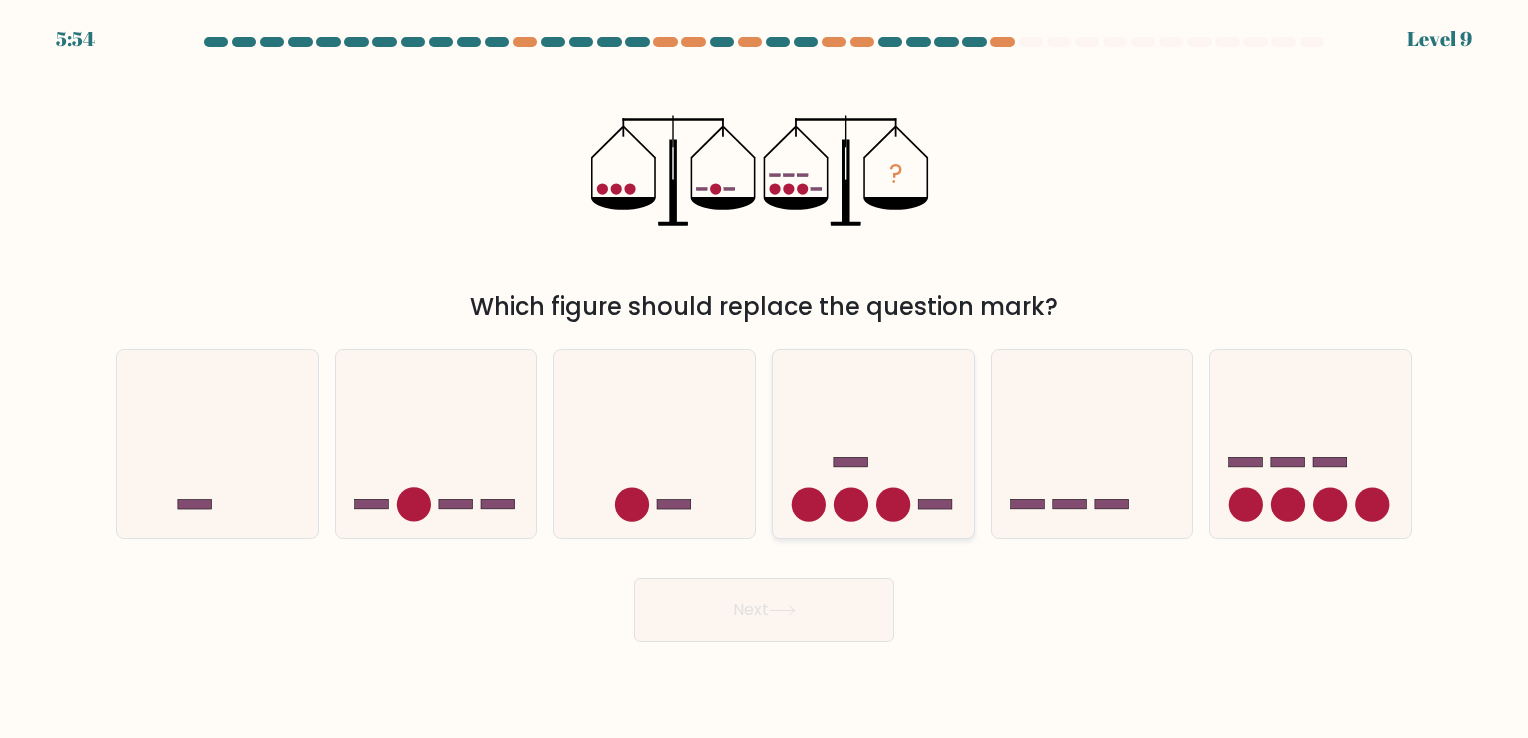 click 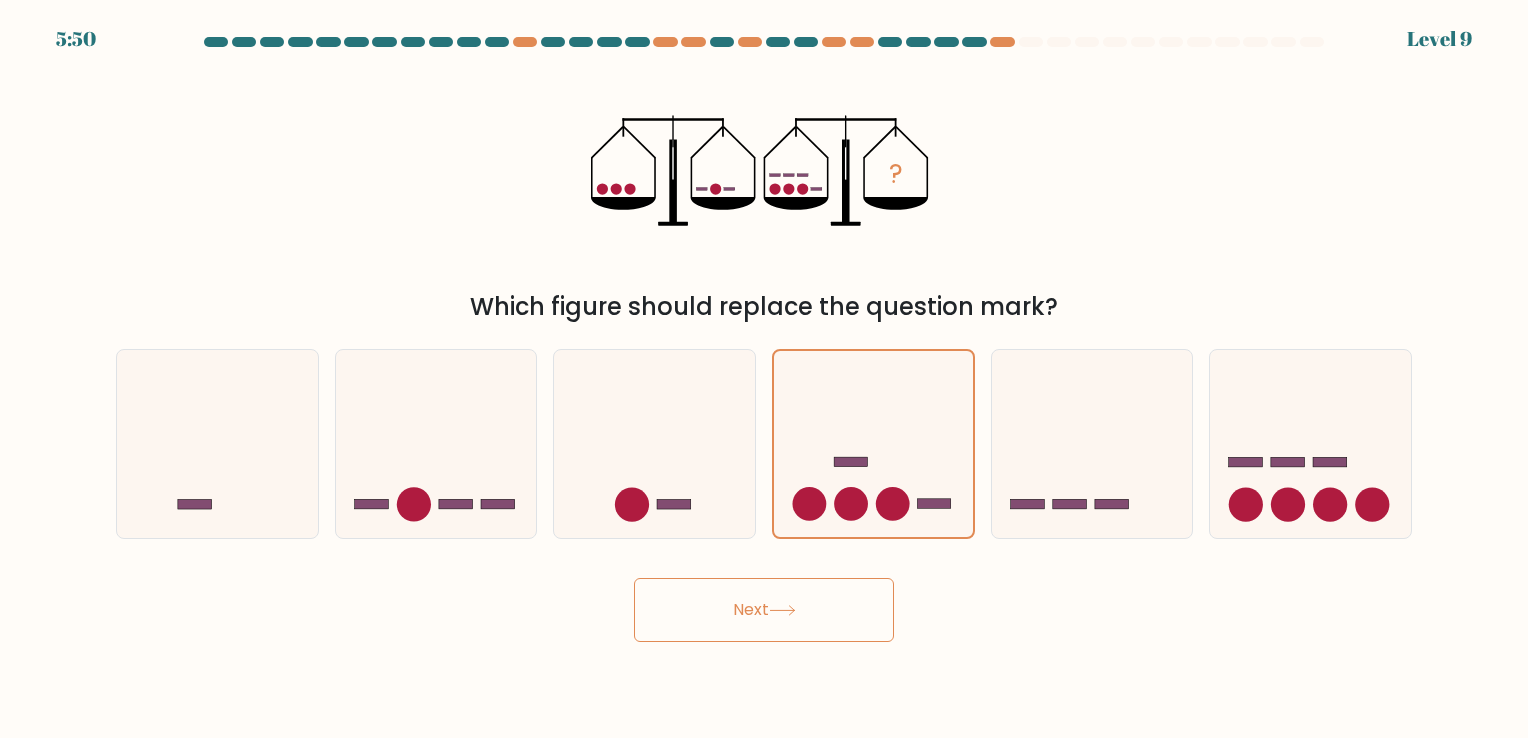 click on "?" 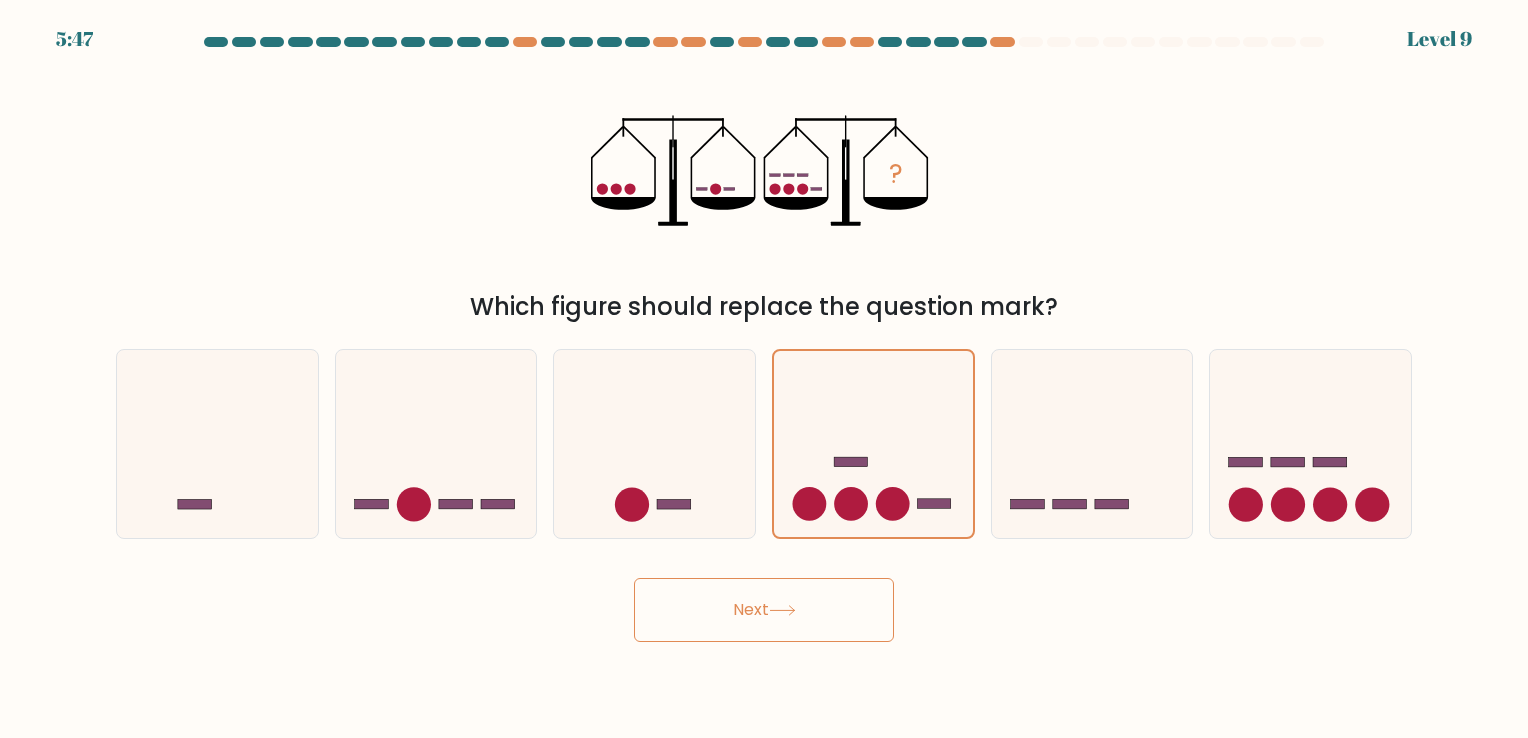 click on "?" 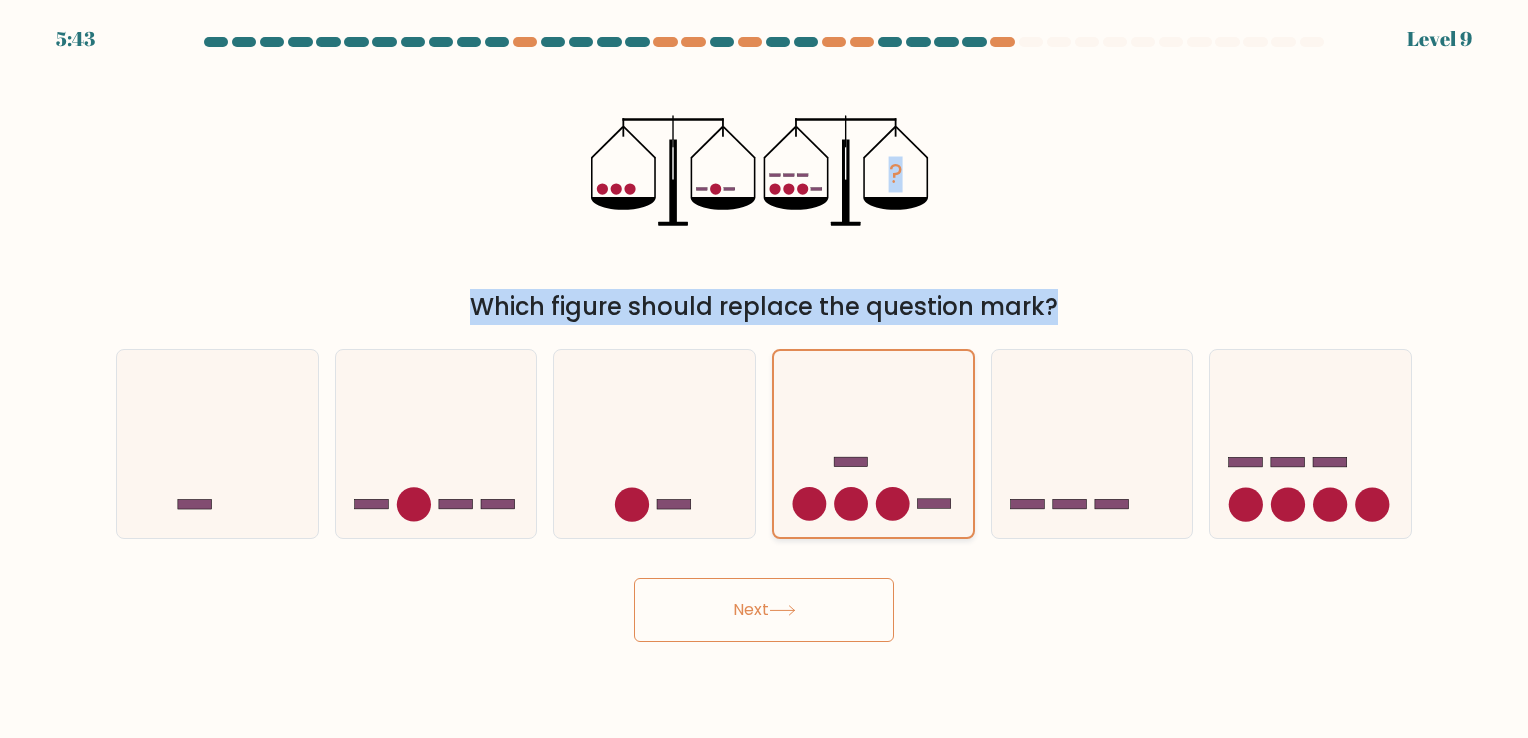 drag, startPoint x: 676, startPoint y: 232, endPoint x: 937, endPoint y: 462, distance: 347.88074 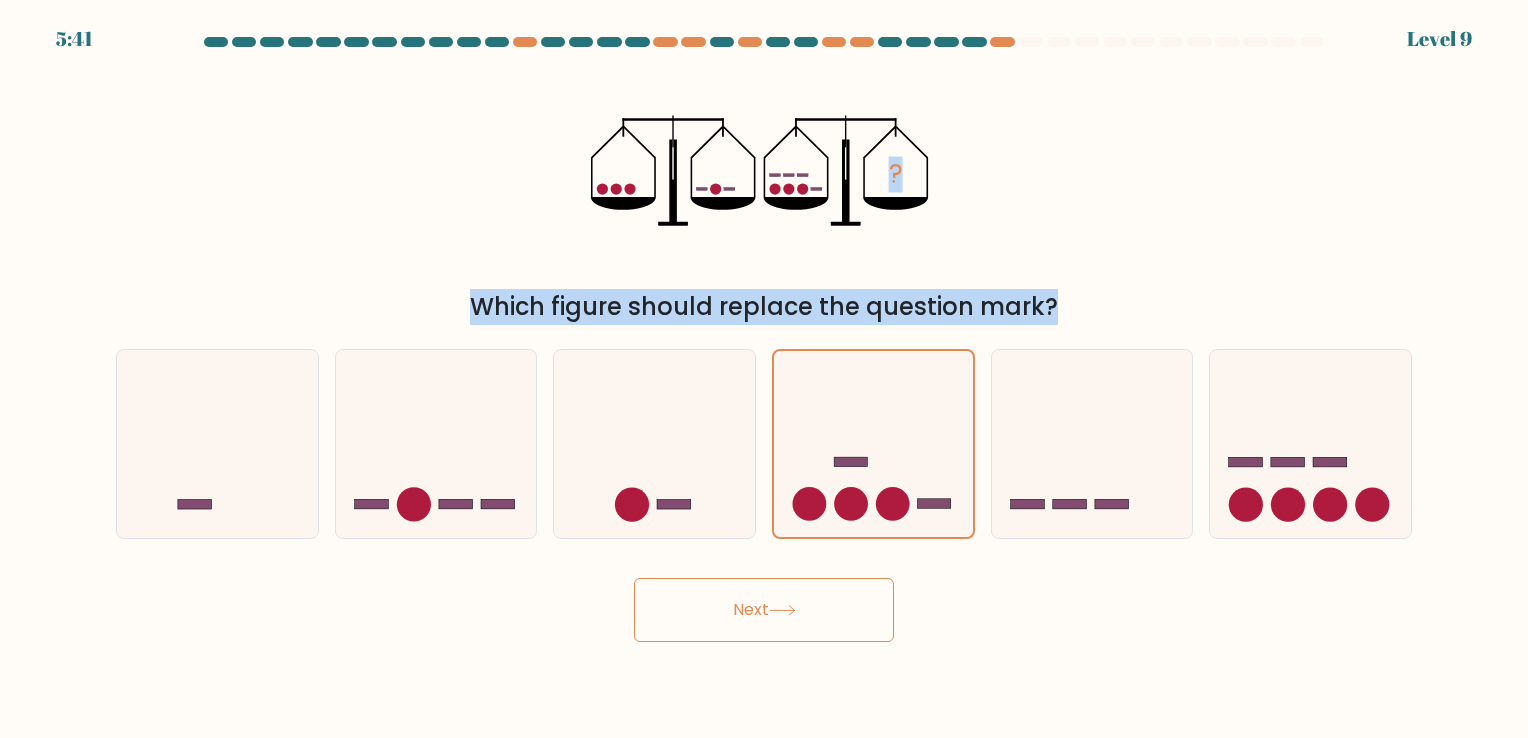 click on "Next" at bounding box center [764, 610] 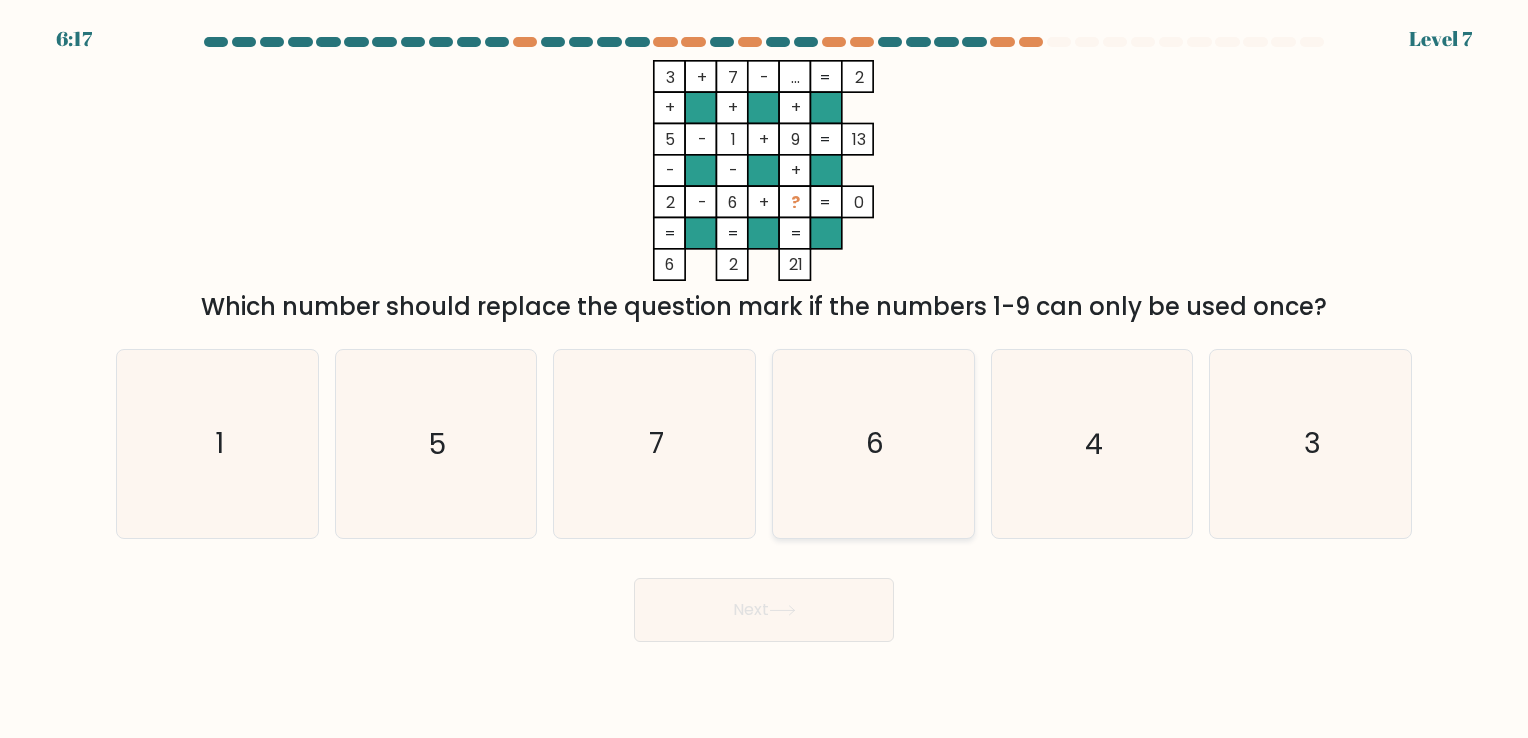 click on "6" 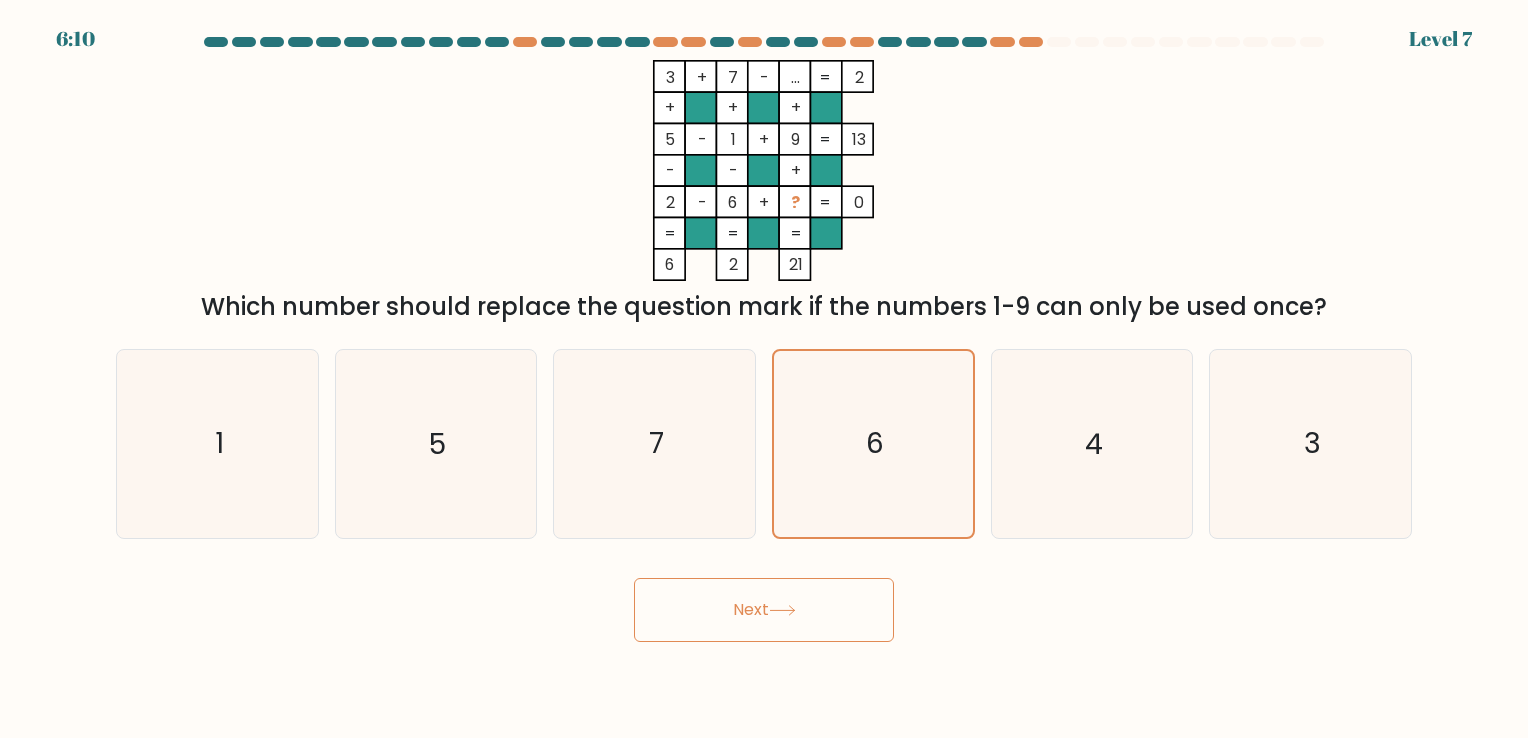 click on "b.
5" at bounding box center [436, 443] 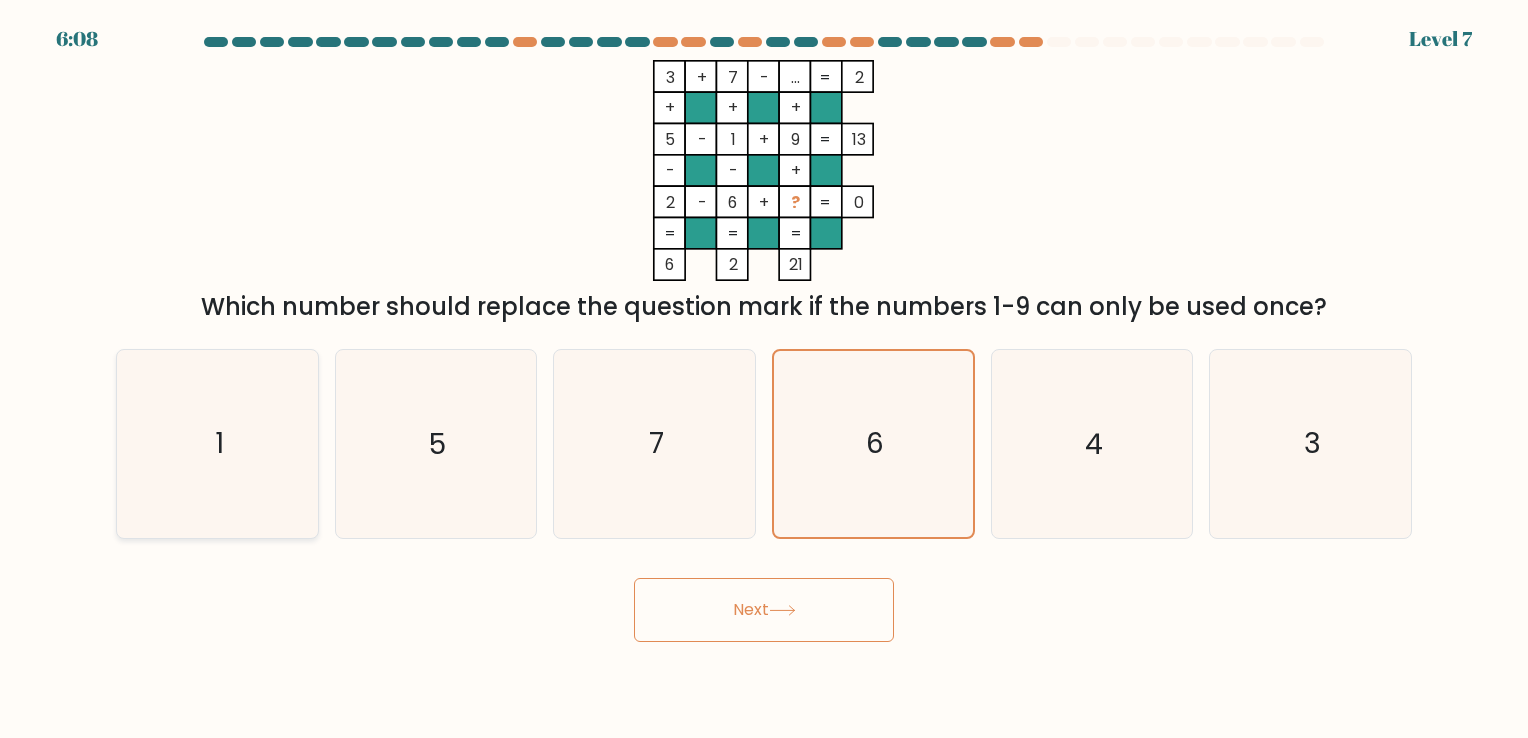 click on "1" 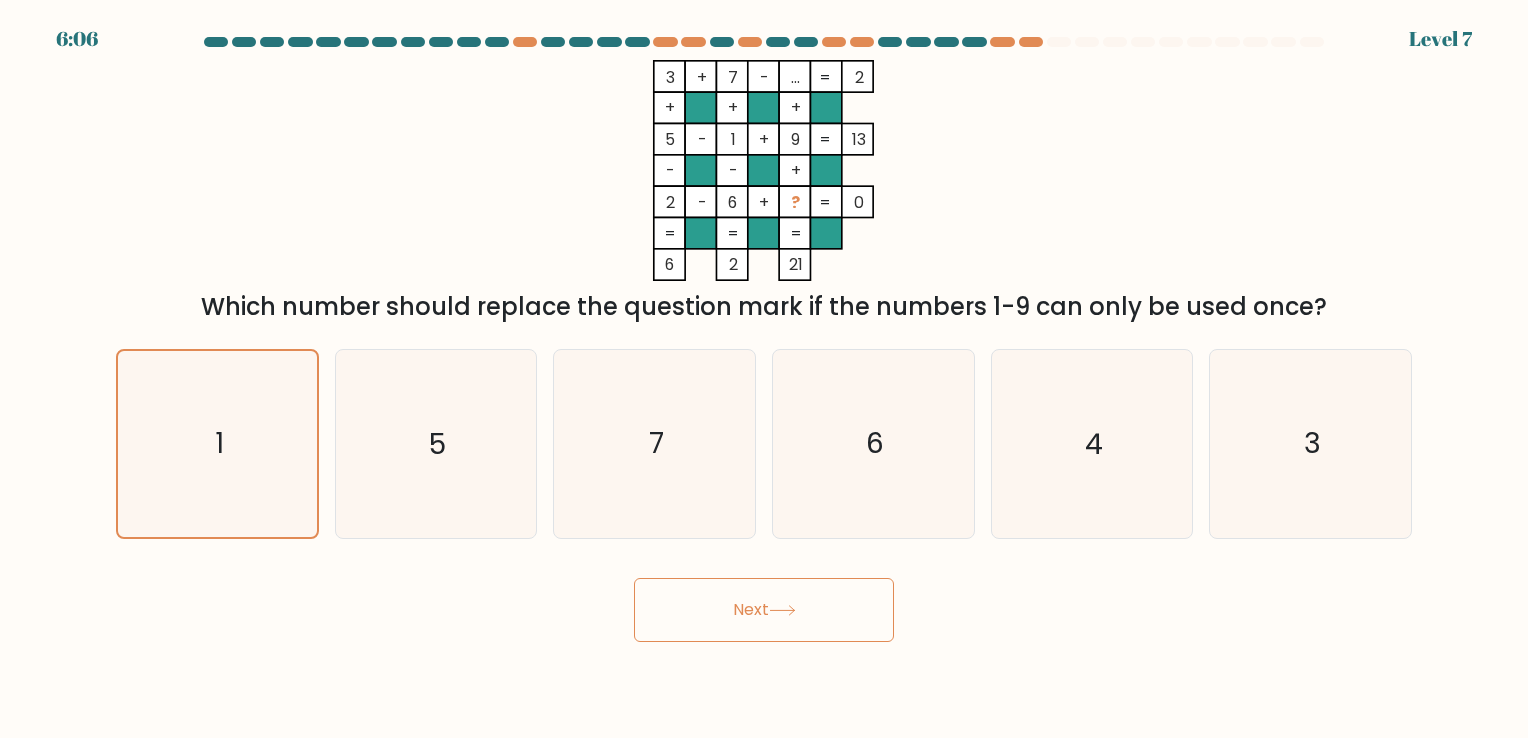 drag, startPoint x: 824, startPoint y: 638, endPoint x: 708, endPoint y: 605, distance: 120.60265 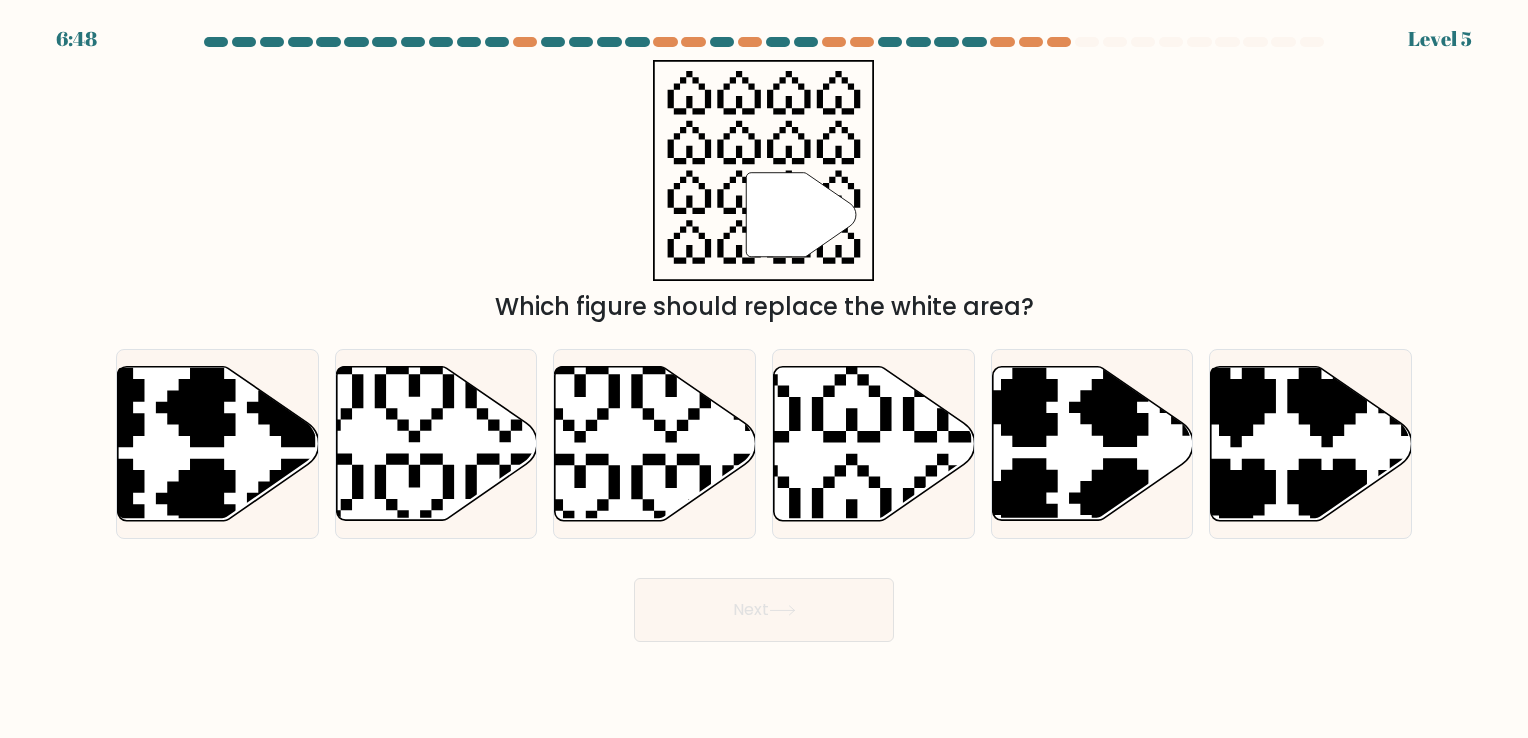 click on "a." at bounding box center (764, 339) 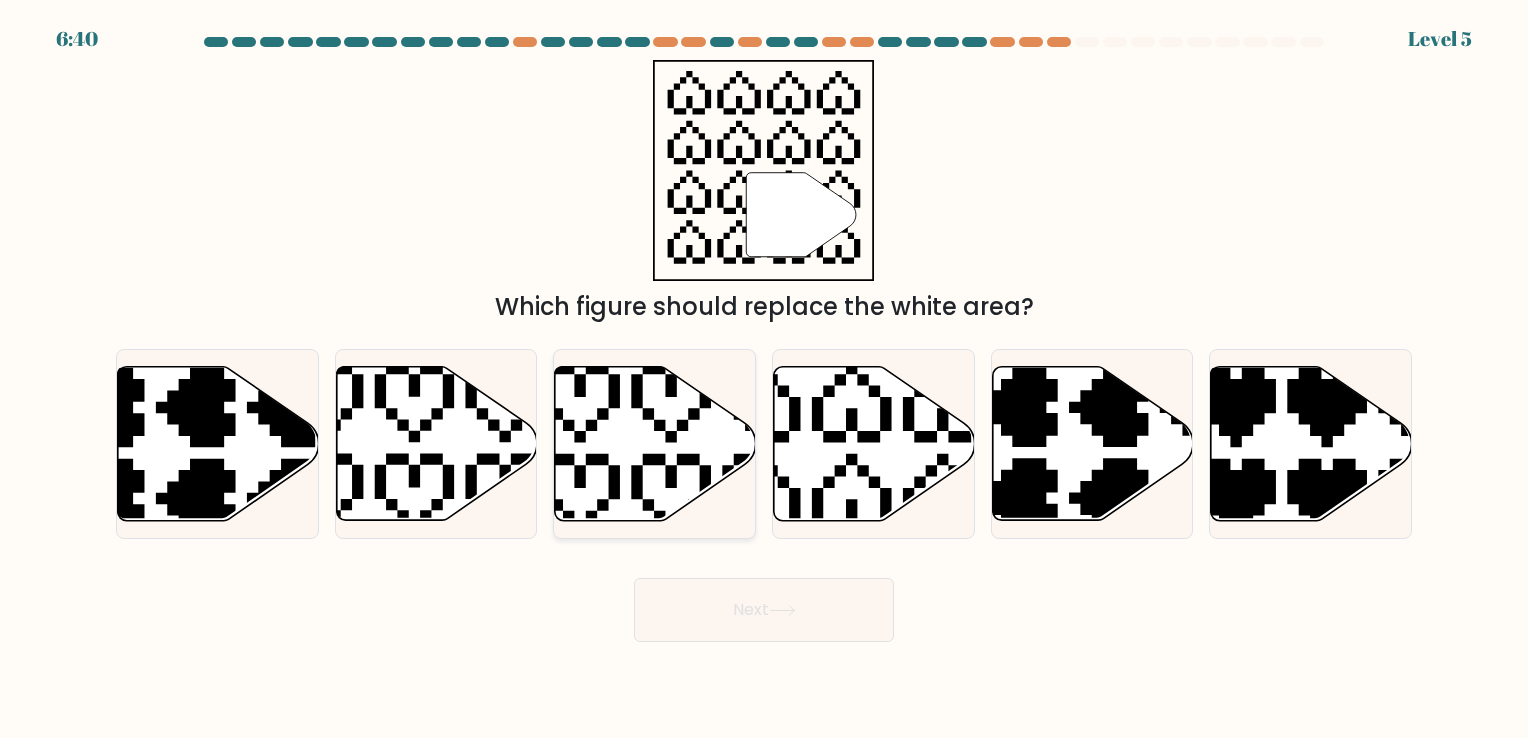 click 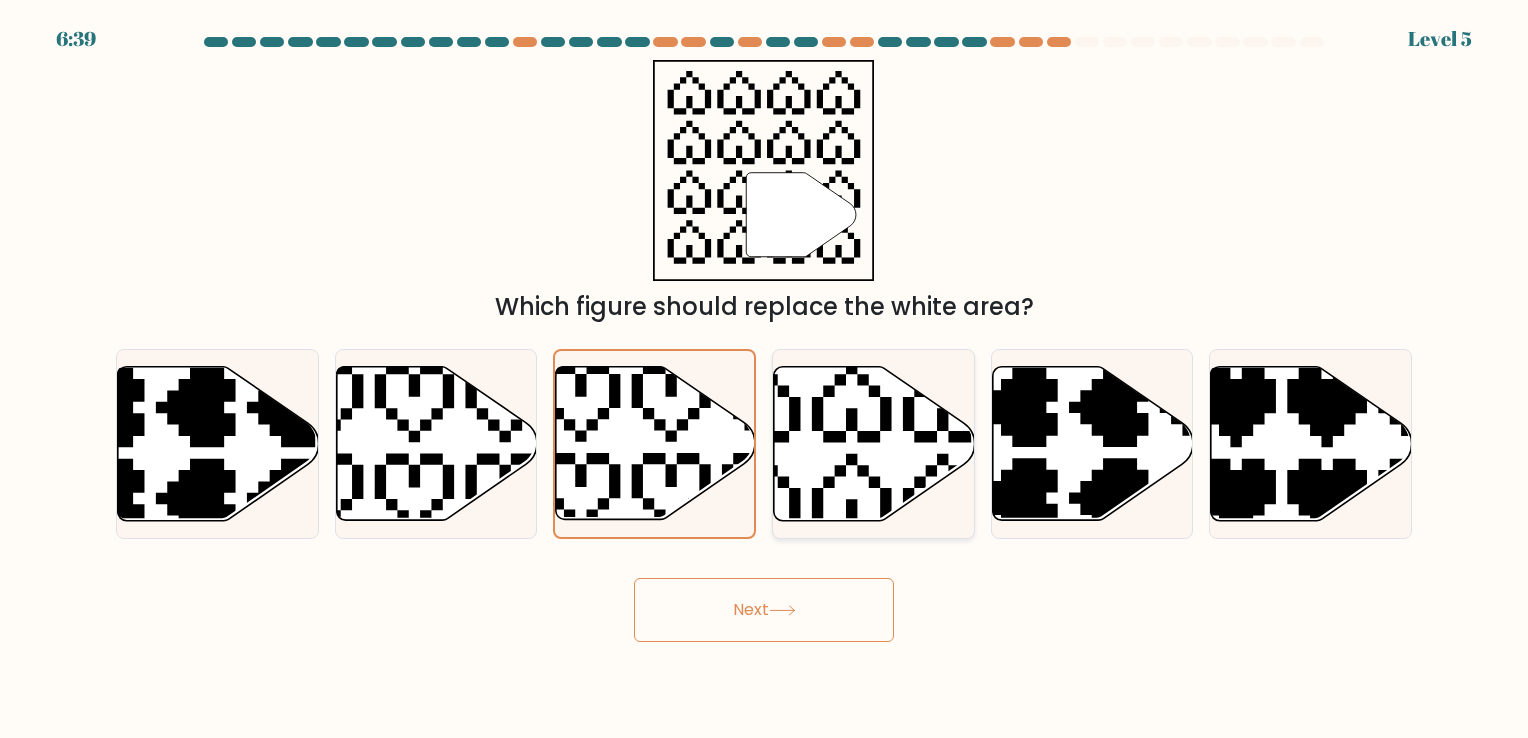 click 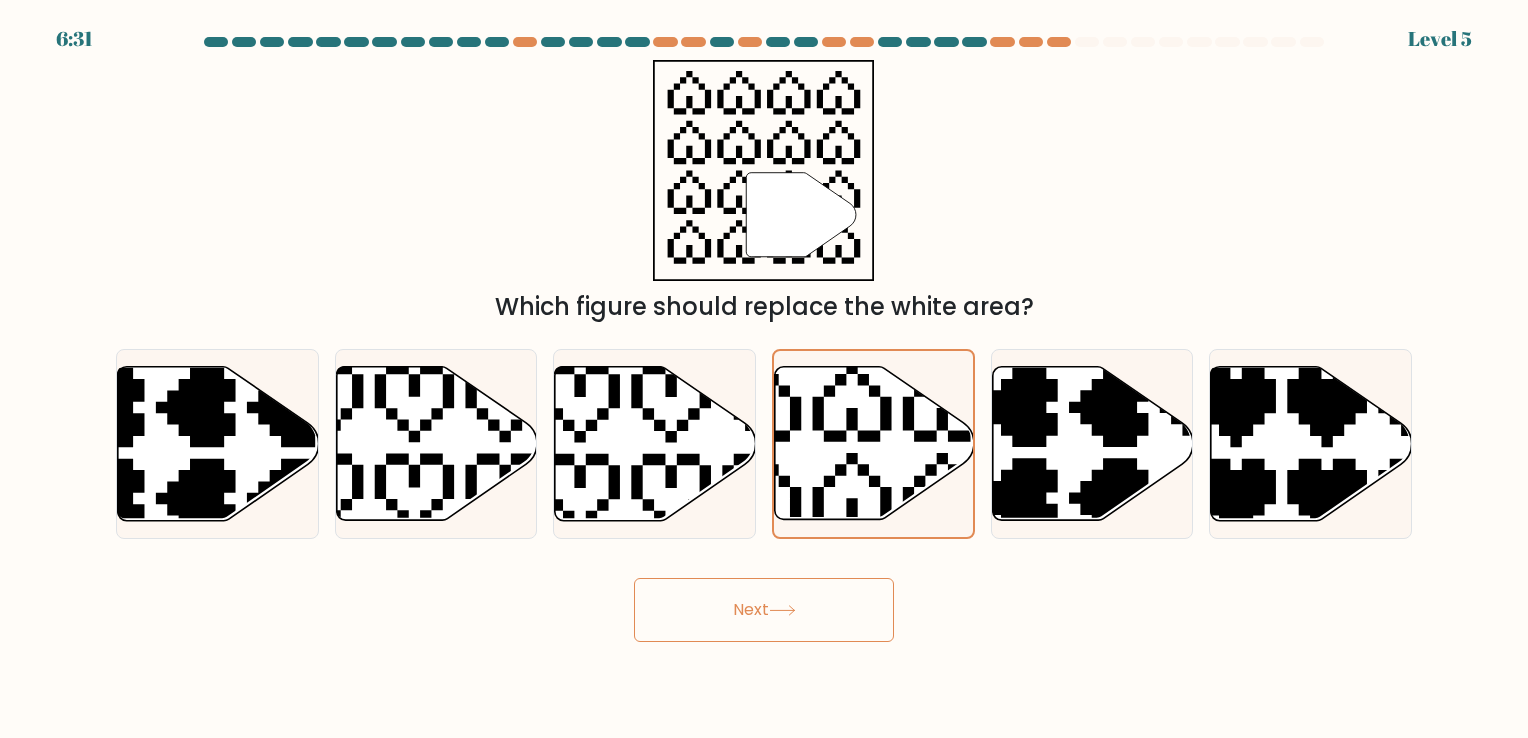 drag, startPoint x: 852, startPoint y: 588, endPoint x: 796, endPoint y: 598, distance: 56.88585 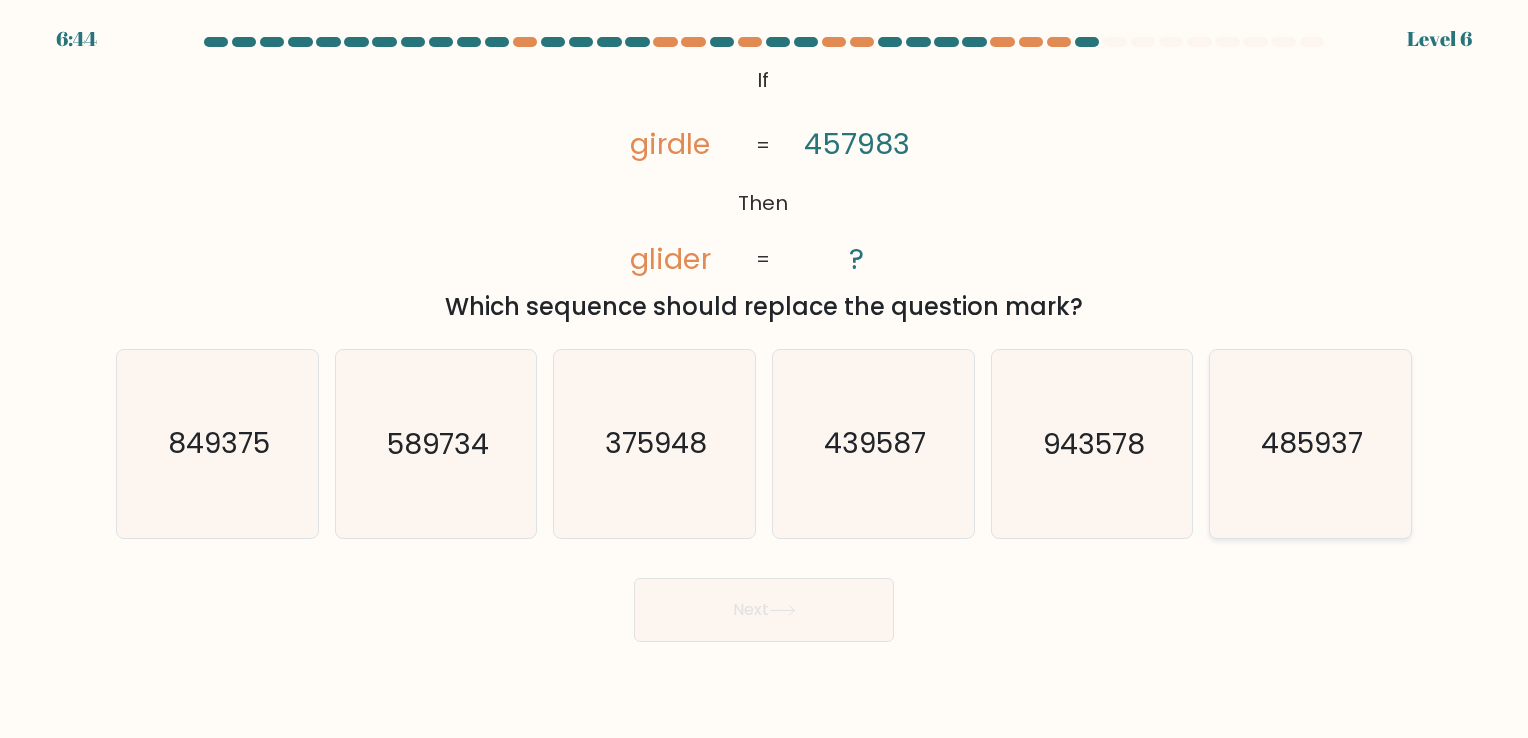 click on "485937" 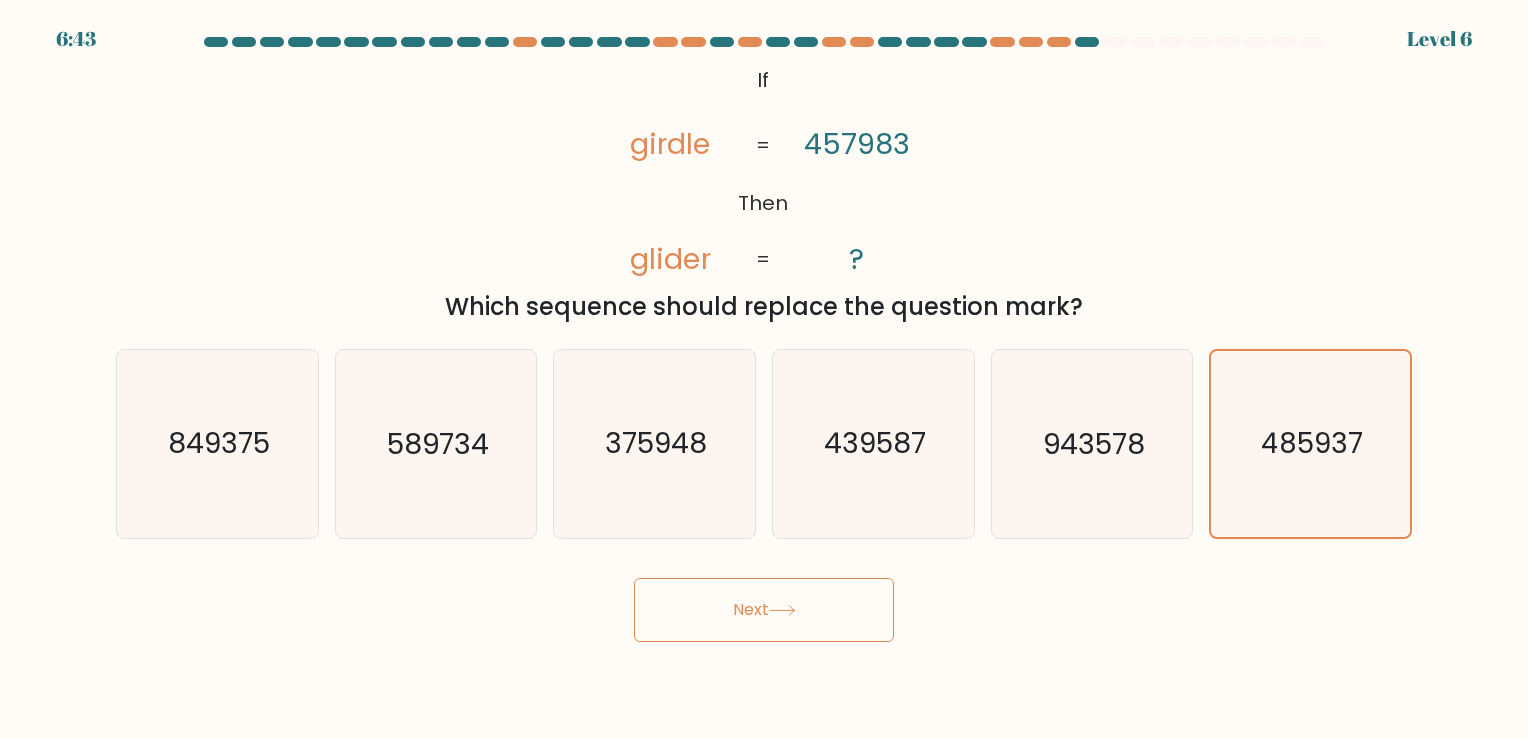 click on "Next" at bounding box center [764, 610] 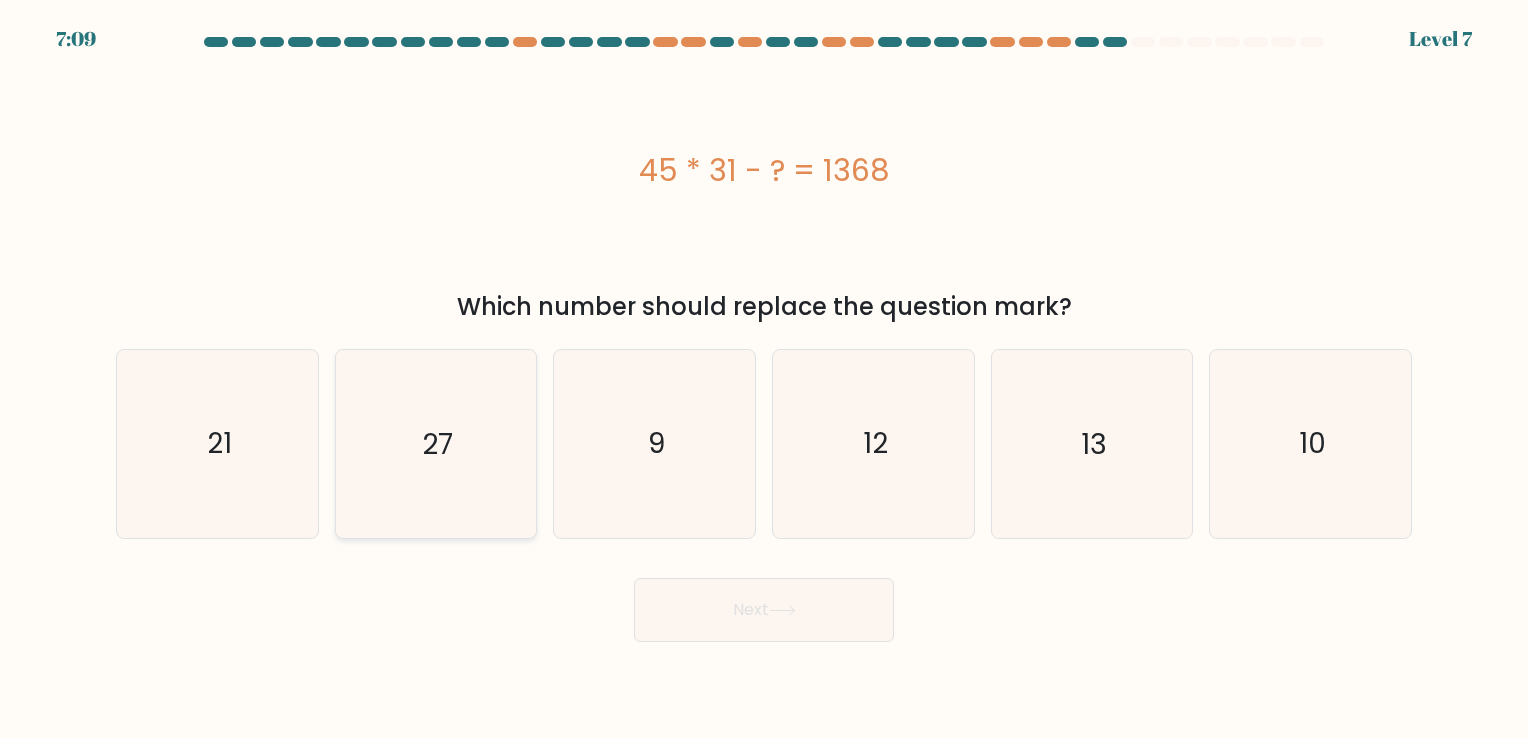 click on "27" 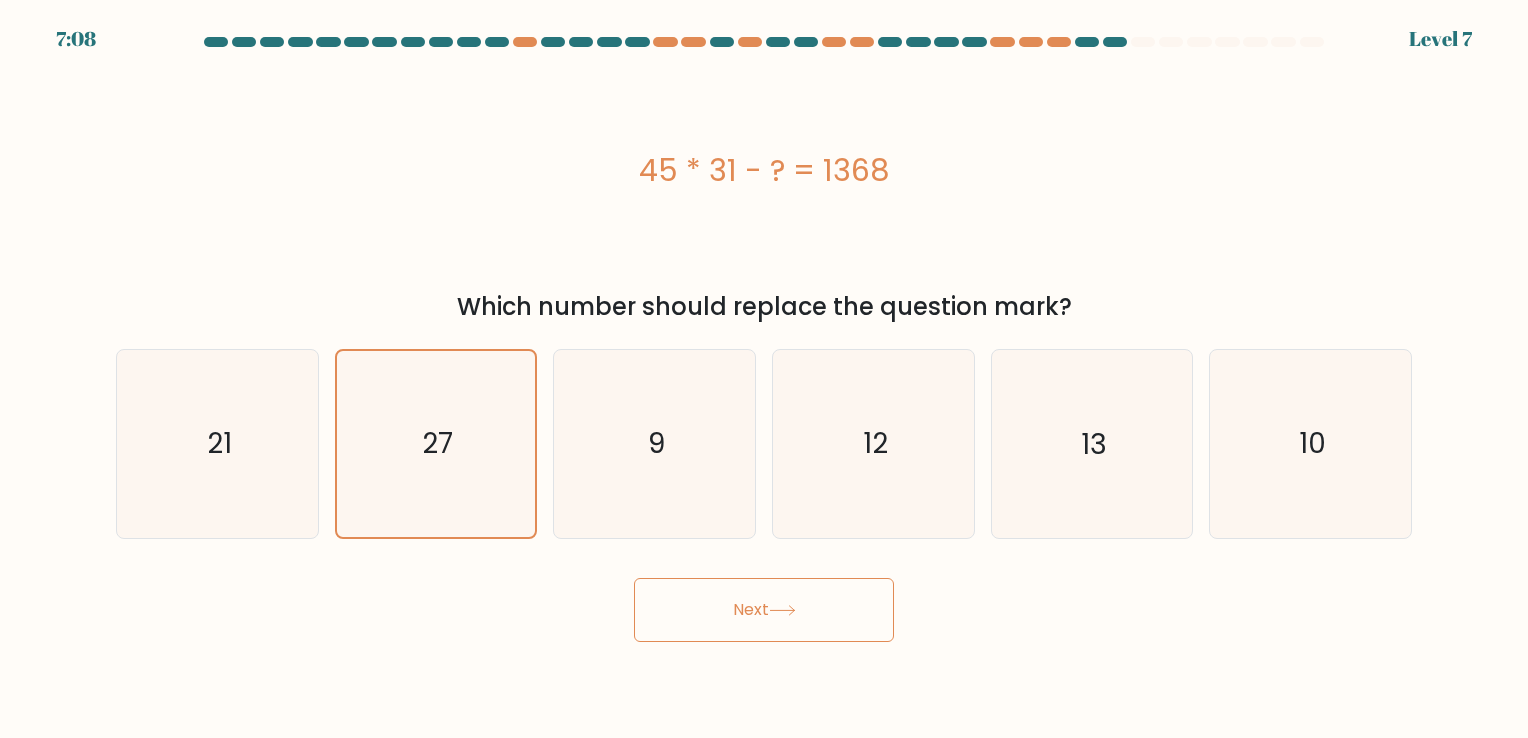 click on "Next" at bounding box center (764, 610) 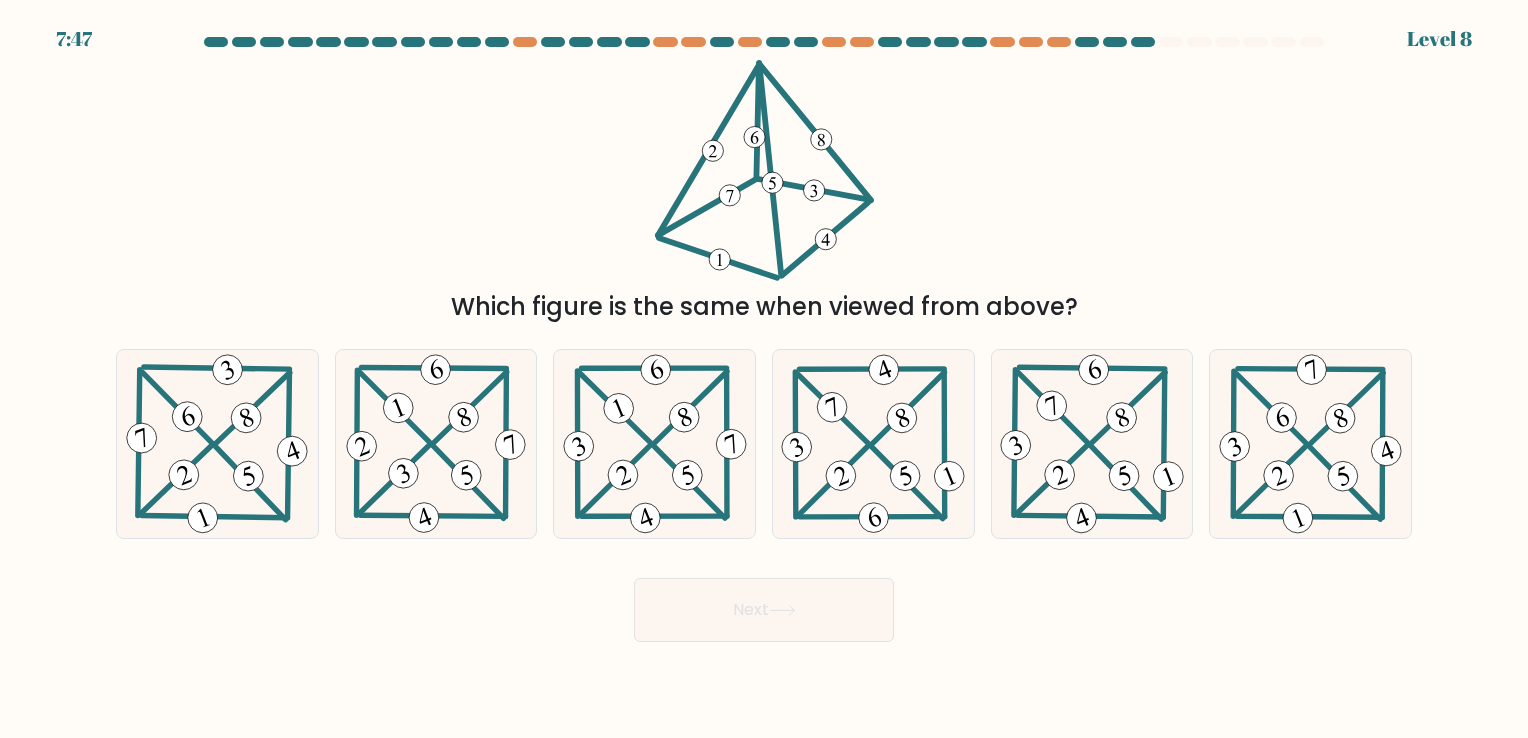 click on "Next" at bounding box center (764, 602) 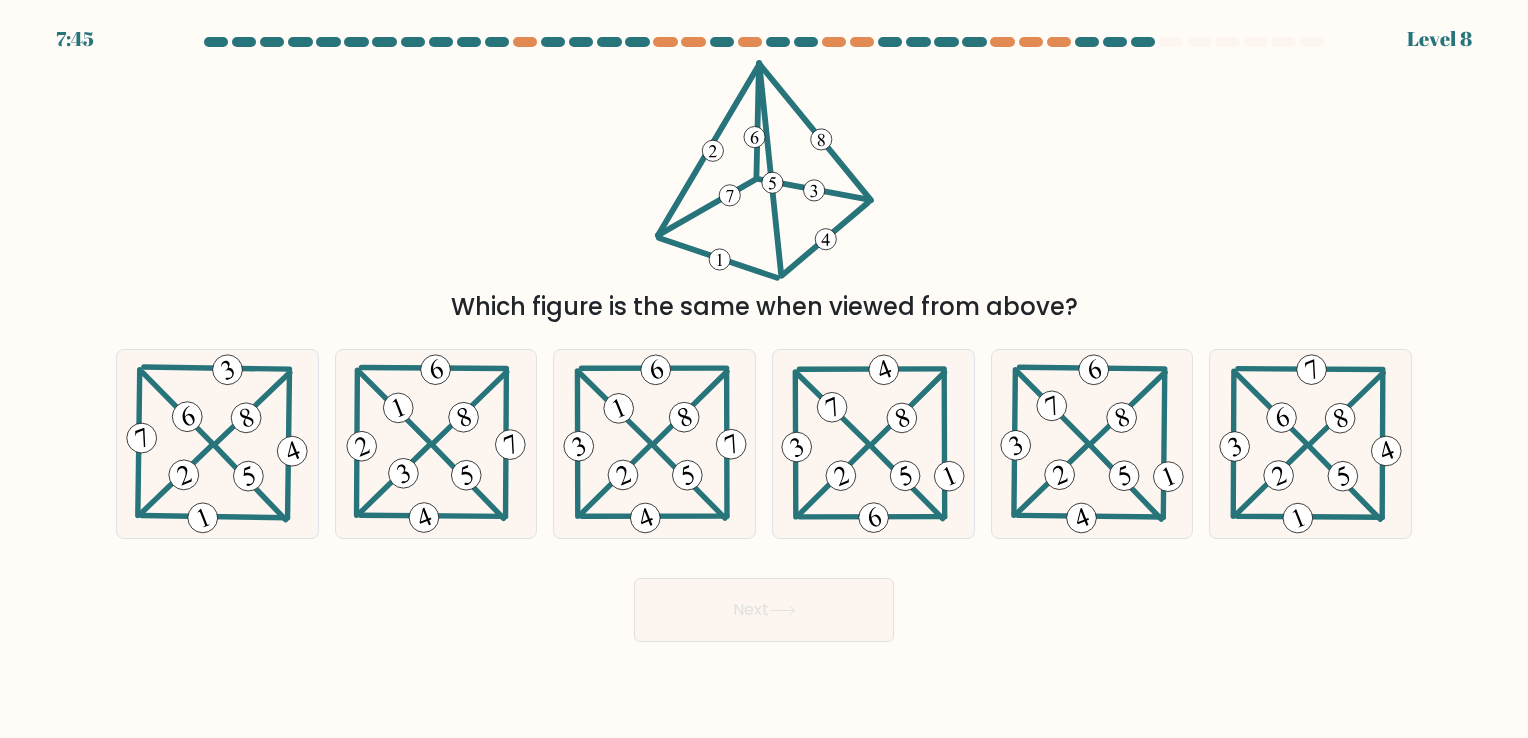 click on "Next" at bounding box center [764, 602] 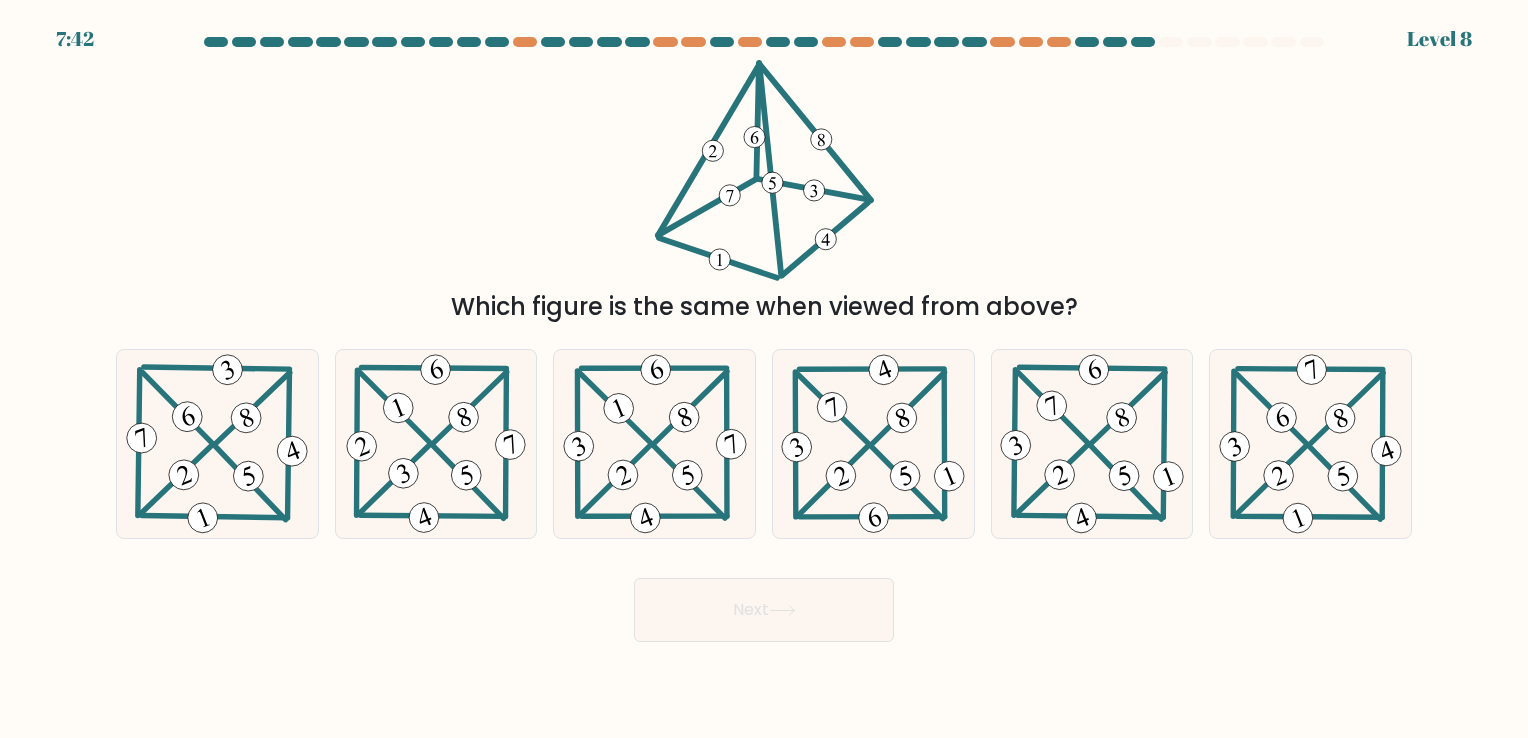 click on "Next" at bounding box center [764, 602] 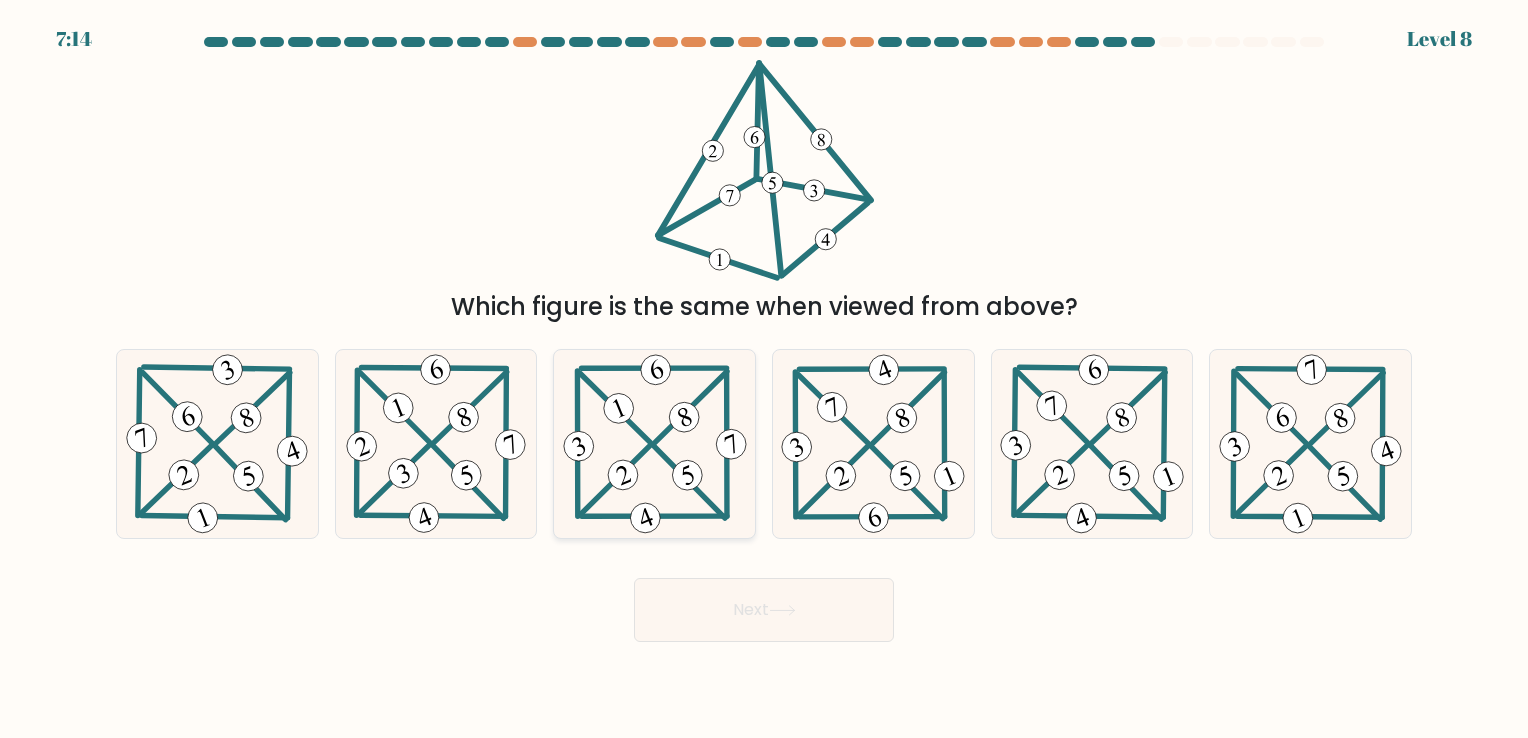click 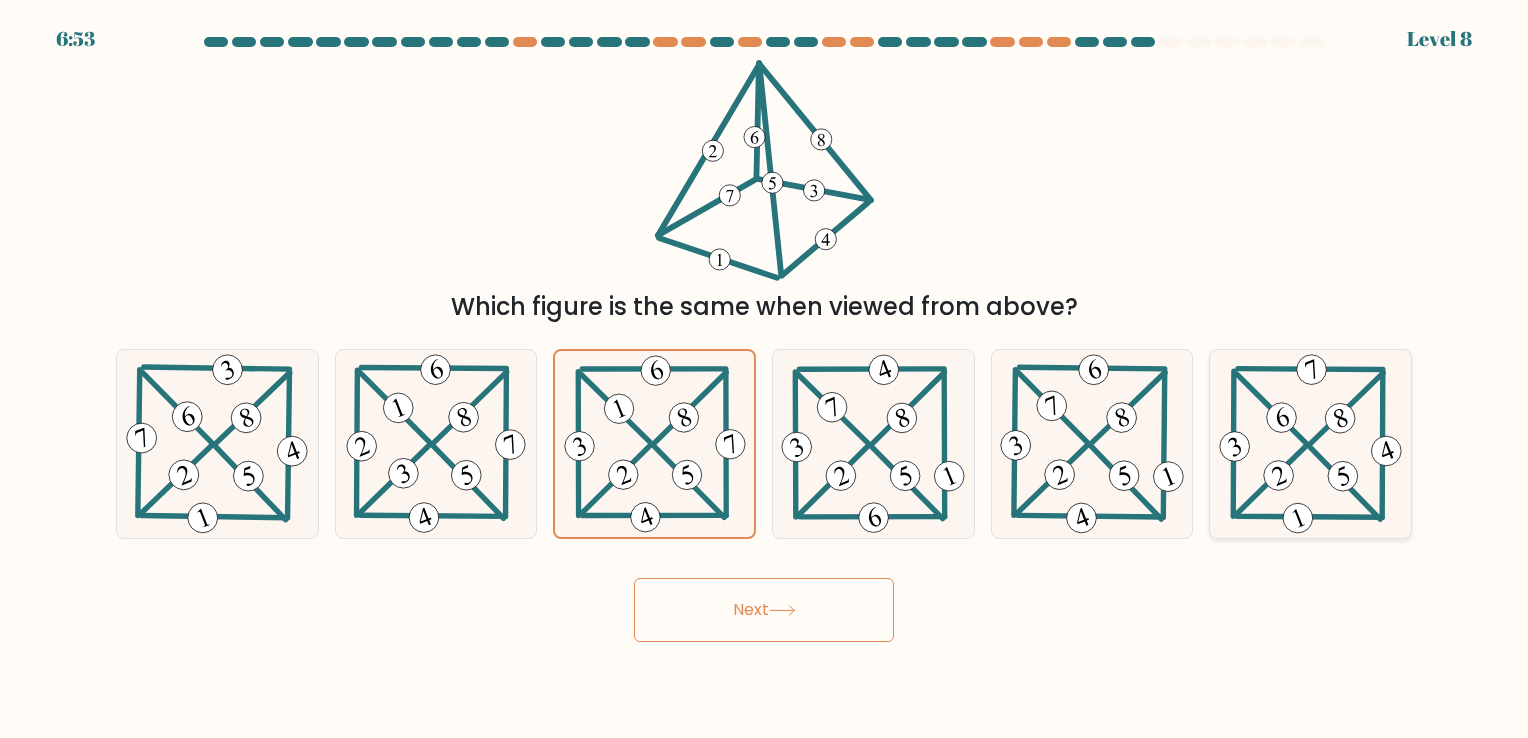 click 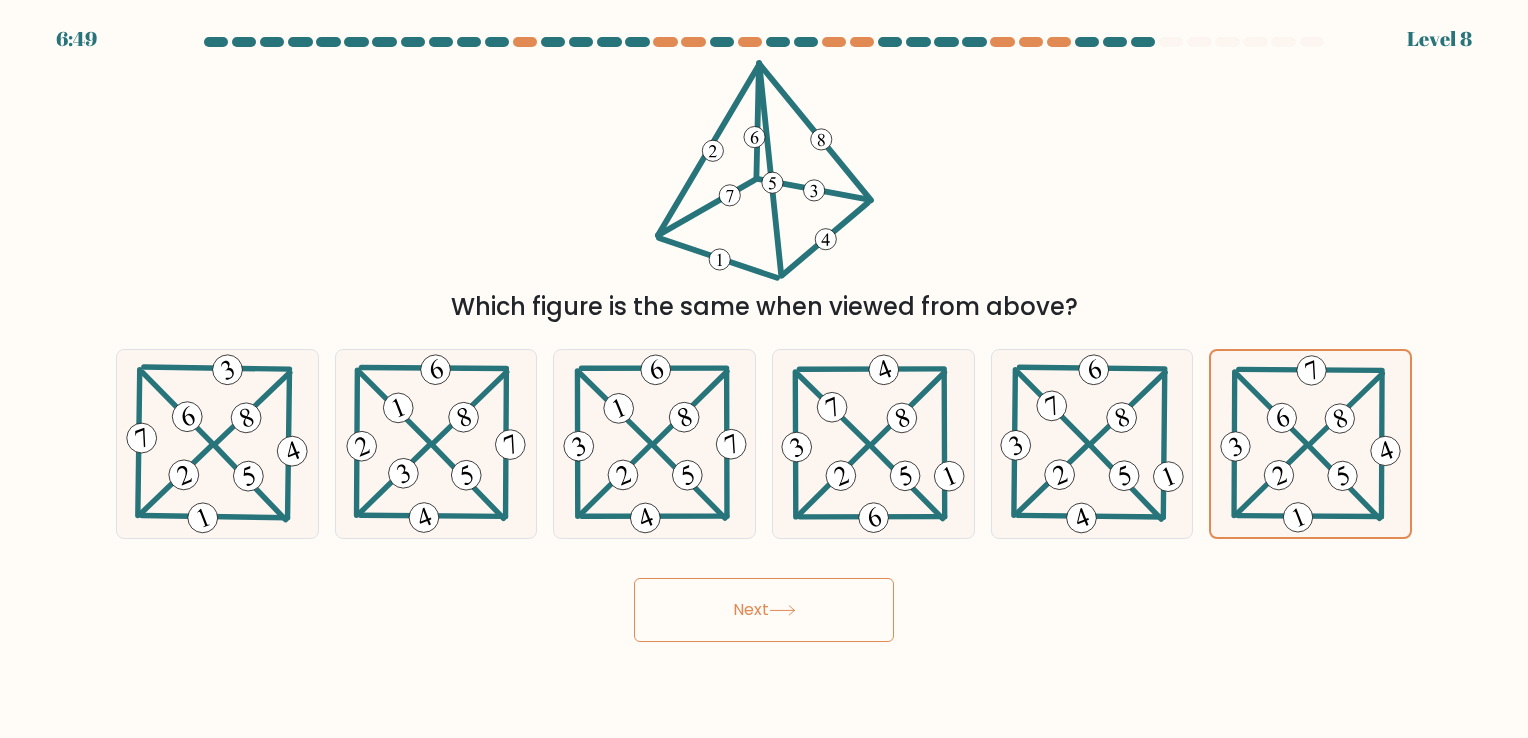 click on "Next" at bounding box center [764, 610] 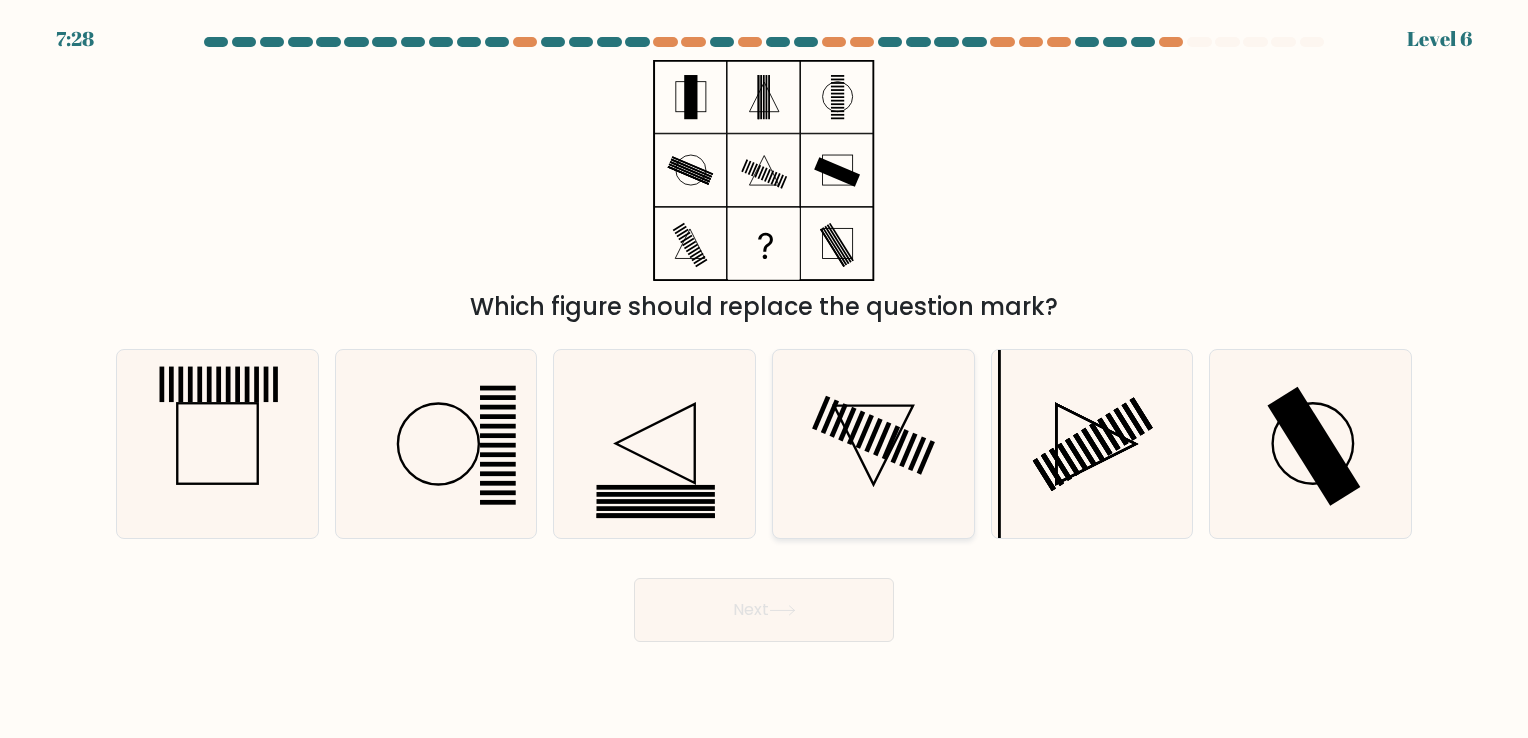 click 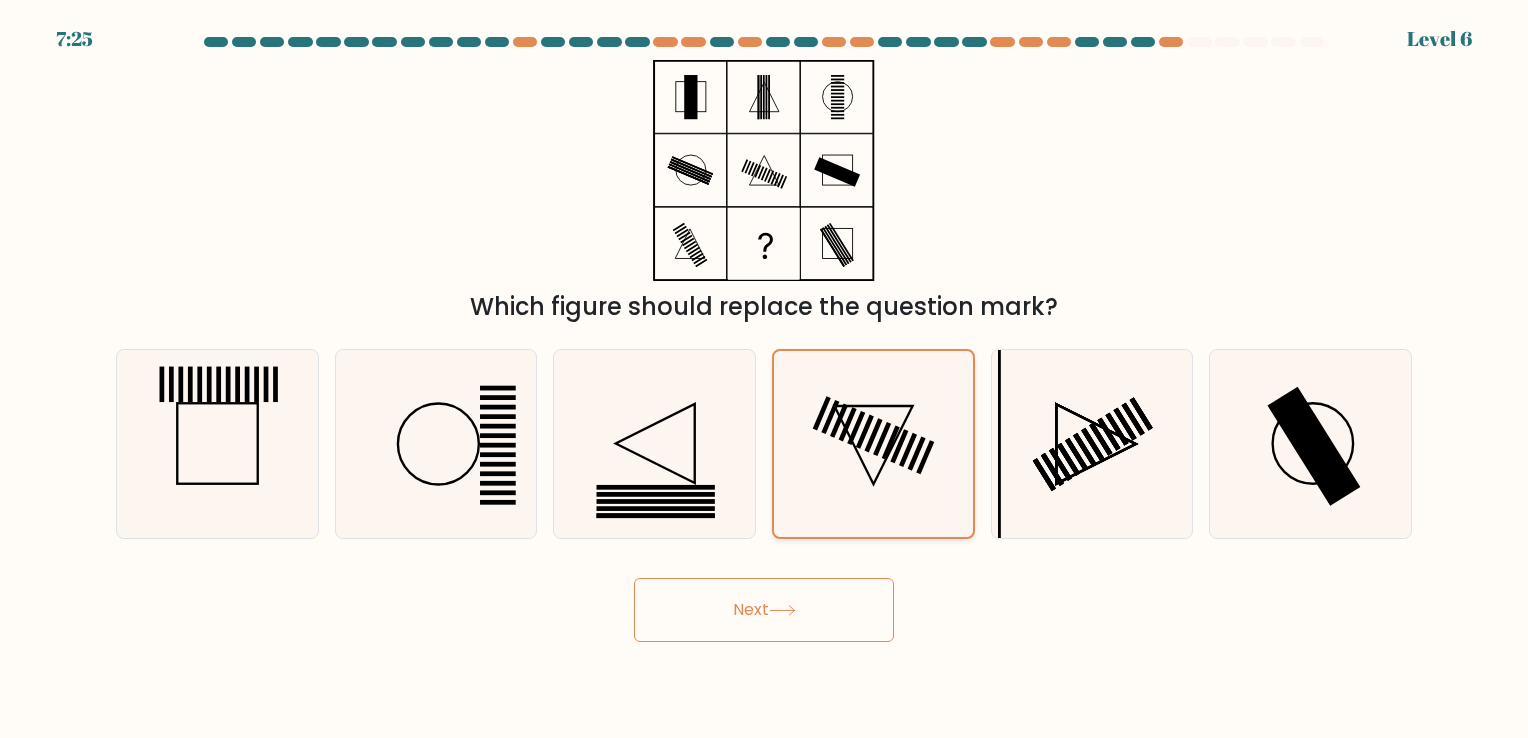 click 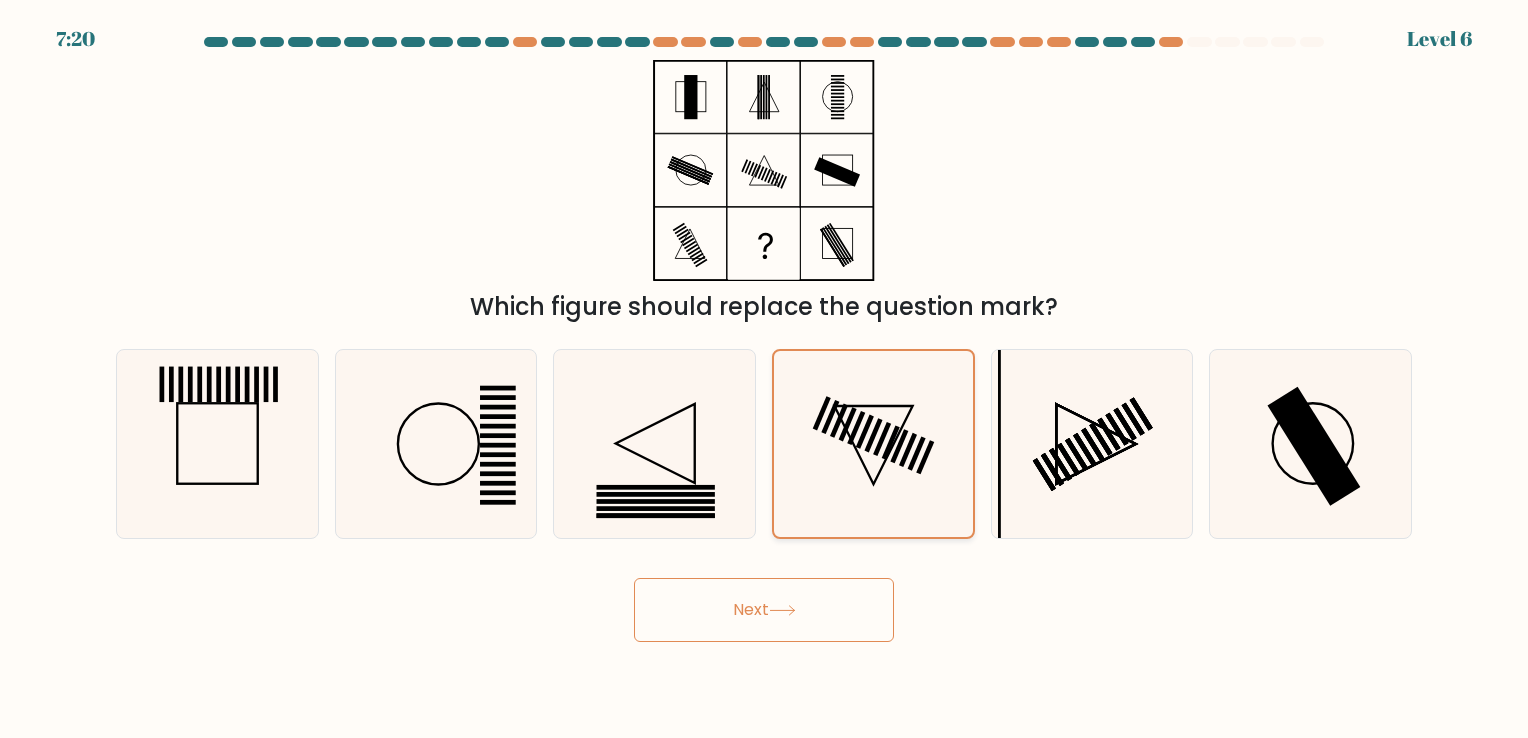 click 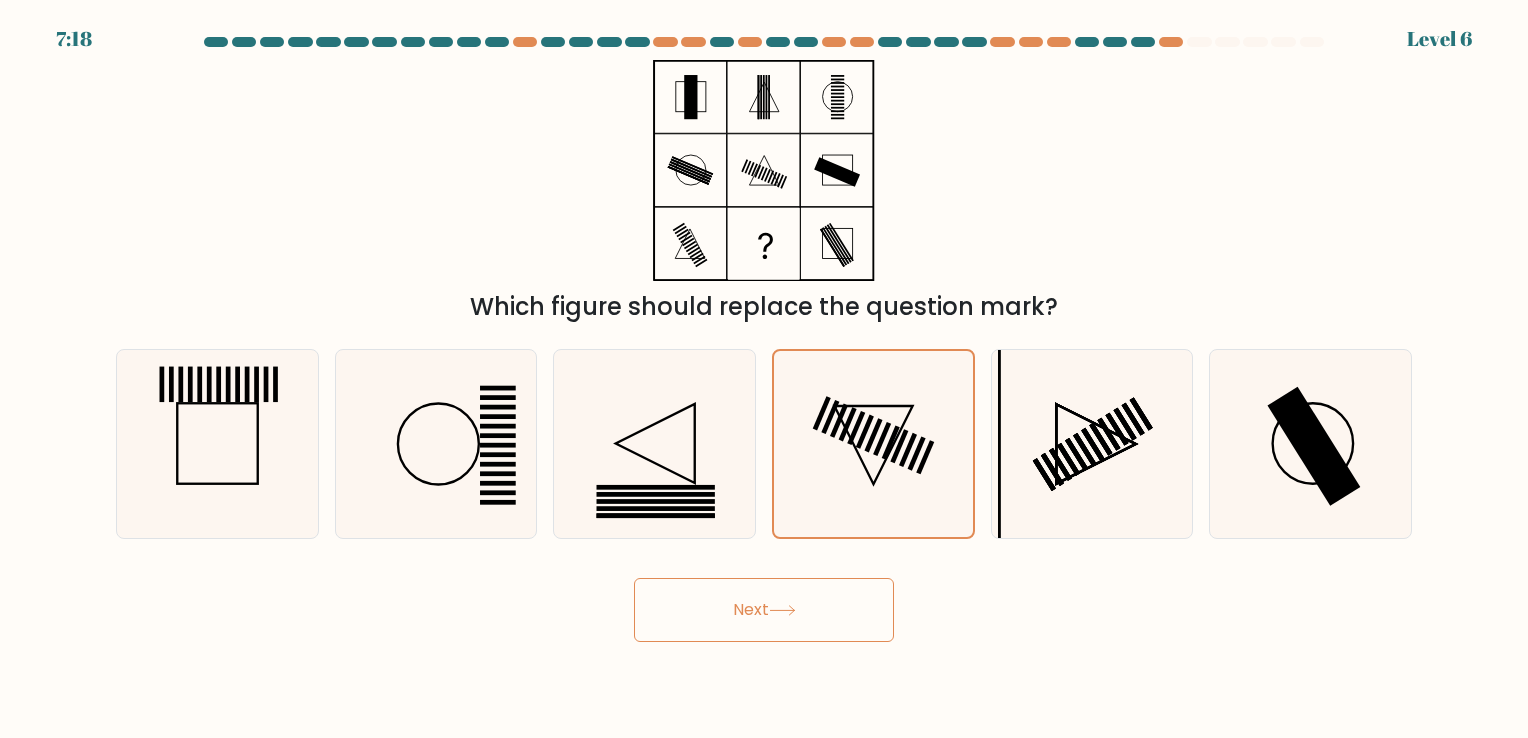 click on "Next" at bounding box center [764, 610] 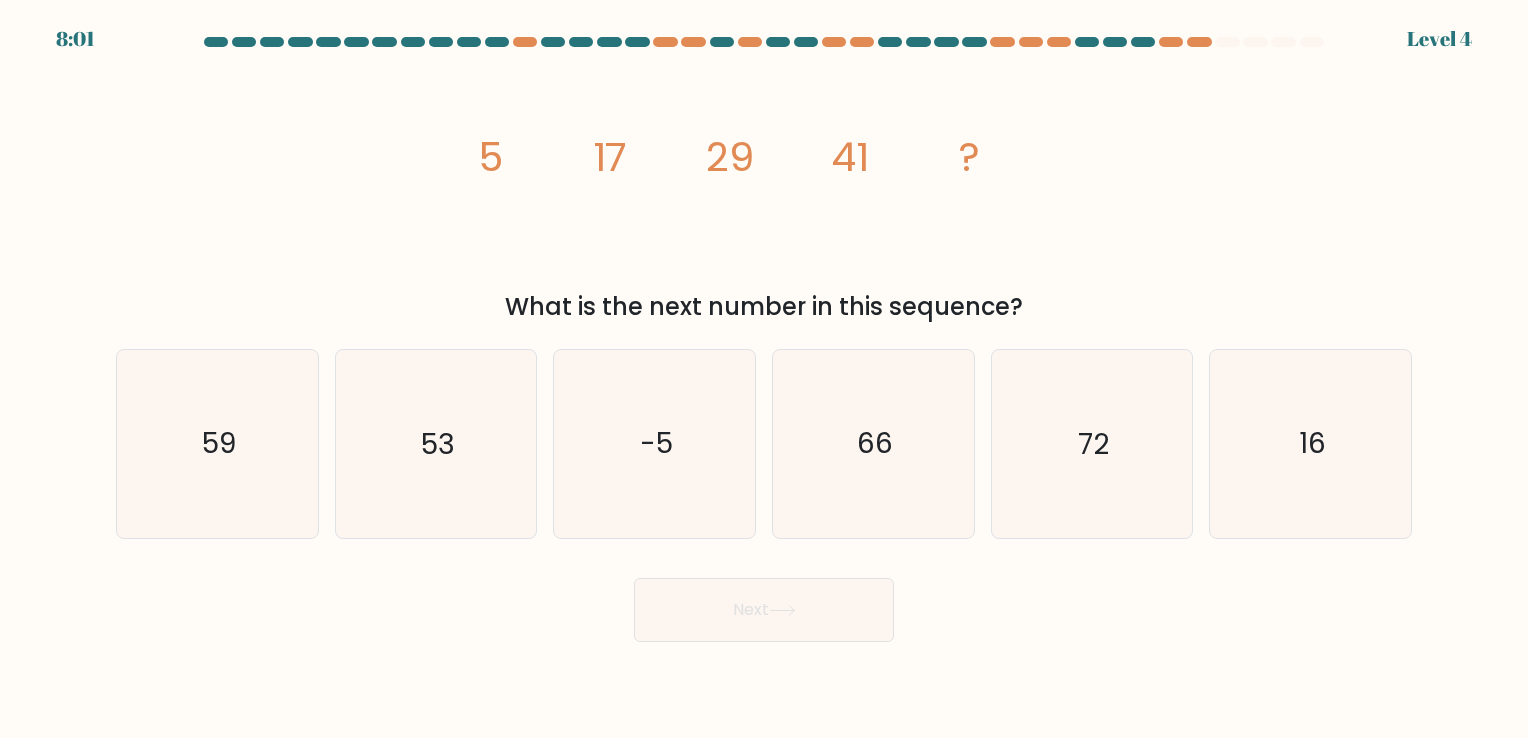 click on "Next" at bounding box center [764, 610] 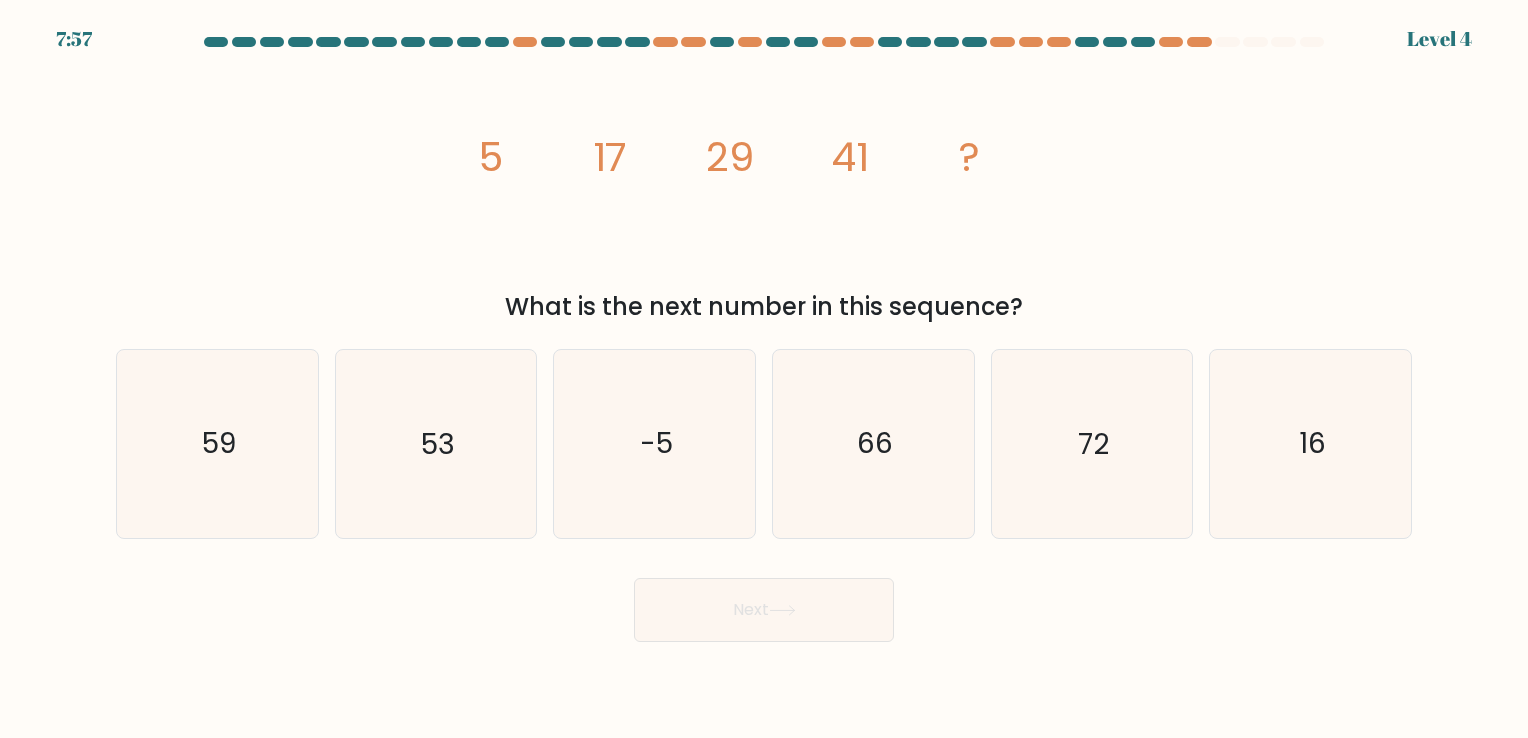 click on "7:57
Level 4" at bounding box center (764, 369) 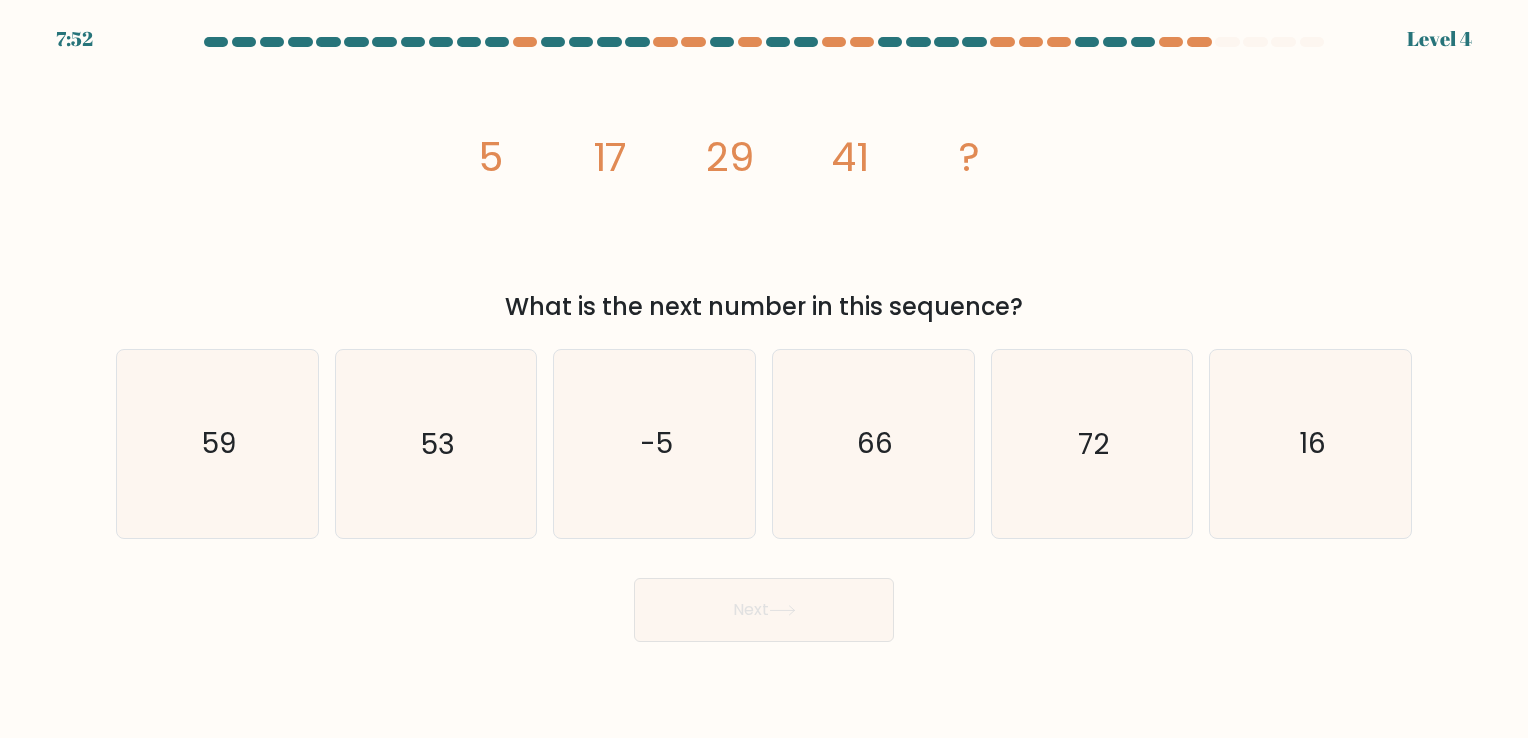 click on "7:52
Level 4" at bounding box center [764, 369] 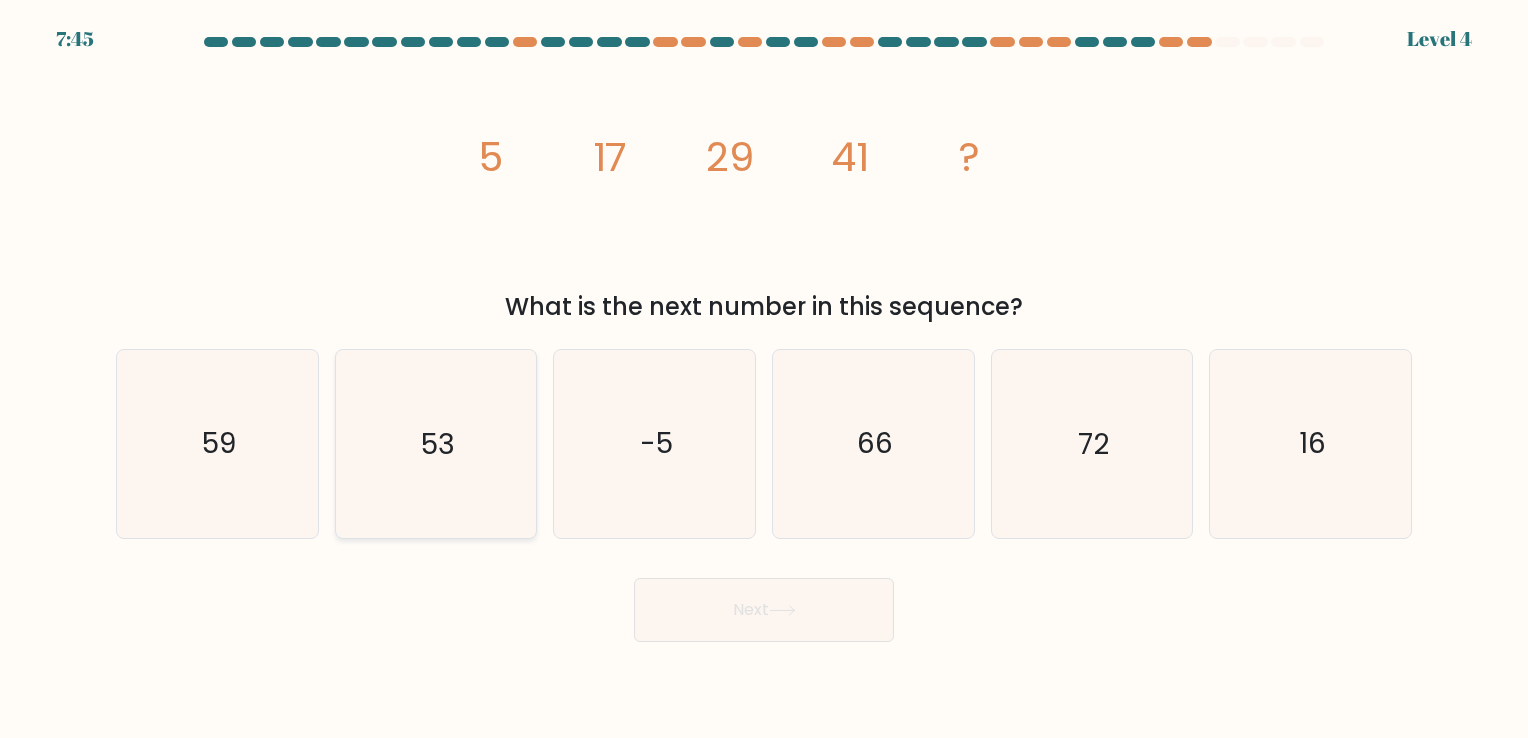 click on "53" 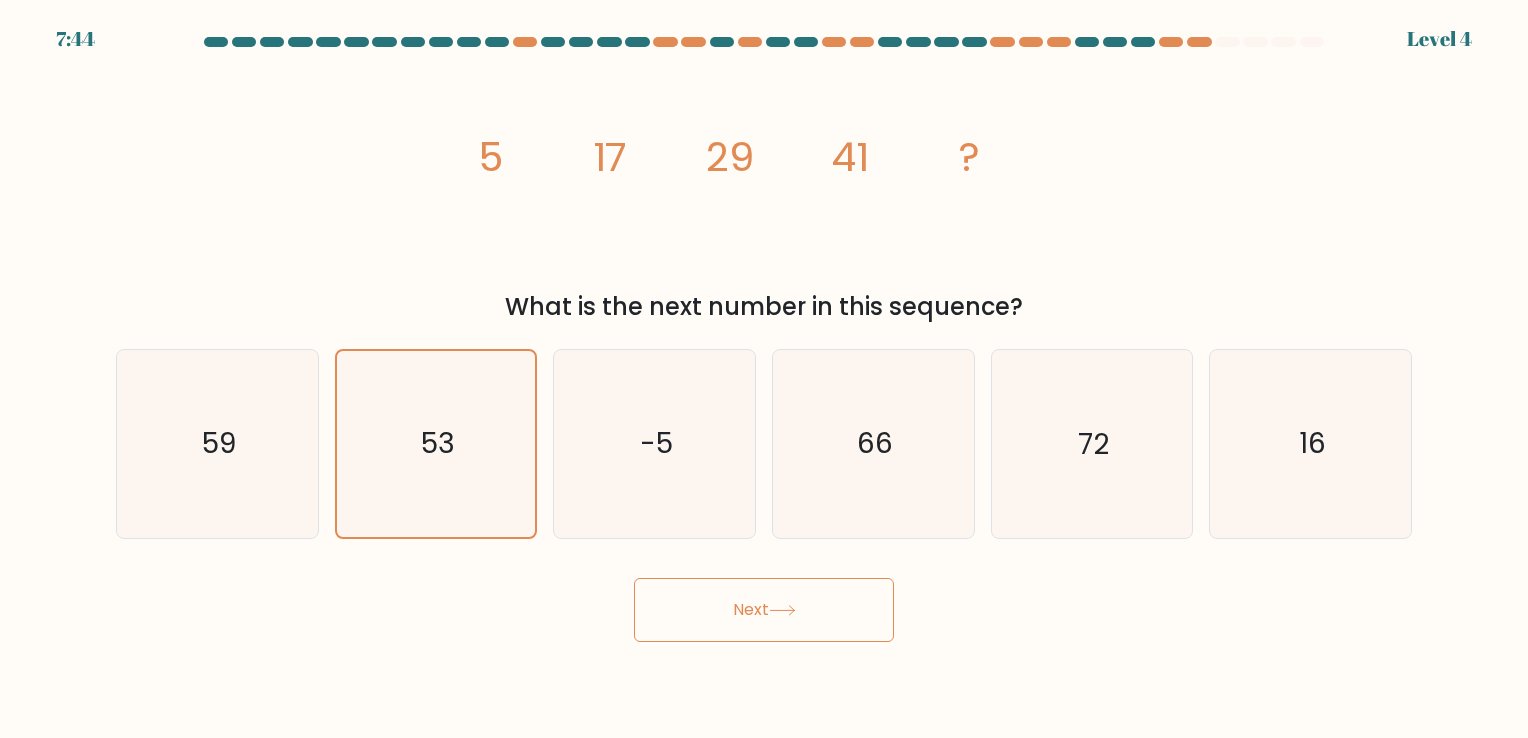click on "Next" at bounding box center (764, 610) 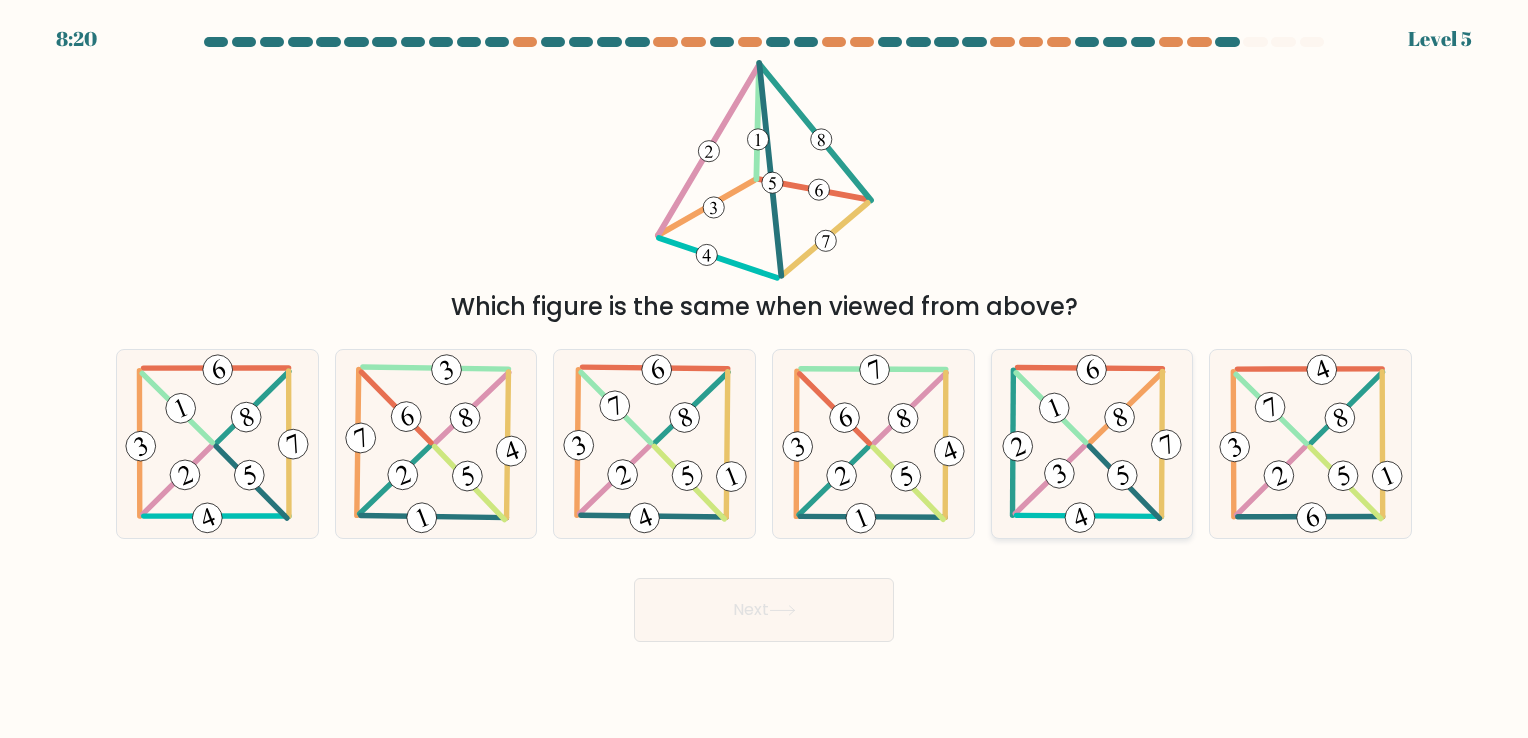 click 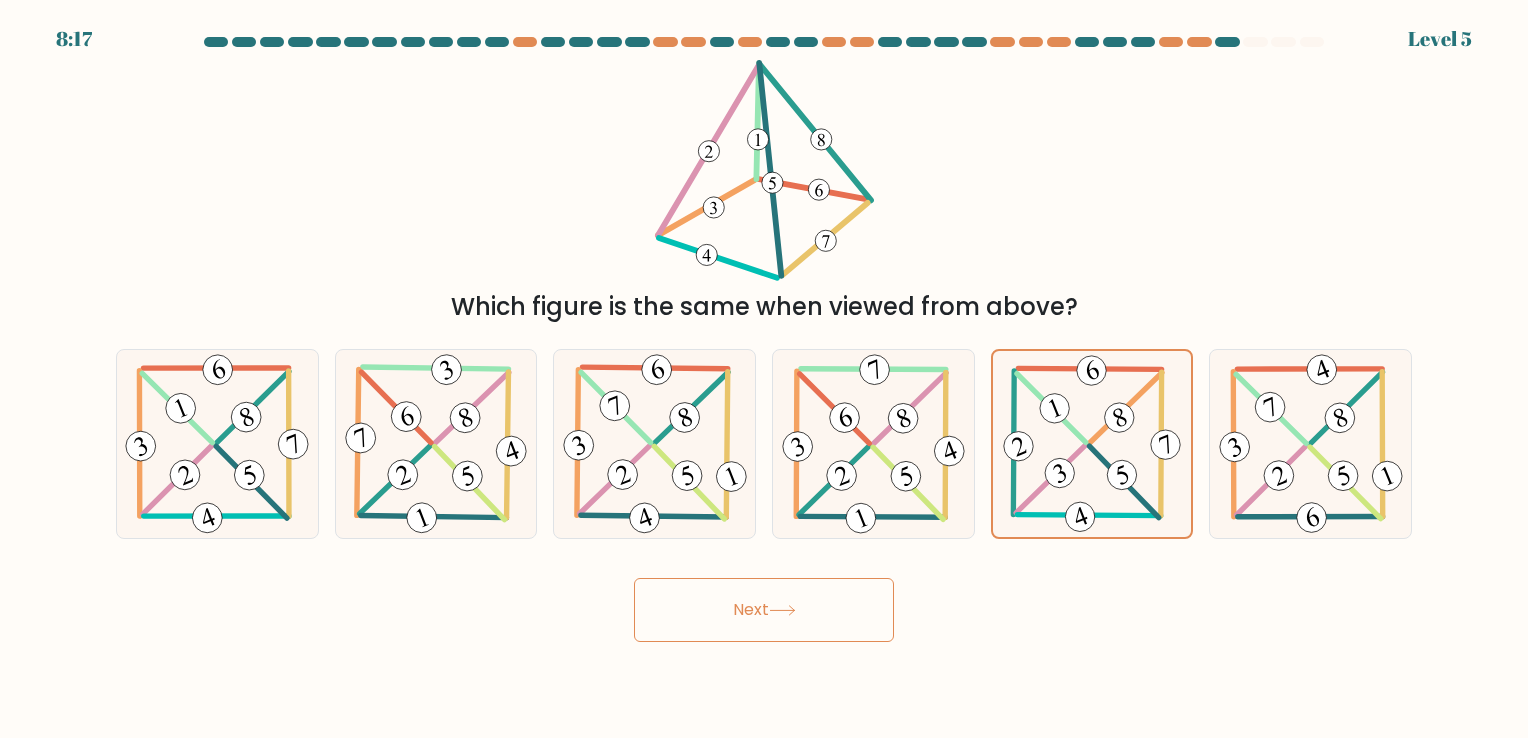 click on "Next" at bounding box center [764, 602] 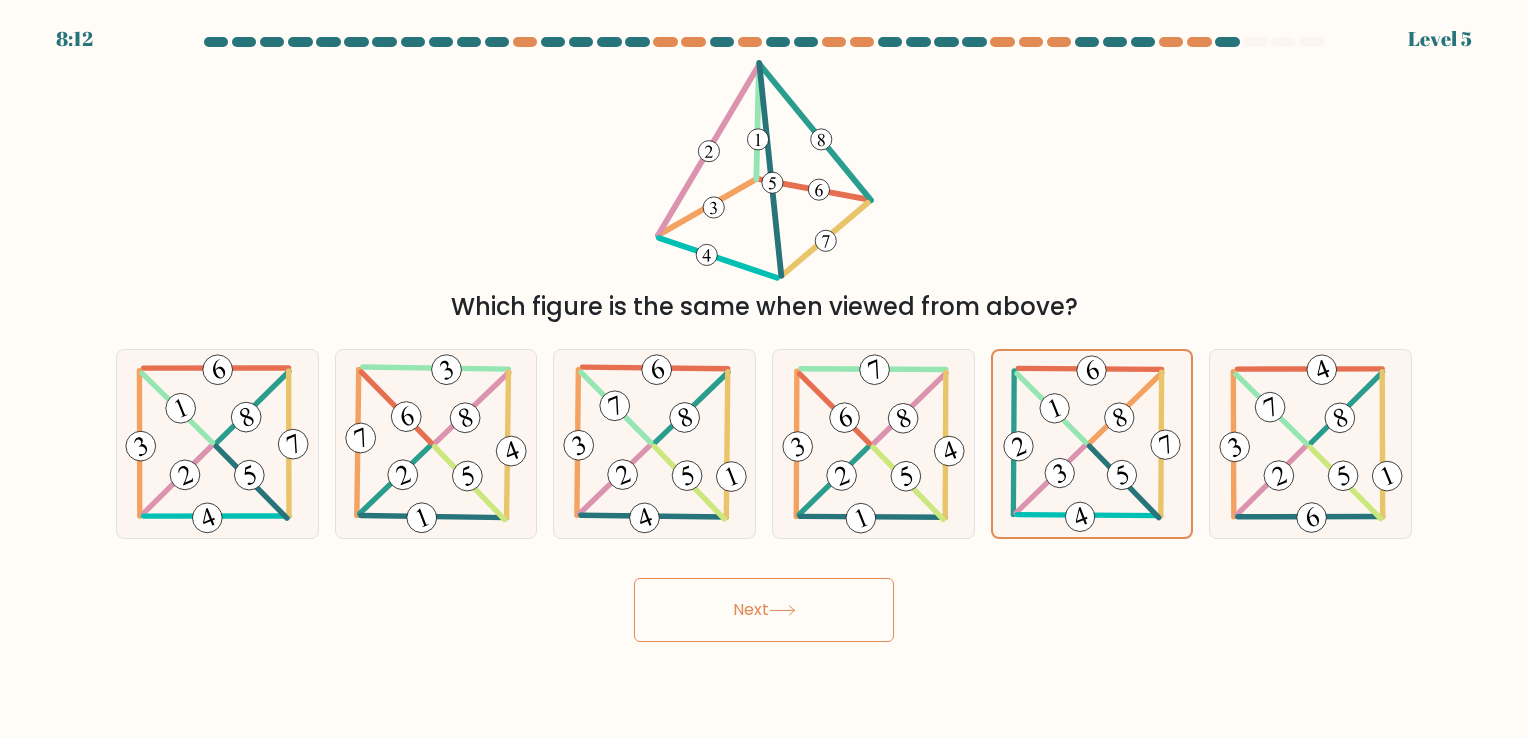 click on "Next" at bounding box center (764, 602) 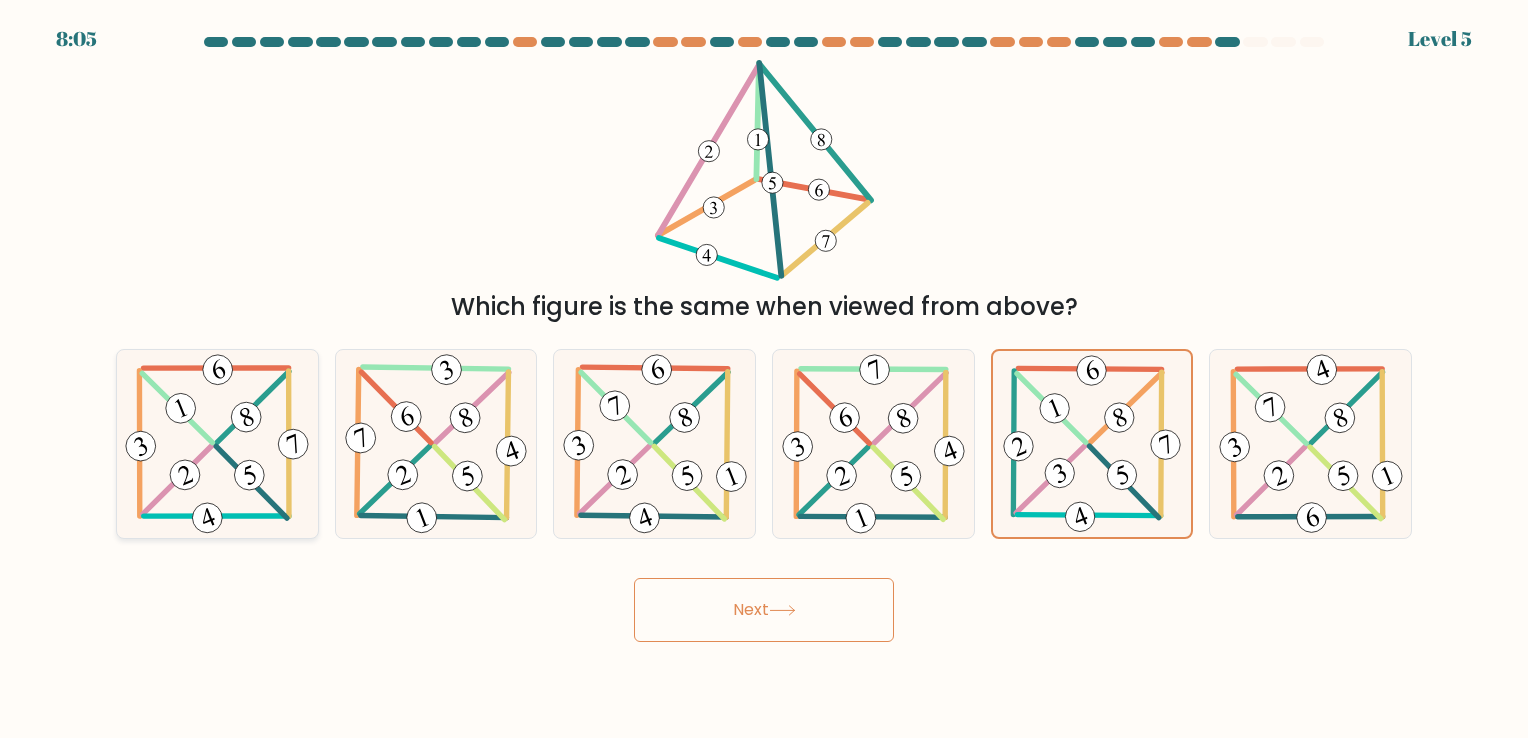 click 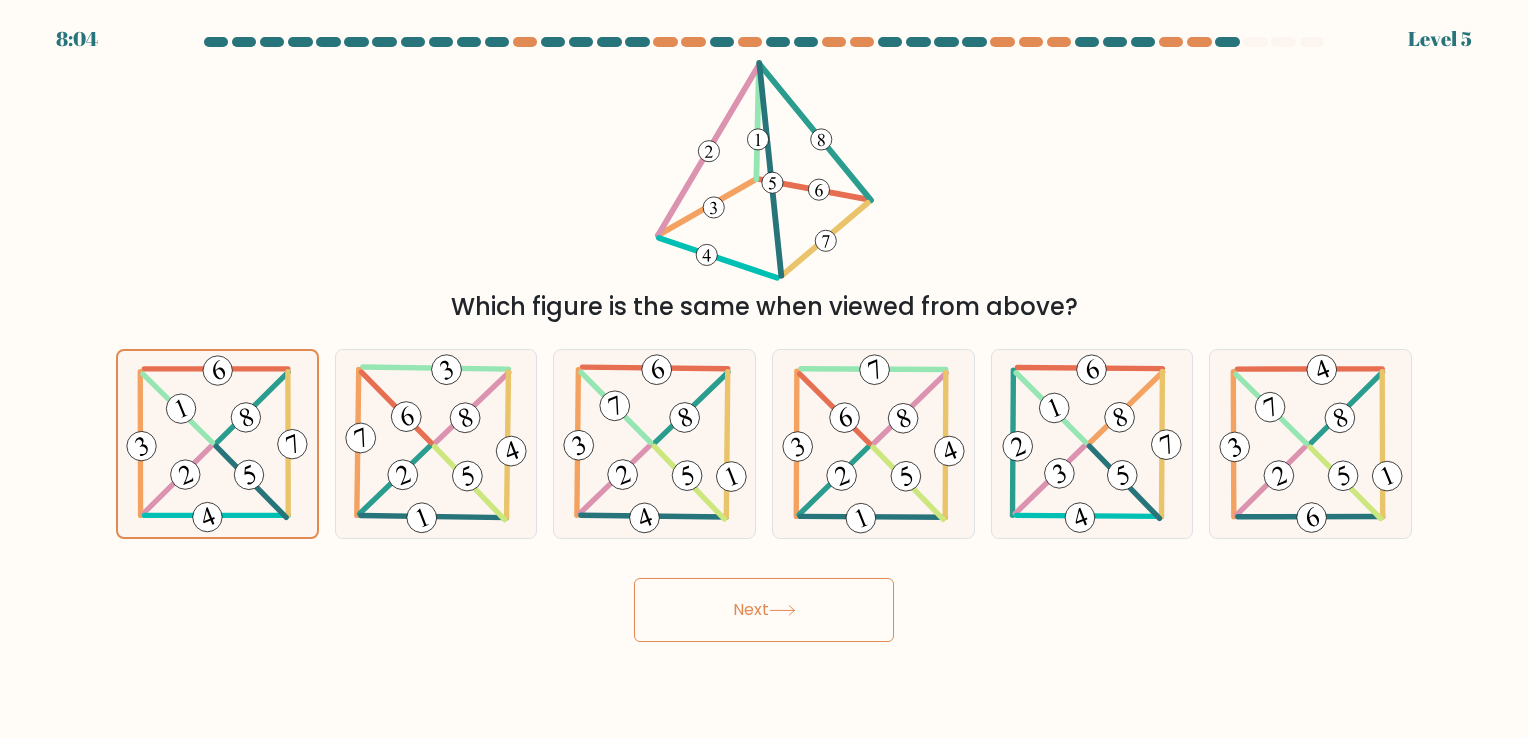 click on "Next" at bounding box center (764, 610) 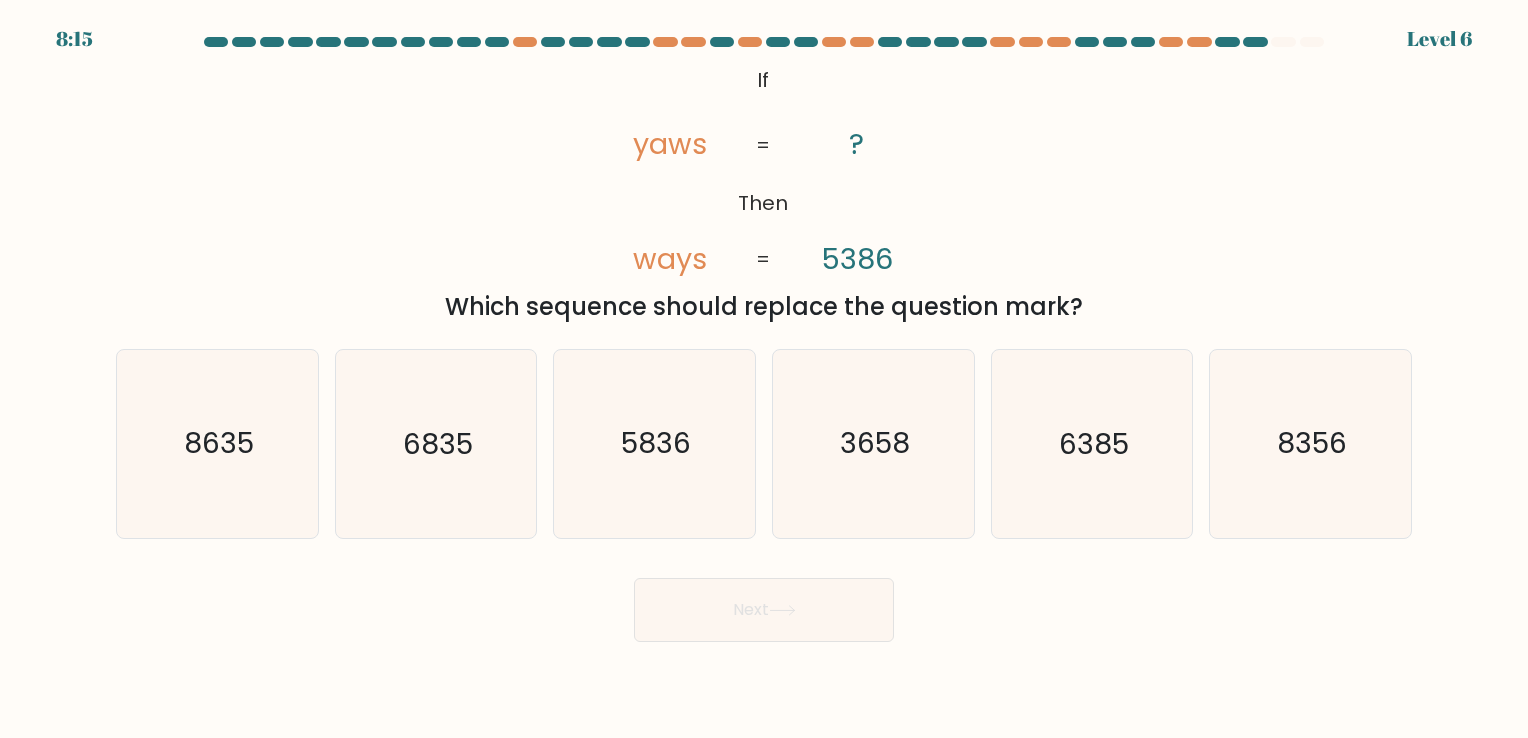 click on "ways" 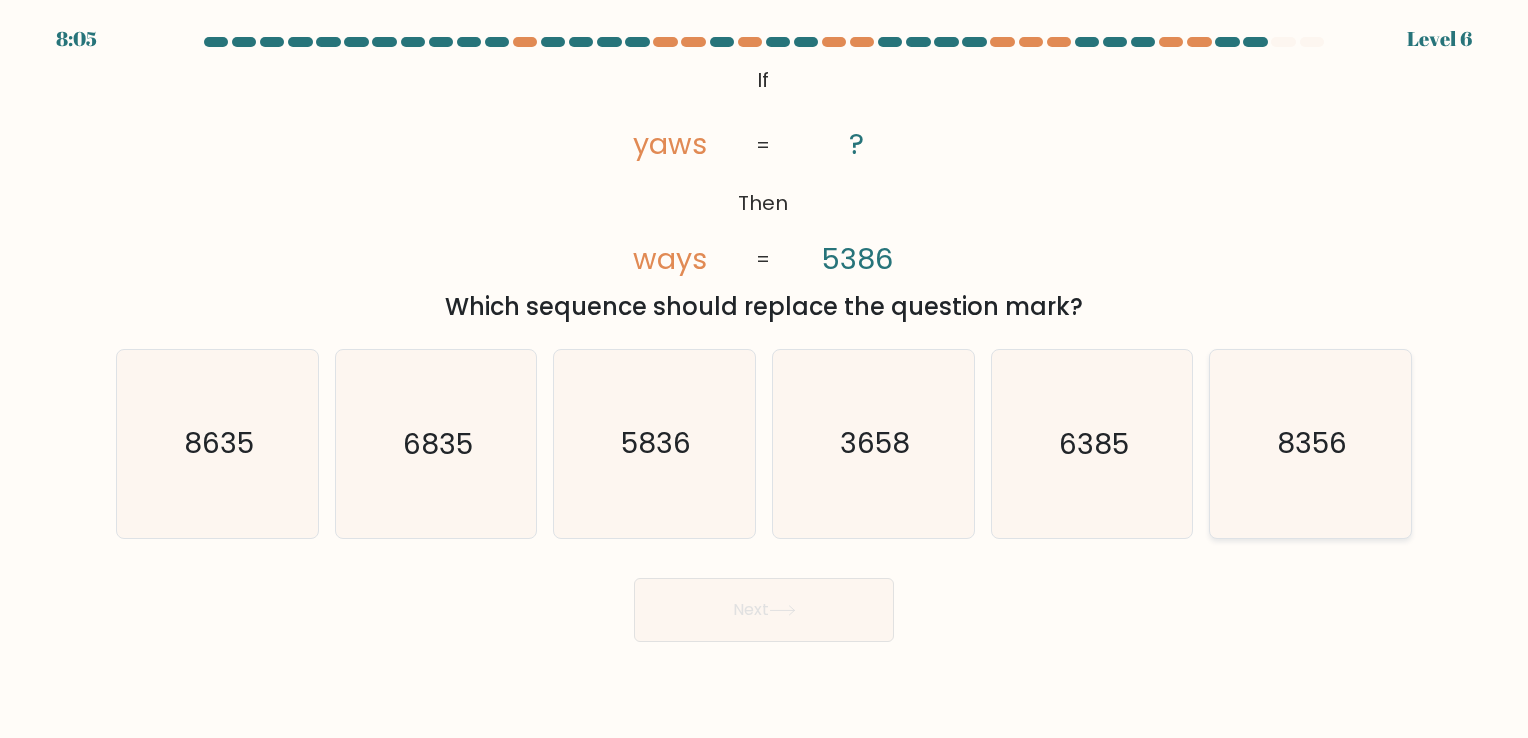 click on "8356" 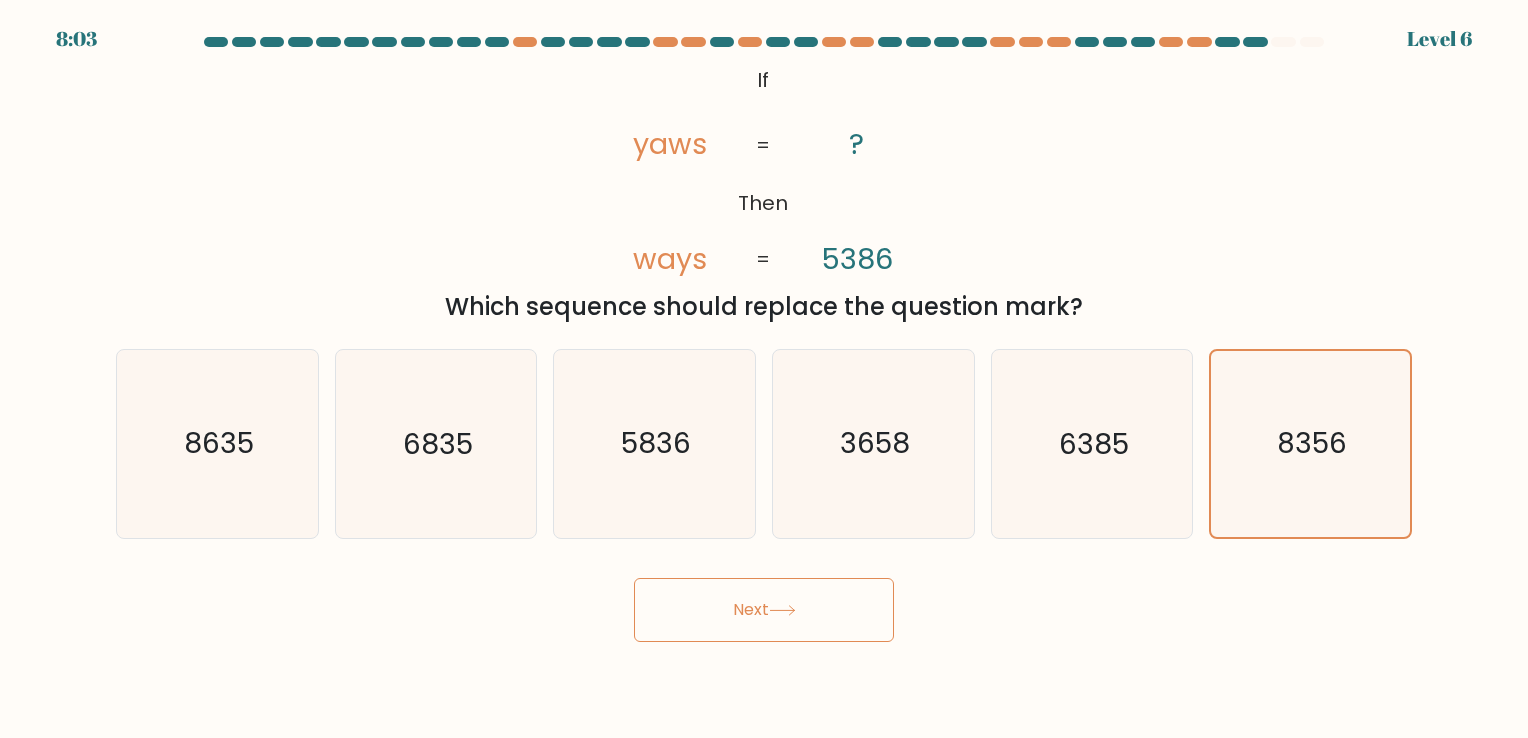 click on "Next" at bounding box center [764, 610] 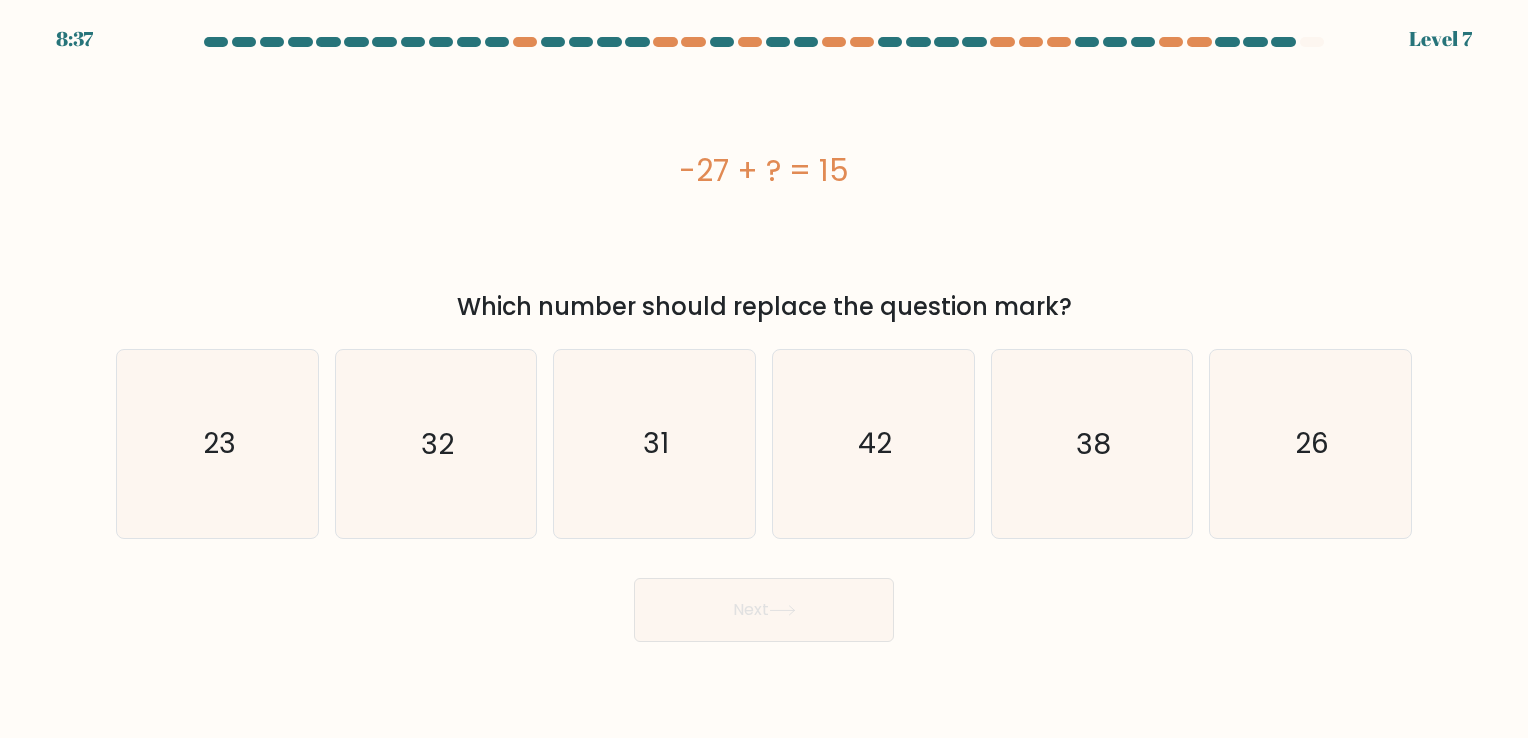 drag, startPoint x: 713, startPoint y: 258, endPoint x: 620, endPoint y: 216, distance: 102.044106 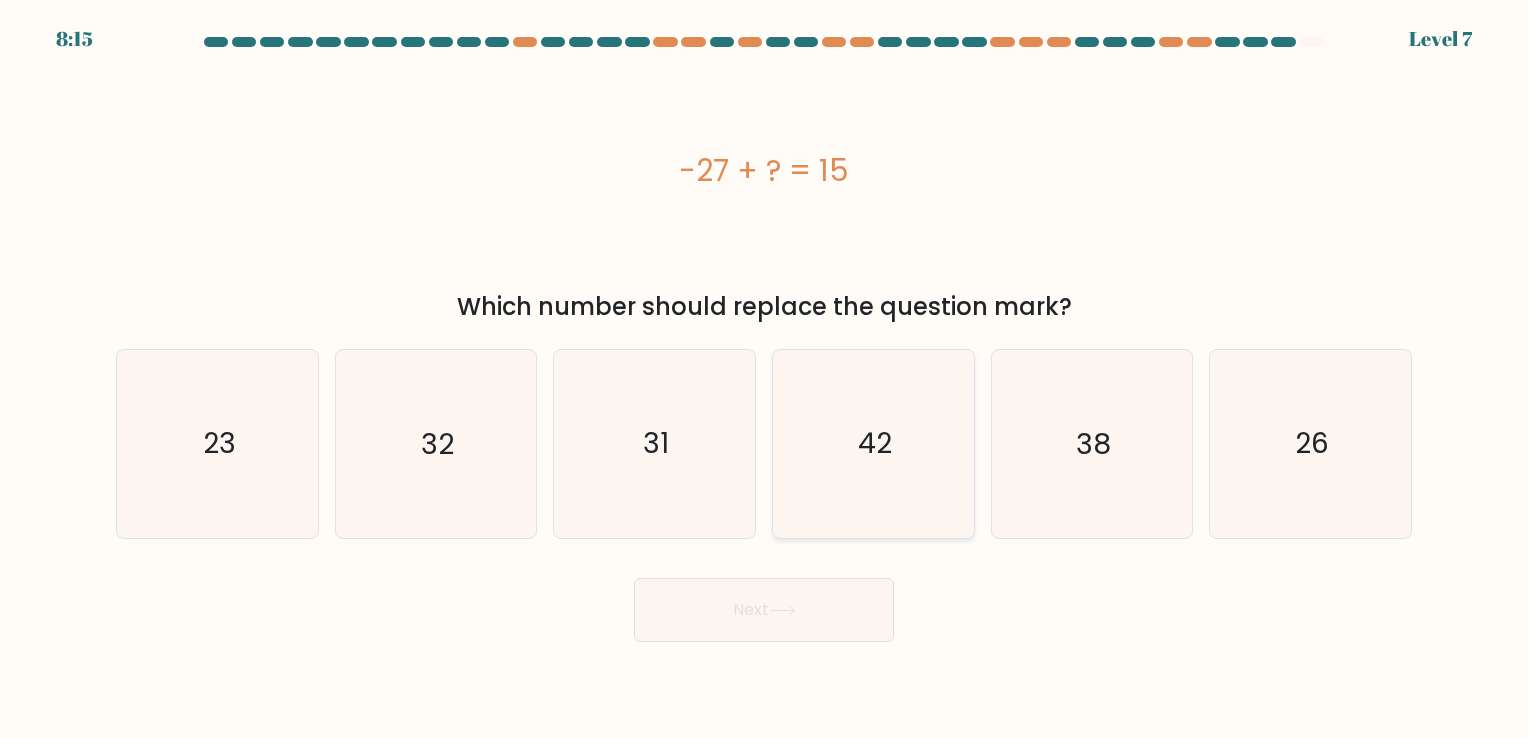 click on "42" 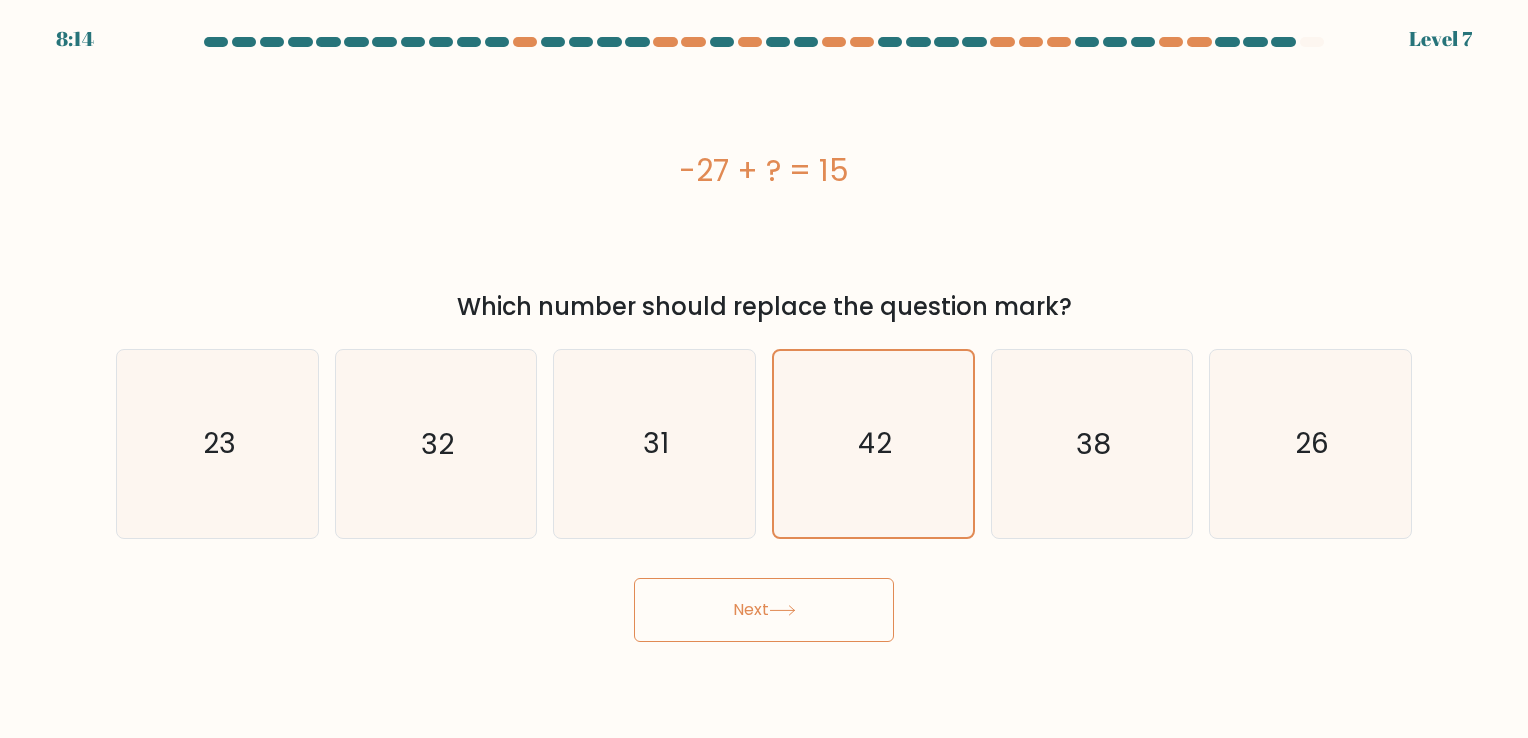 click on "Next" at bounding box center [764, 610] 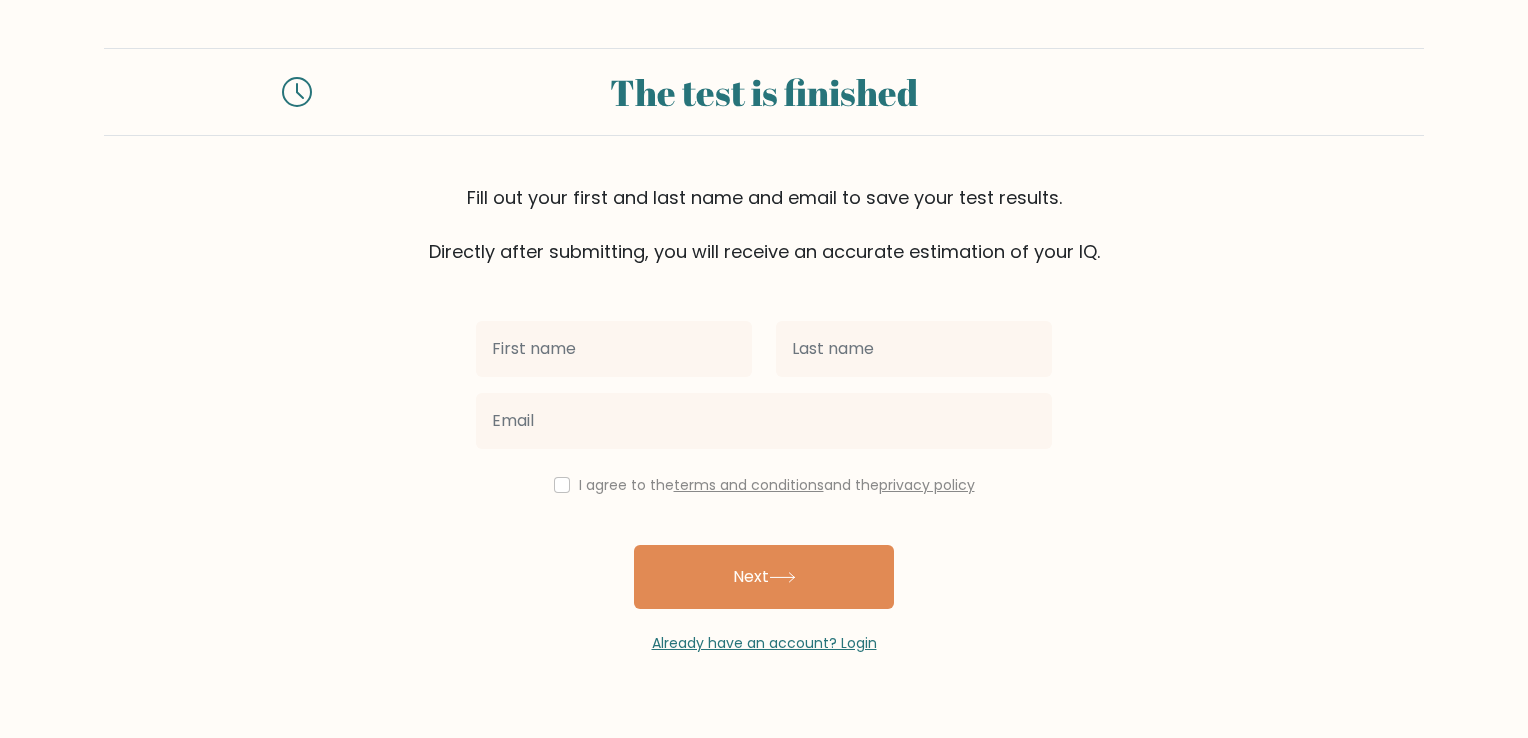 scroll, scrollTop: 0, scrollLeft: 0, axis: both 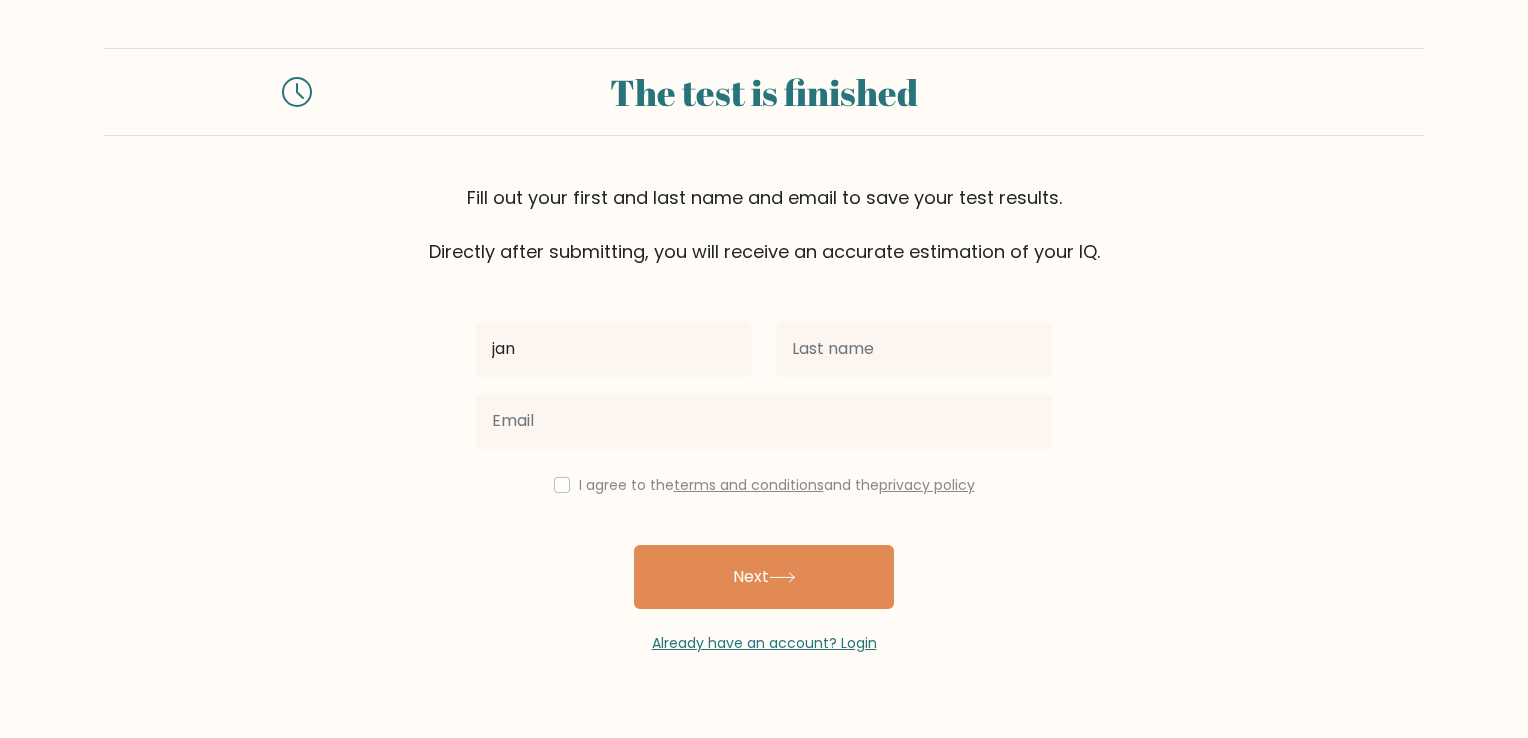 type on "[FIRST] [LAST]" 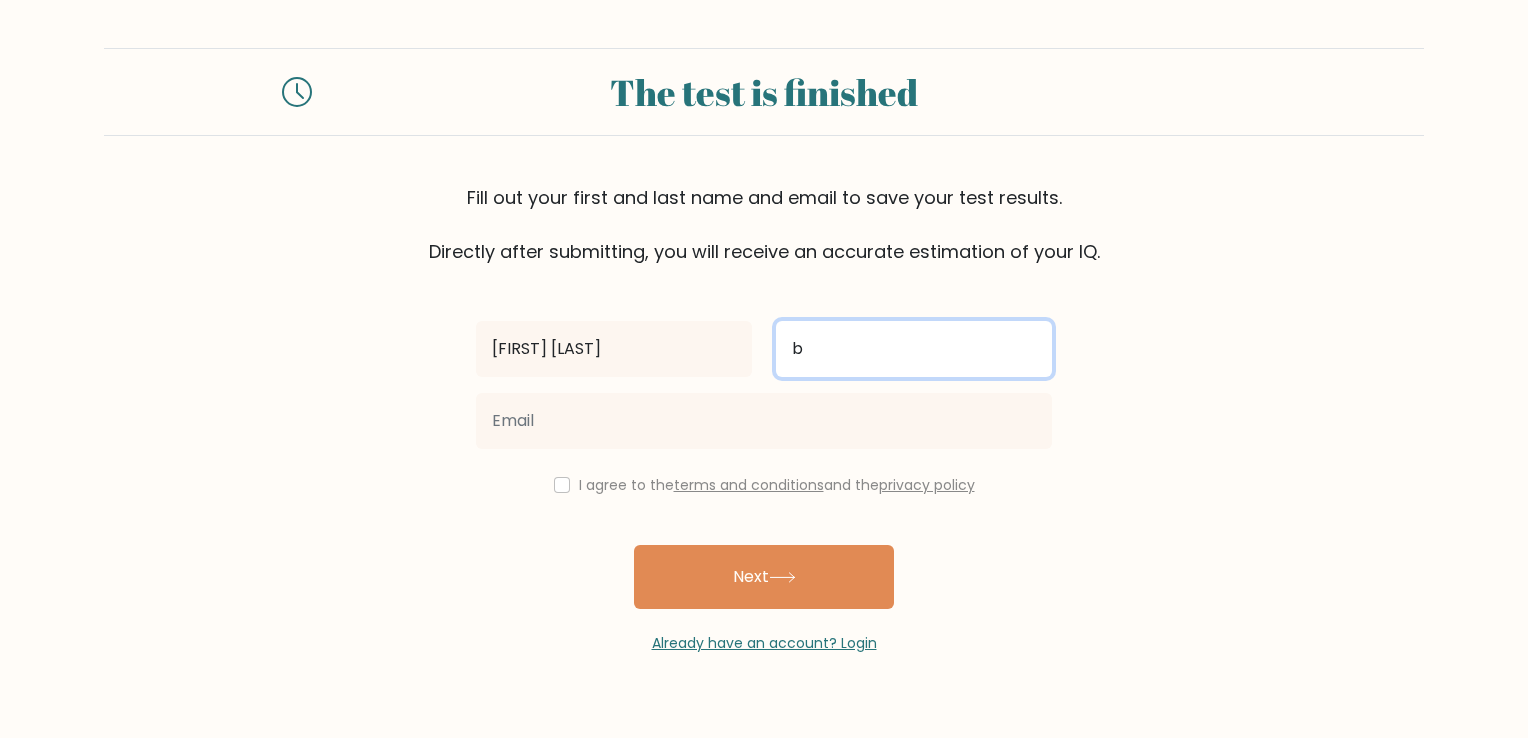 type on "Broqueza" 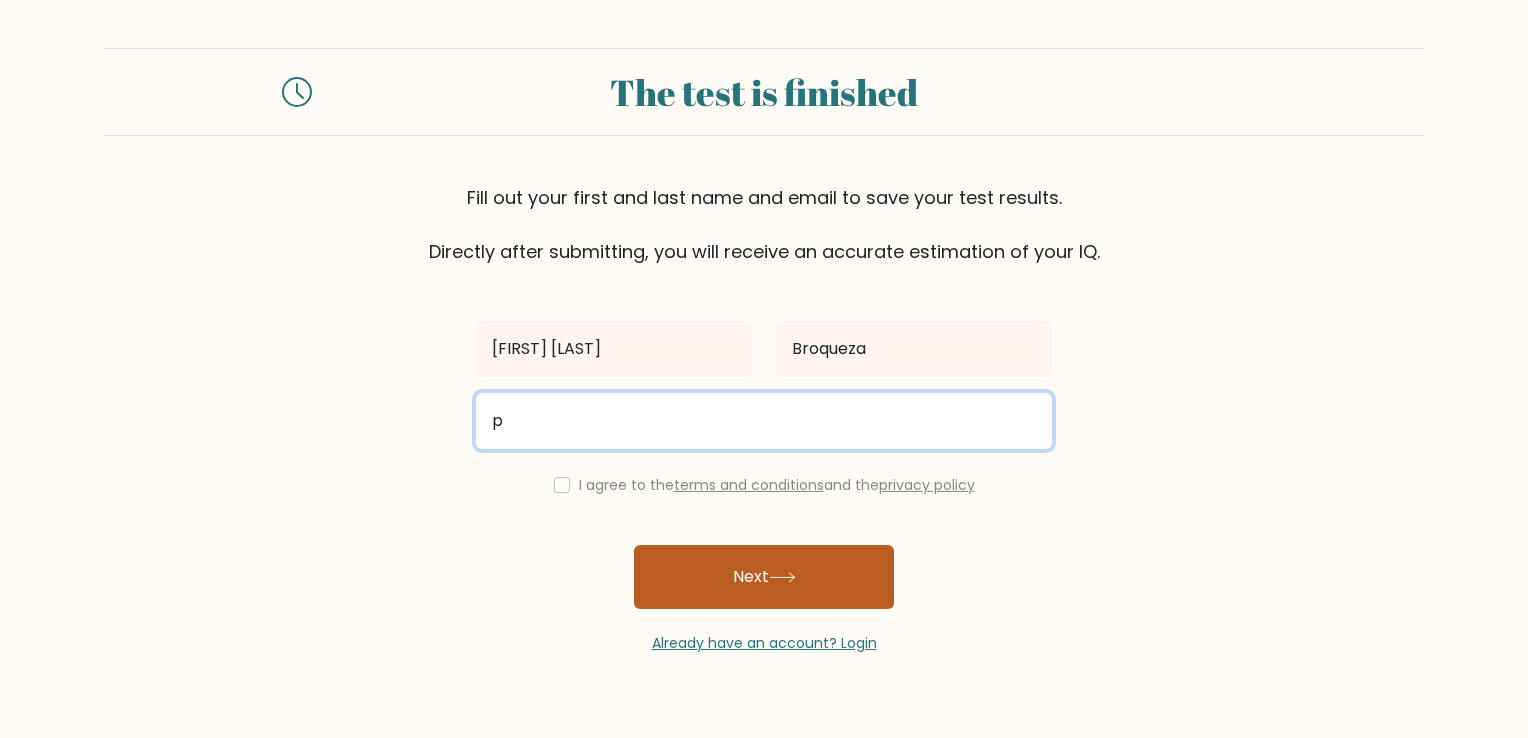 type on "patbroq9@gmail.com" 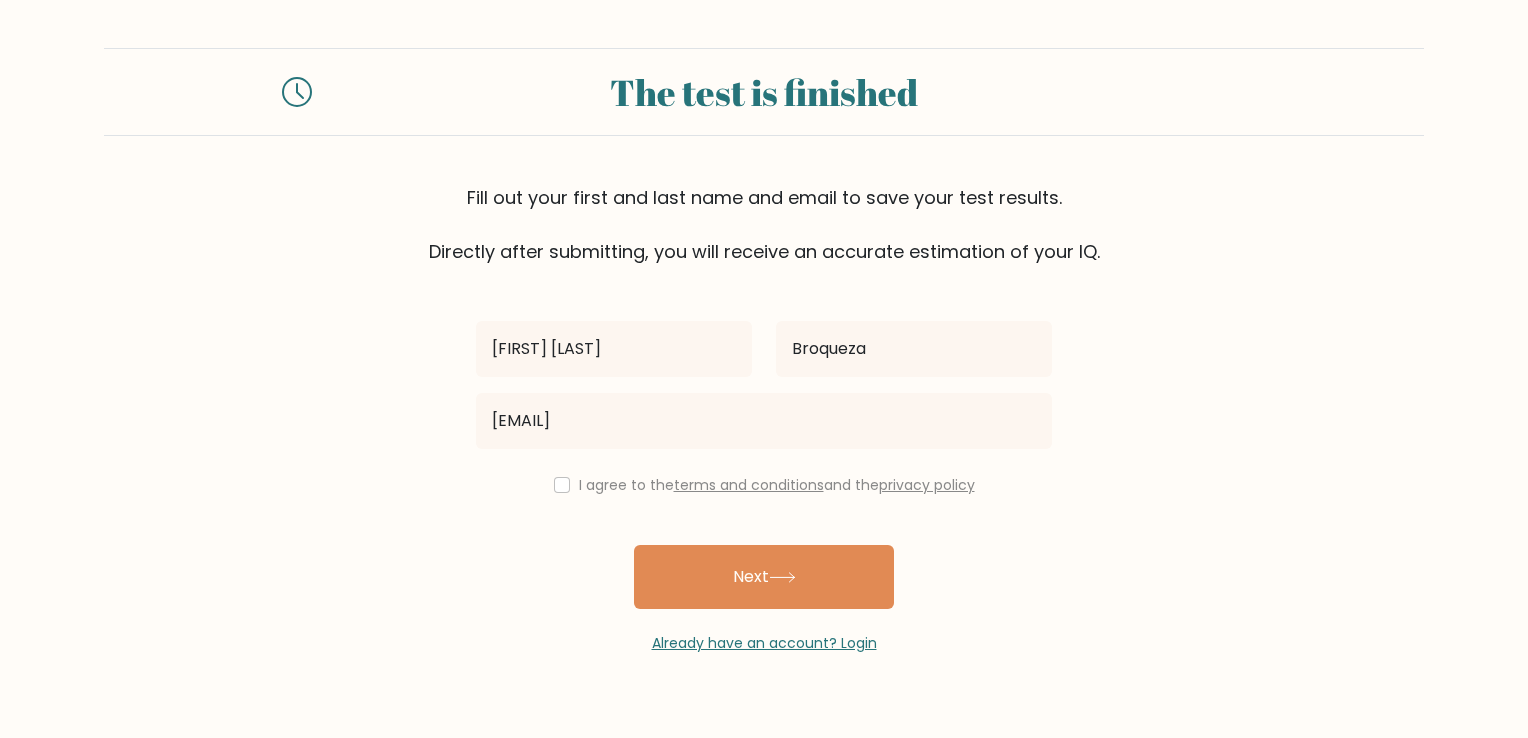 click on "terms and conditions" at bounding box center [749, 485] 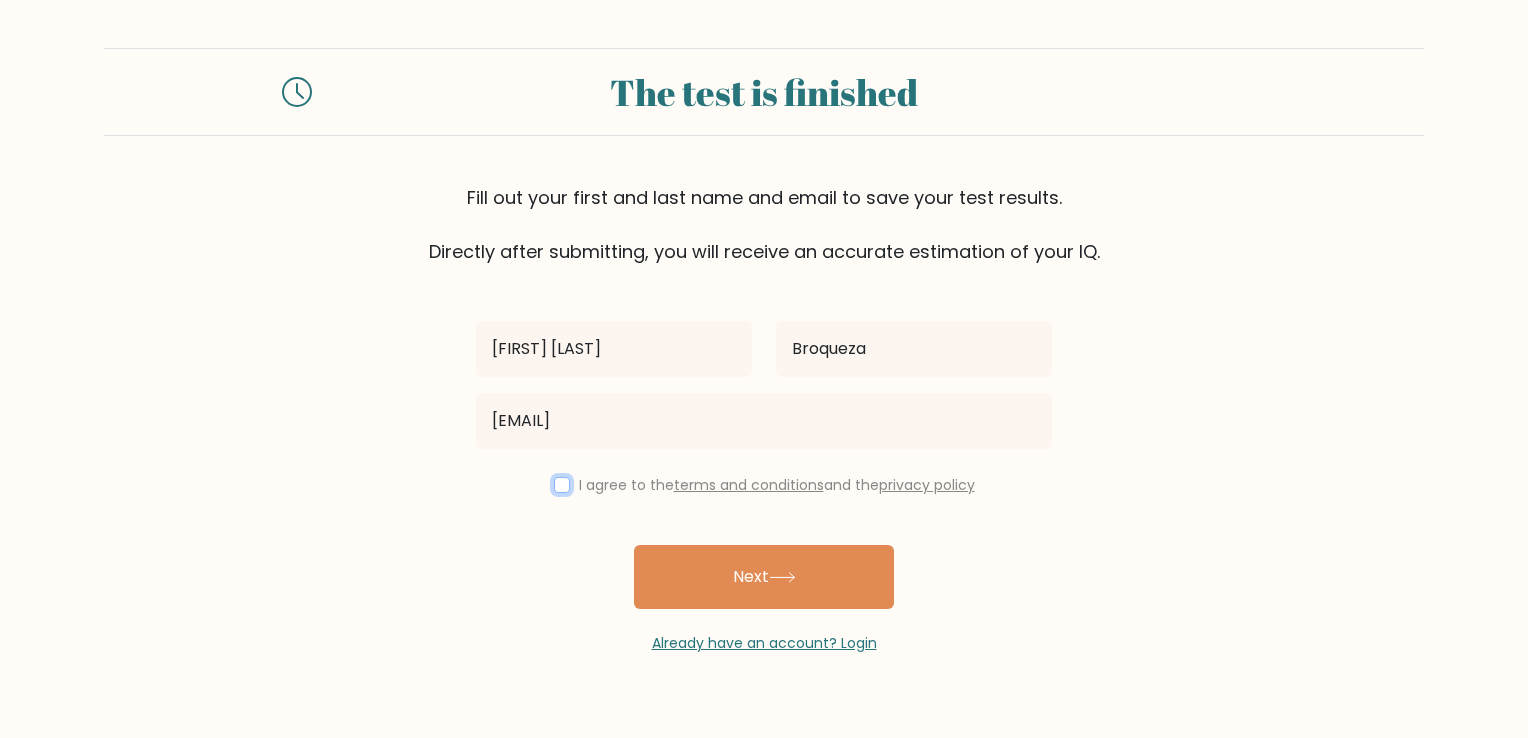 click at bounding box center (562, 485) 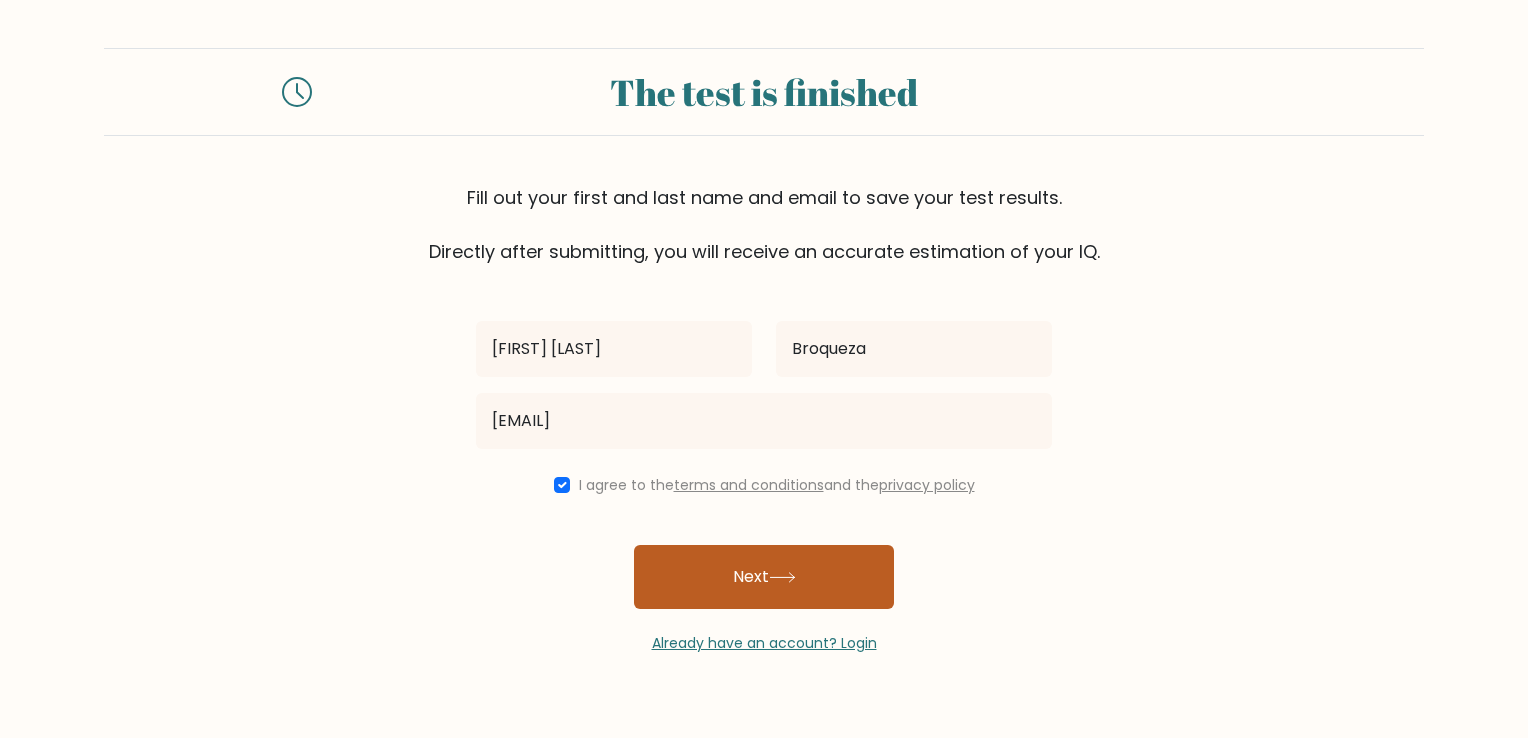 click on "Next" at bounding box center [764, 577] 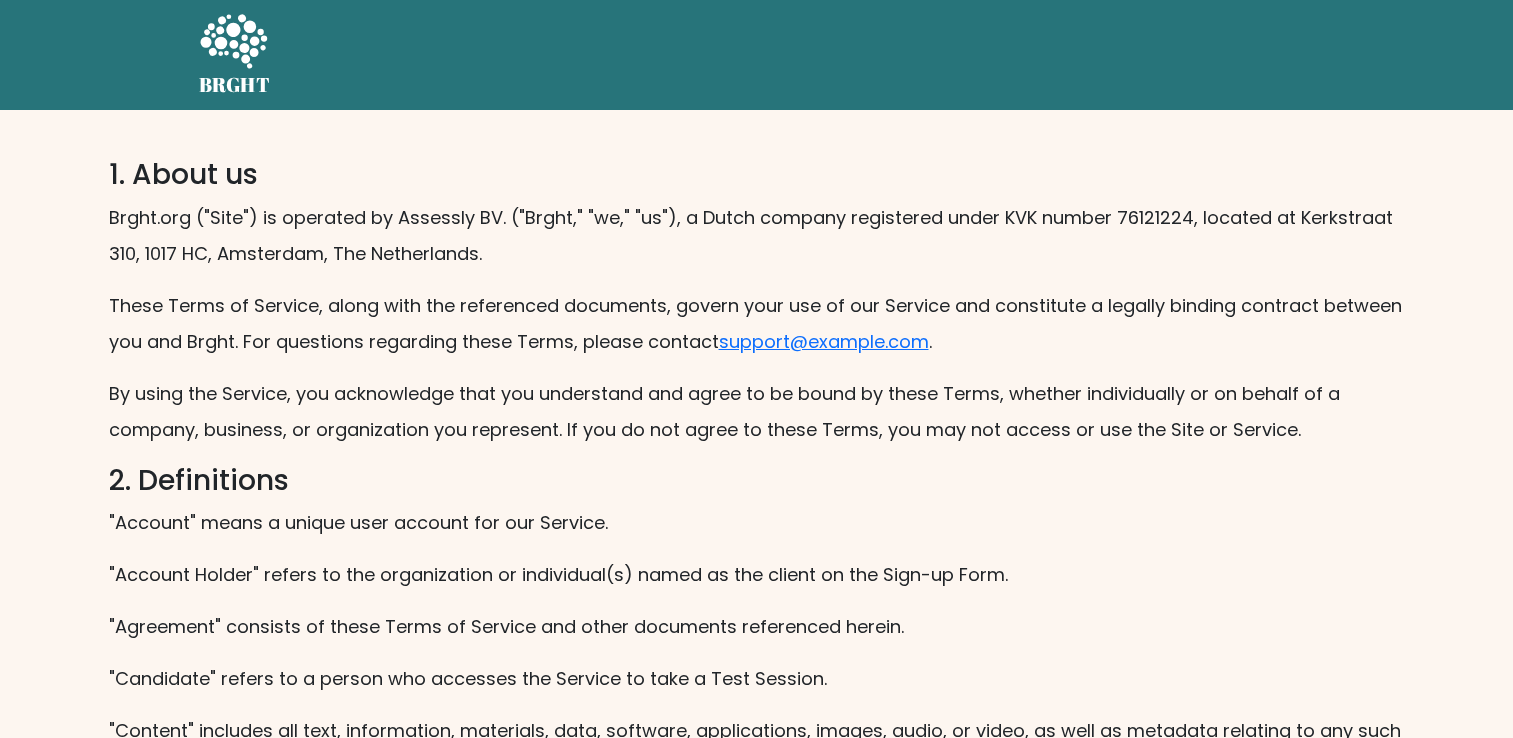 scroll, scrollTop: 0, scrollLeft: 0, axis: both 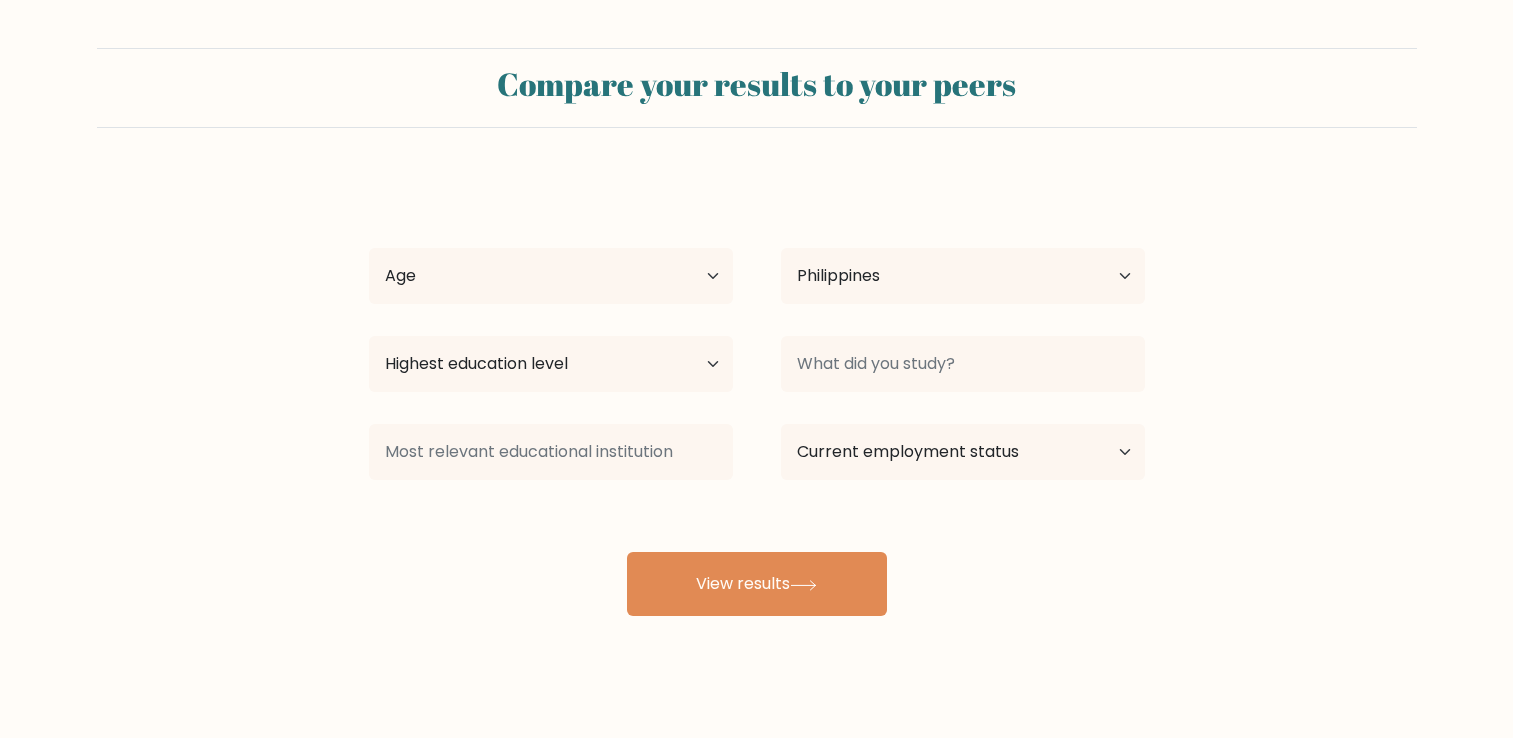 select on "PH" 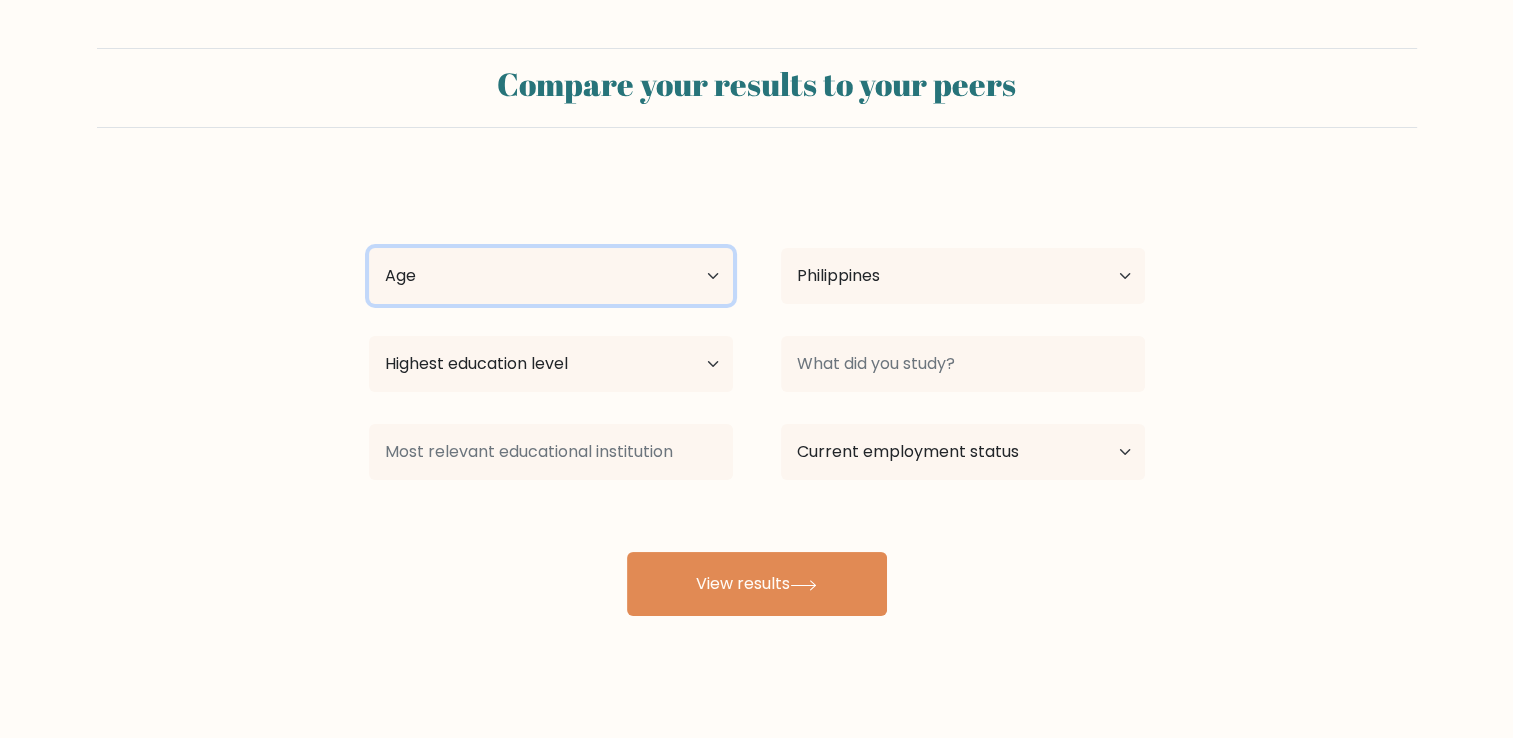 click on "Age
Under 18 years old
18-24 years old
25-34 years old
35-44 years old
45-54 years old
55-64 years old
65 years old and above" at bounding box center [551, 276] 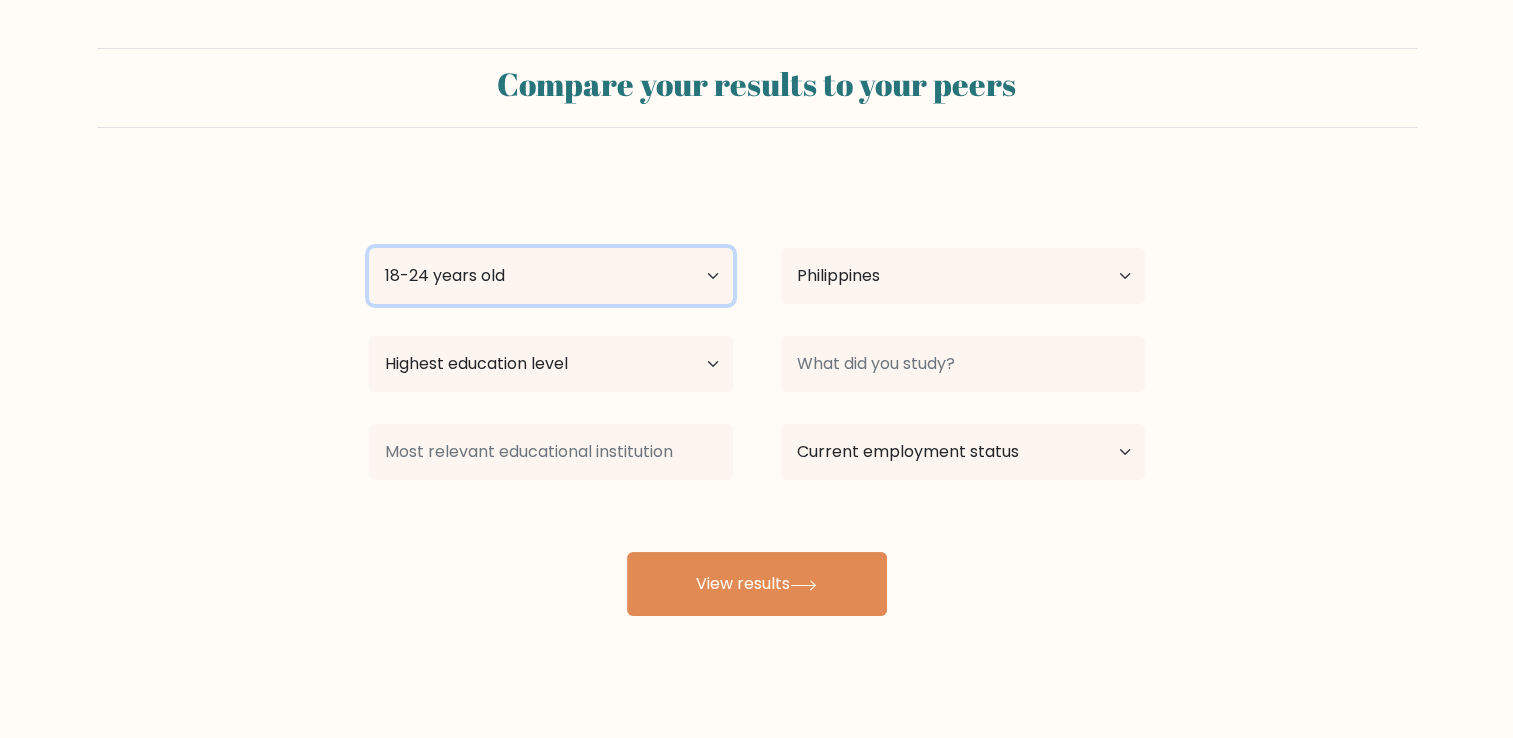 click on "Age
Under 18 years old
18-24 years old
25-34 years old
35-44 years old
45-54 years old
55-64 years old
65 years old and above" at bounding box center [551, 276] 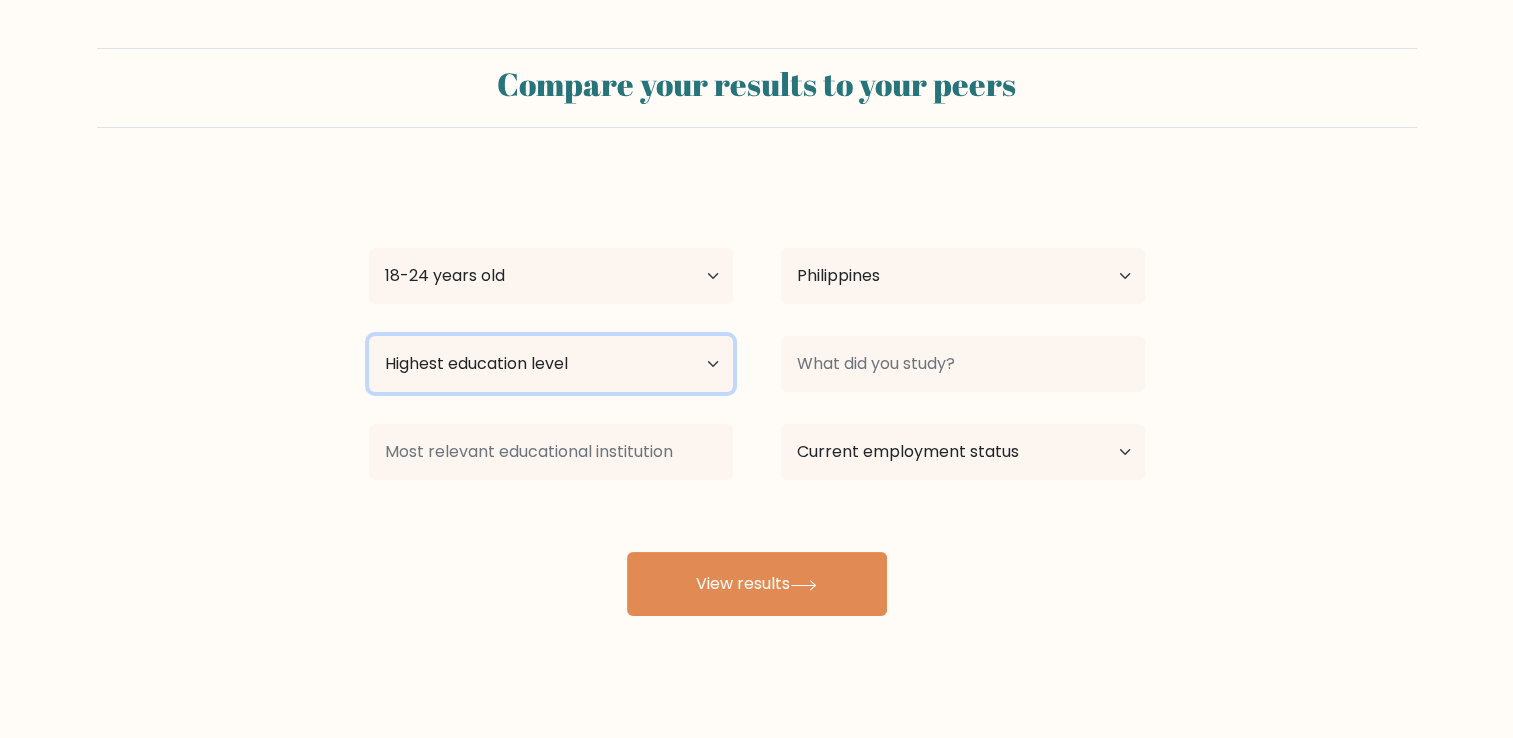 click on "Highest education level
No schooling
Primary
Lower Secondary
Upper Secondary
Occupation Specific
Bachelor's degree
Master's degree
Doctoral degree" at bounding box center [551, 364] 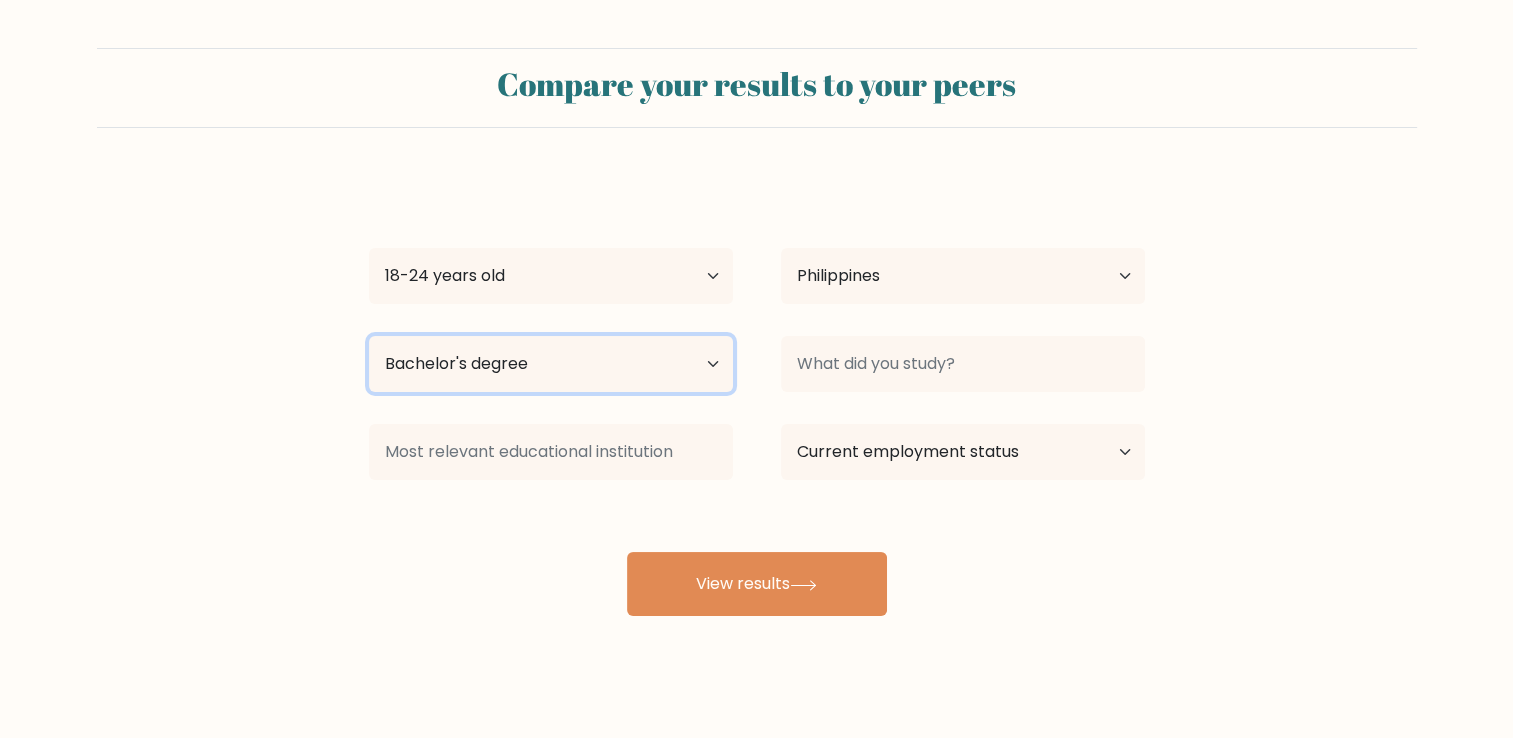 click on "Highest education level
No schooling
Primary
Lower Secondary
Upper Secondary
Occupation Specific
Bachelor's degree
Master's degree
Doctoral degree" at bounding box center (551, 364) 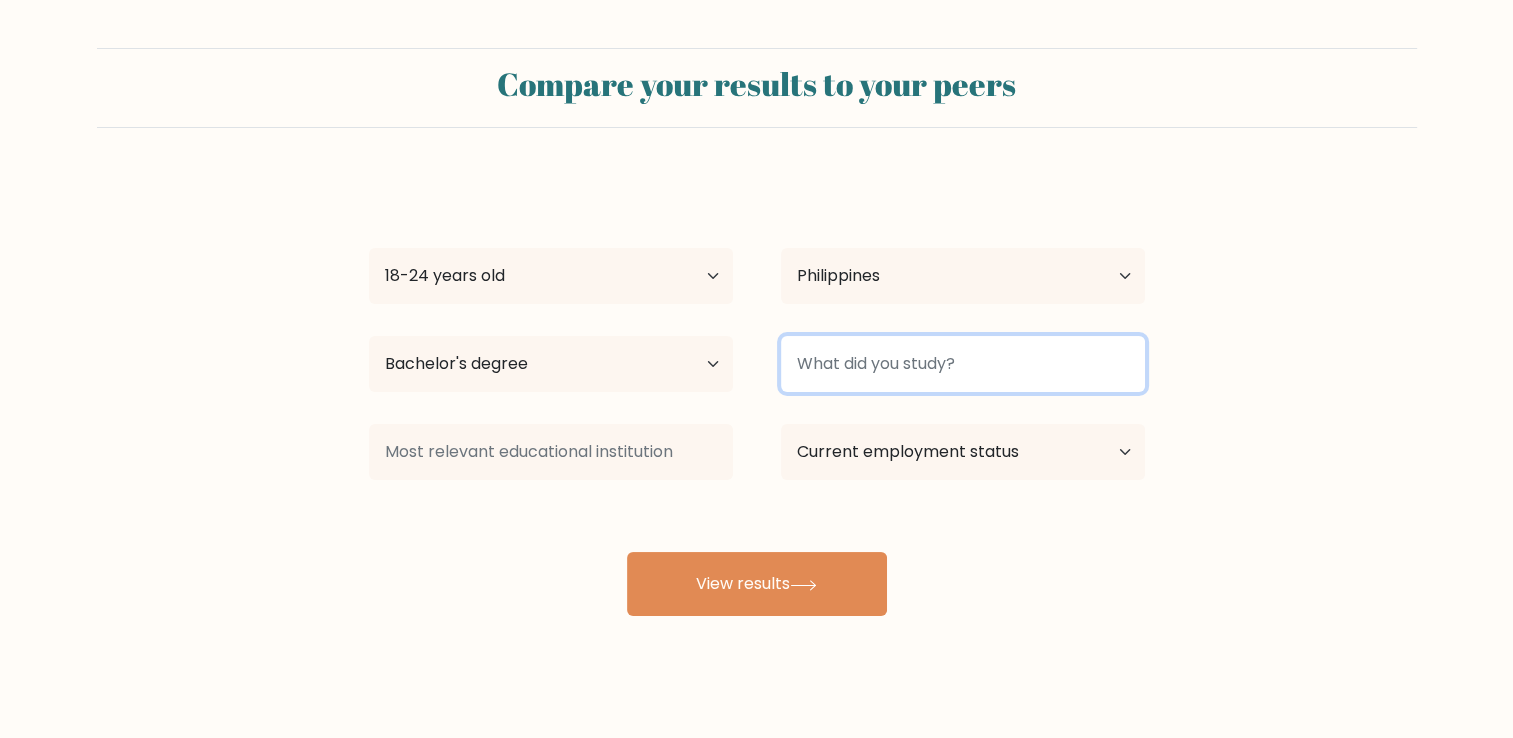 click at bounding box center (963, 364) 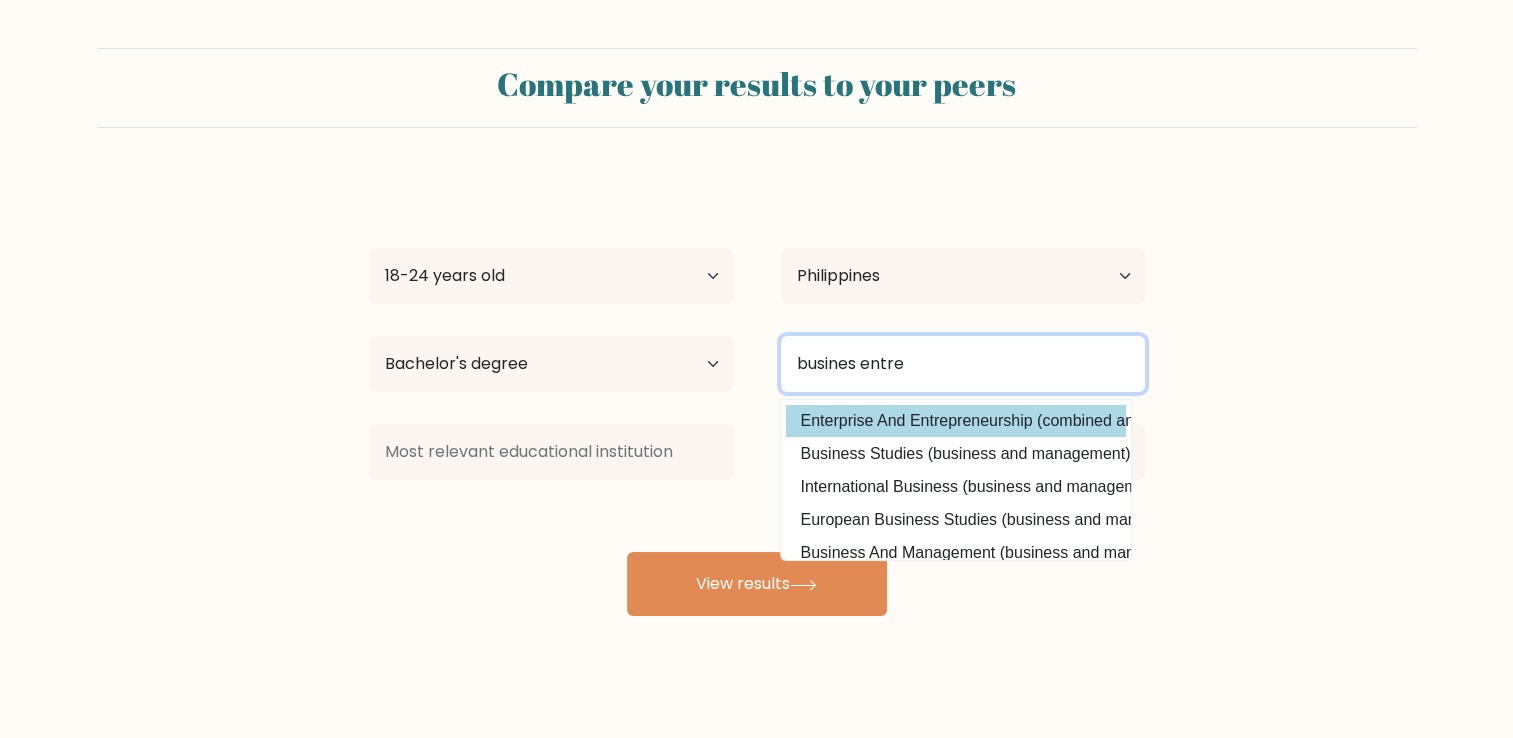 type on "busines entre" 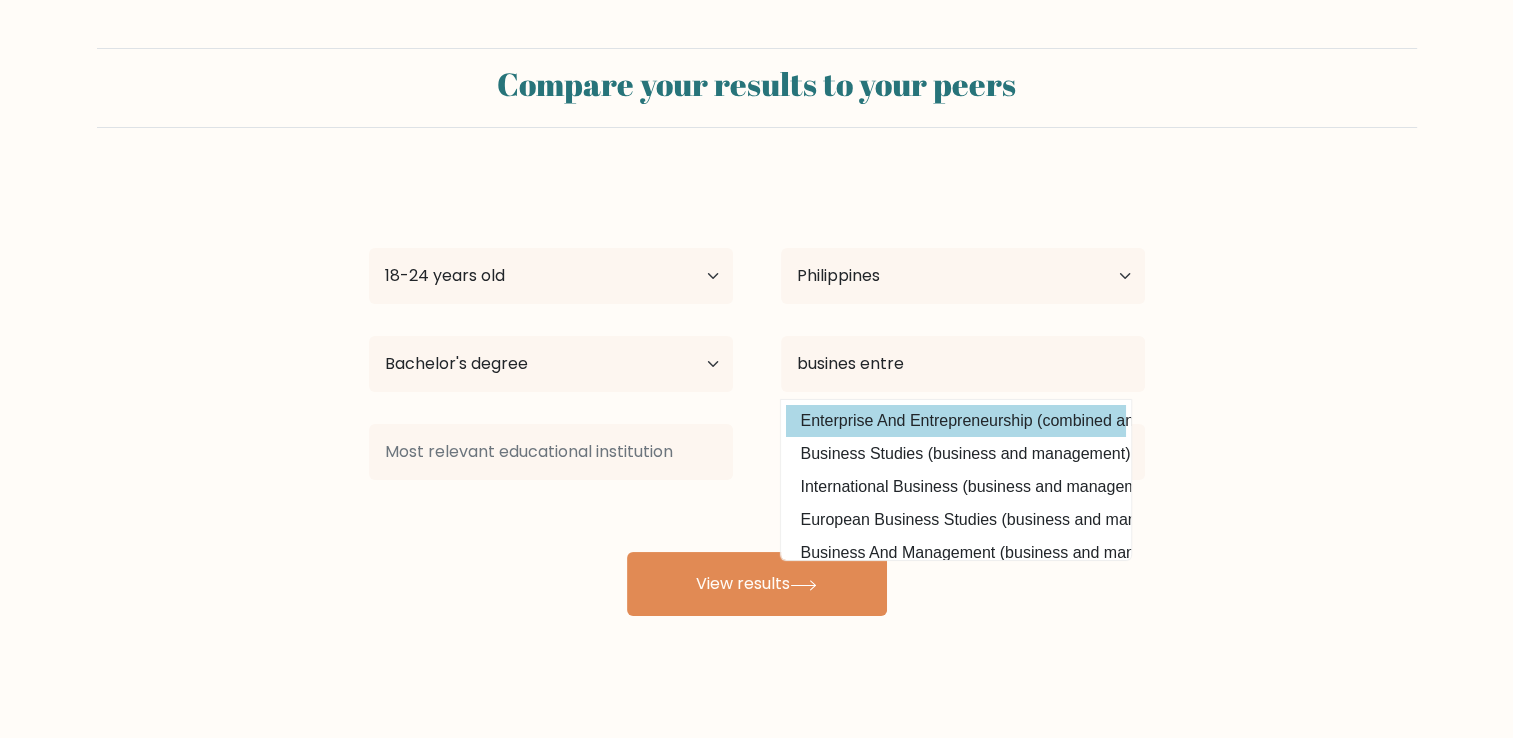 click on "Jan Patrick
Broqueza
Age
Under 18 years old
18-24 years old
25-34 years old
35-44 years old
45-54 years old
55-64 years old
65 years old and above
Country
Afghanistan
Albania
Algeria
American Samoa
Andorra
Angola
Anguilla
Antarctica
Antigua and Barbuda
Argentina
Armenia
Aruba
Australia
Austria
Azerbaijan
Bahamas
Bahrain
Bangladesh
Barbados
Belarus
Belgium
Belize
Benin
Bermuda
Bhutan
Bolivia
Bonaire, Sint Eustatius and Saba
Bosnia and Herzegovina
Botswana
Bouvet Island
Brazil" at bounding box center (757, 396) 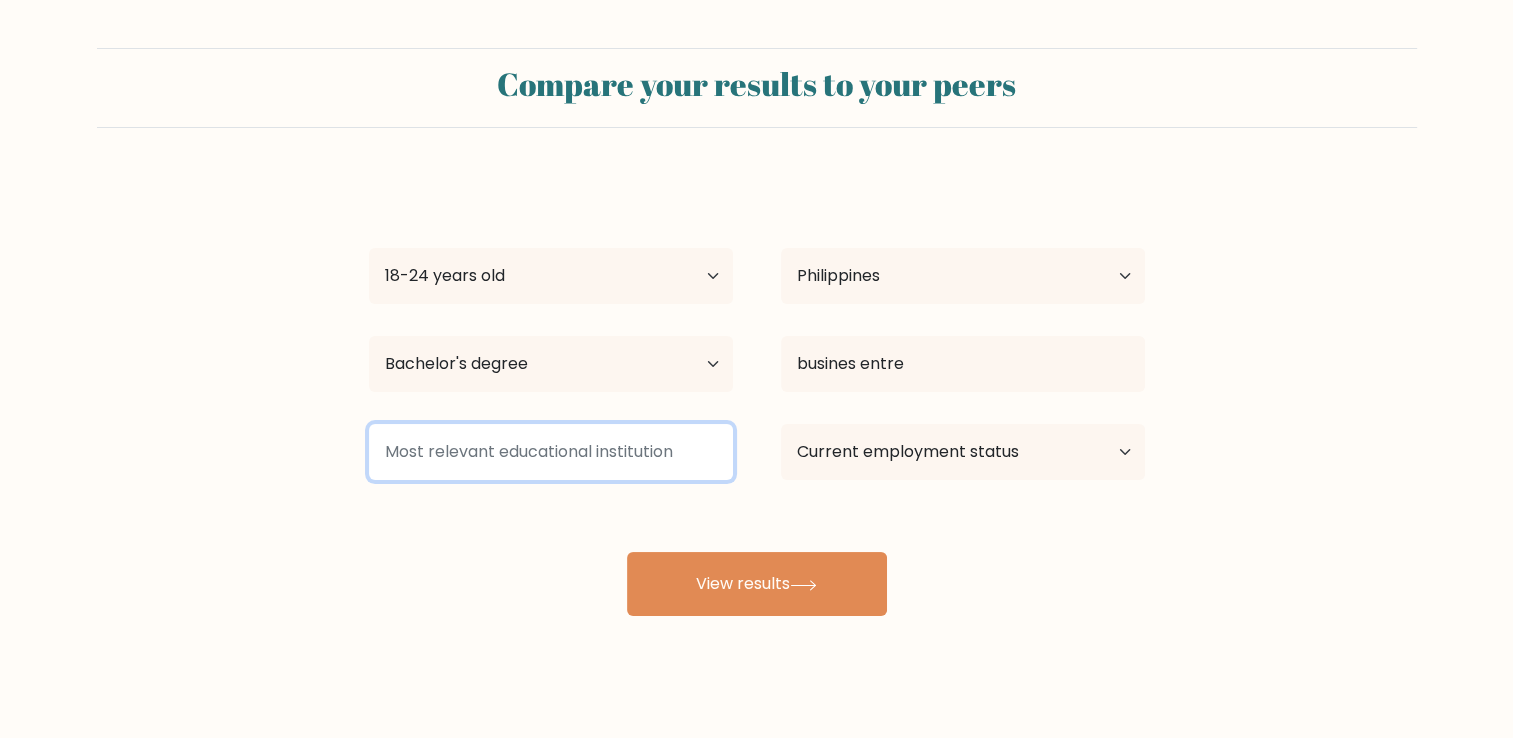 click at bounding box center [551, 452] 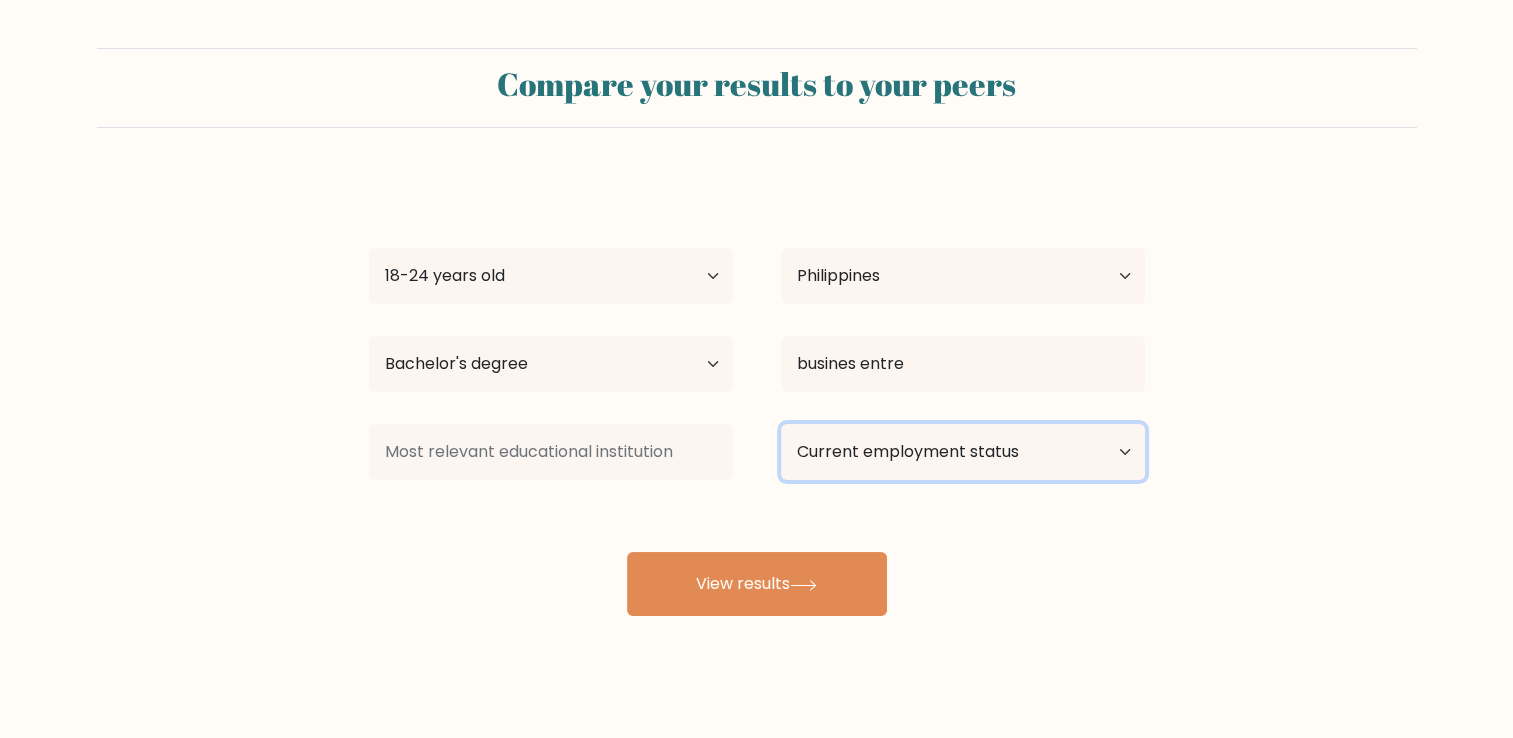 click on "Current employment status
Employed
Student
Retired
Other / prefer not to answer" at bounding box center (963, 452) 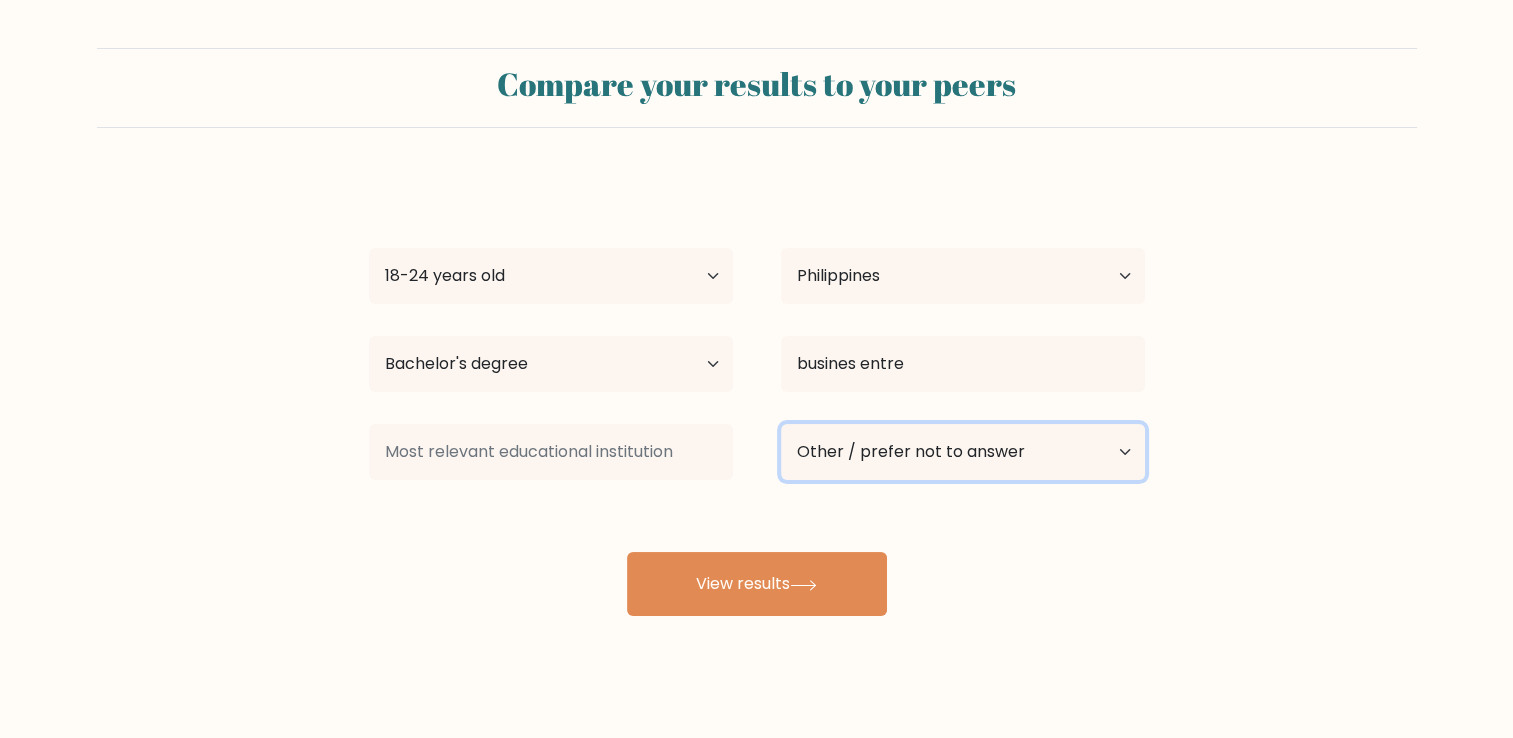 click on "Current employment status
Employed
Student
Retired
Other / prefer not to answer" at bounding box center [963, 452] 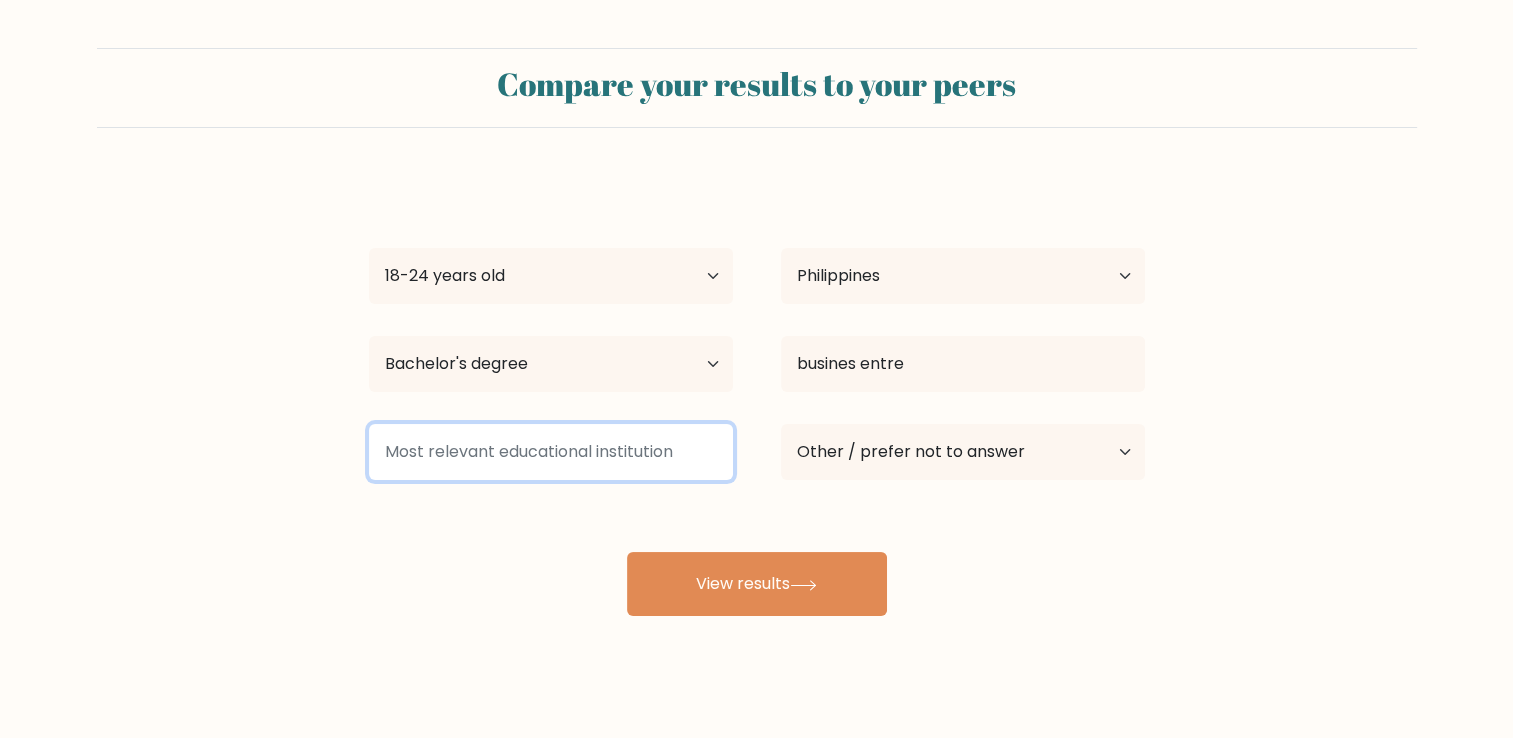 click at bounding box center [551, 452] 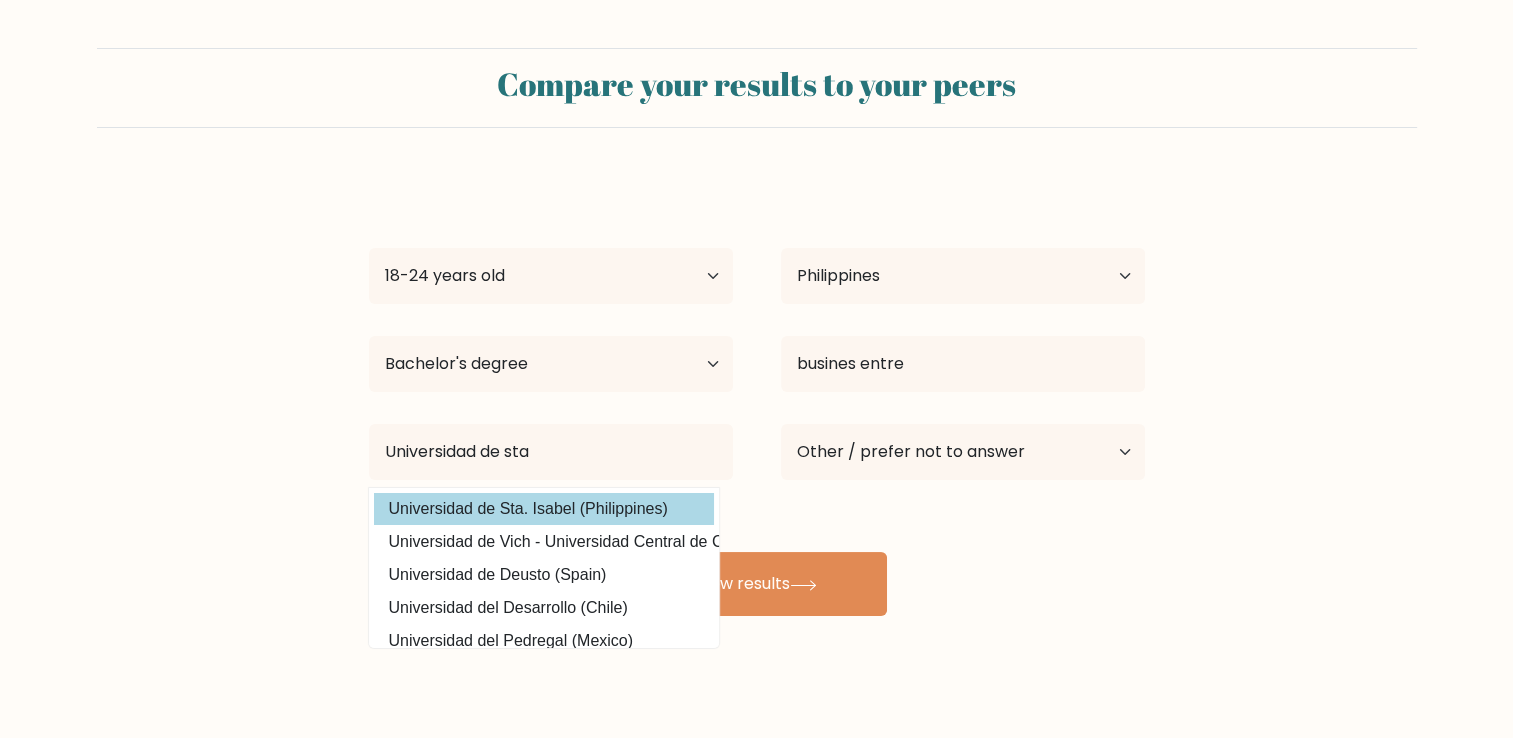 click on "Jan Patrick
Broqueza
Age
Under 18 years old
18-24 years old
25-34 years old
35-44 years old
45-54 years old
55-64 years old
65 years old and above
Country
Afghanistan
Albania
Algeria
American Samoa
Andorra
Angola
Anguilla
Antarctica
Antigua and Barbuda
Argentina
Armenia
Aruba
Australia
Austria
Azerbaijan
Bahamas
Bahrain
Bangladesh
Barbados
Belarus
Belgium
Belize
Benin
Bermuda
Bhutan
Bolivia
Bonaire, Sint Eustatius and Saba
Bosnia and Herzegovina
Botswana
Bouvet Island
Brazil" at bounding box center [757, 396] 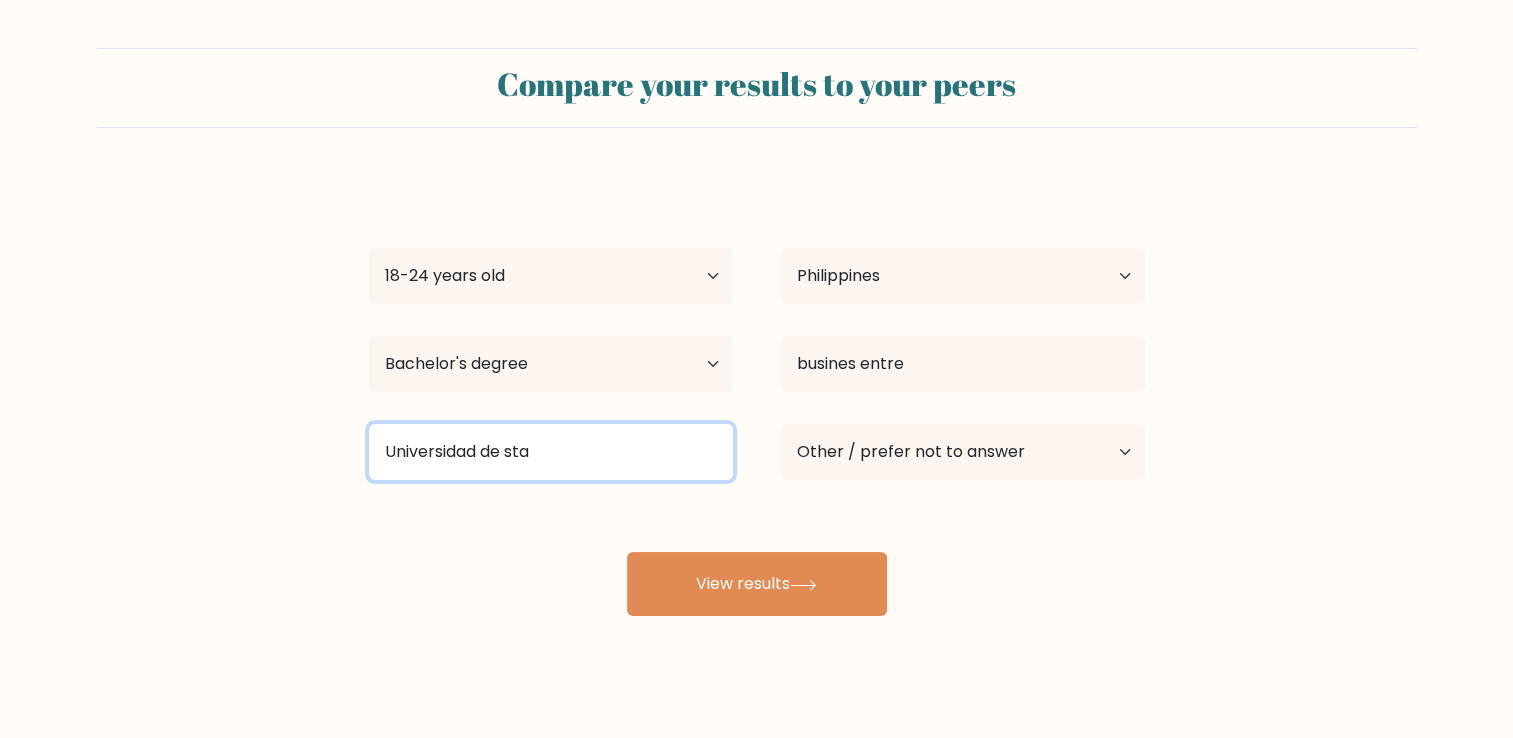 click on "Universidad de sta" at bounding box center [551, 452] 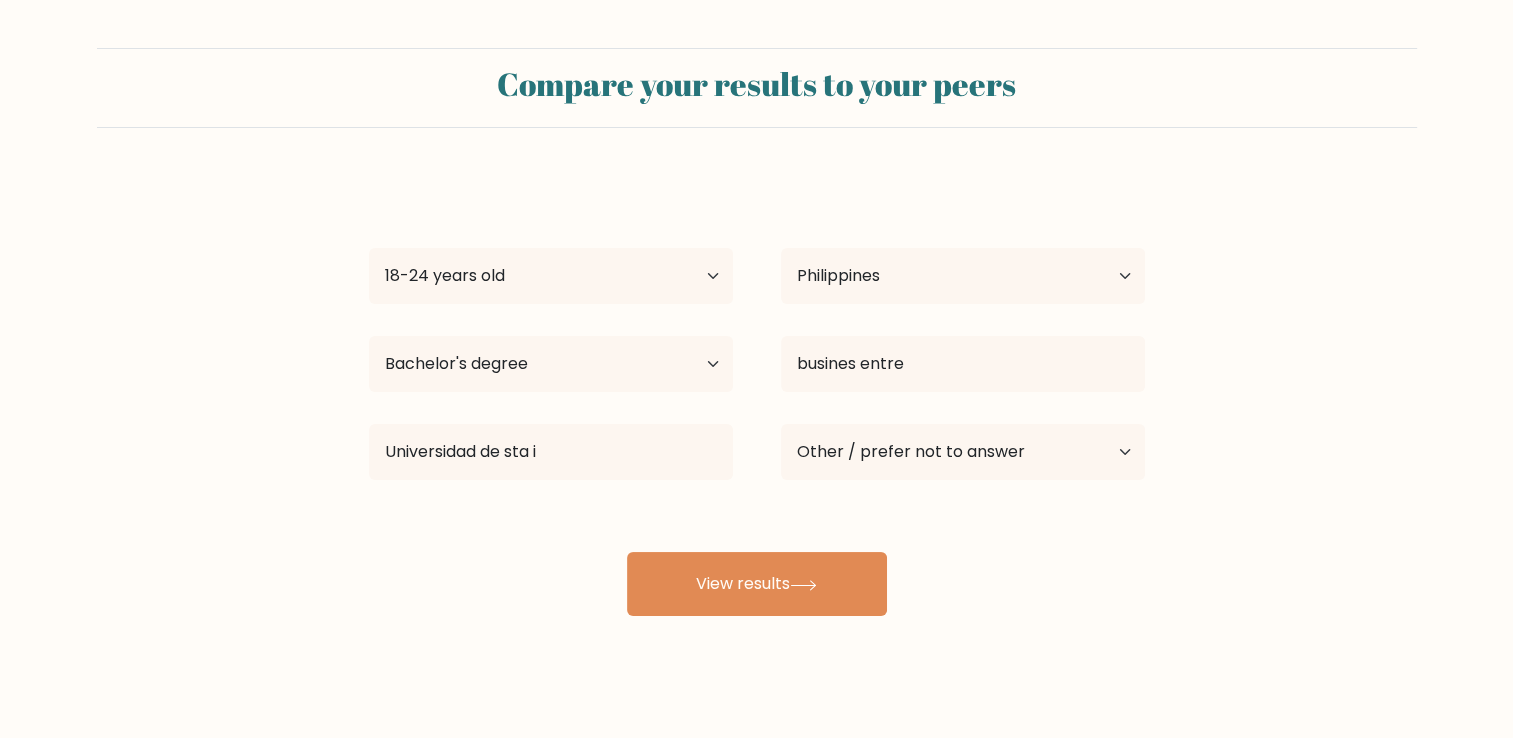 click on "Jan Patrick
Broqueza
Age
Under 18 years old
18-24 years old
25-34 years old
35-44 years old
45-54 years old
55-64 years old
65 years old and above
Country
Afghanistan
Albania
Algeria
American Samoa
Andorra
Angola
Anguilla
Antarctica
Antigua and Barbuda
Argentina
Armenia
Aruba
Australia
Austria
Azerbaijan
Bahamas
Bahrain
Bangladesh
Barbados
Belarus
Belgium
Belize
Benin
Bermuda
Bhutan
Bolivia
Bonaire, Sint Eustatius and Saba
Bosnia and Herzegovina
Botswana
Bouvet Island
Brazil" at bounding box center (757, 396) 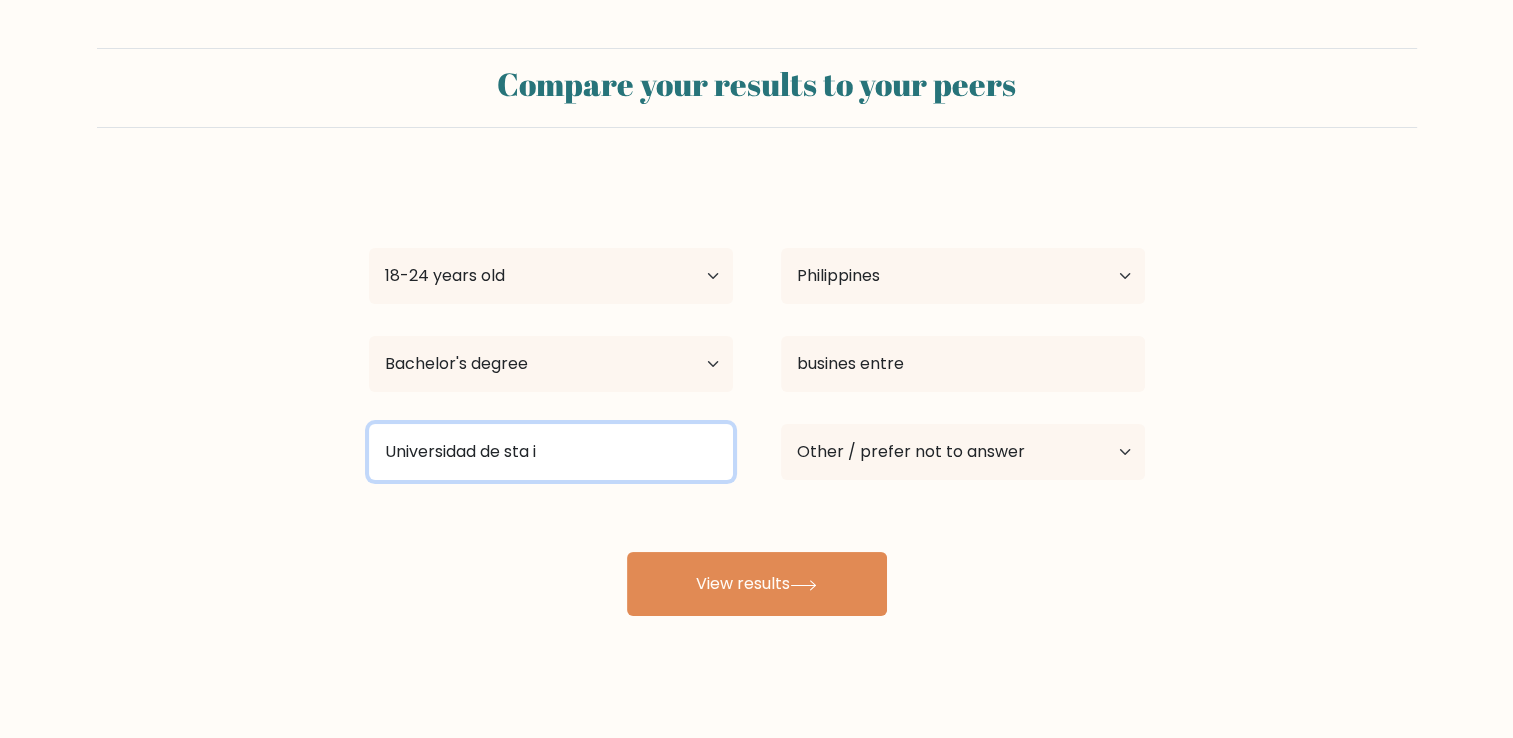 click on "Universidad de sta i" at bounding box center (551, 452) 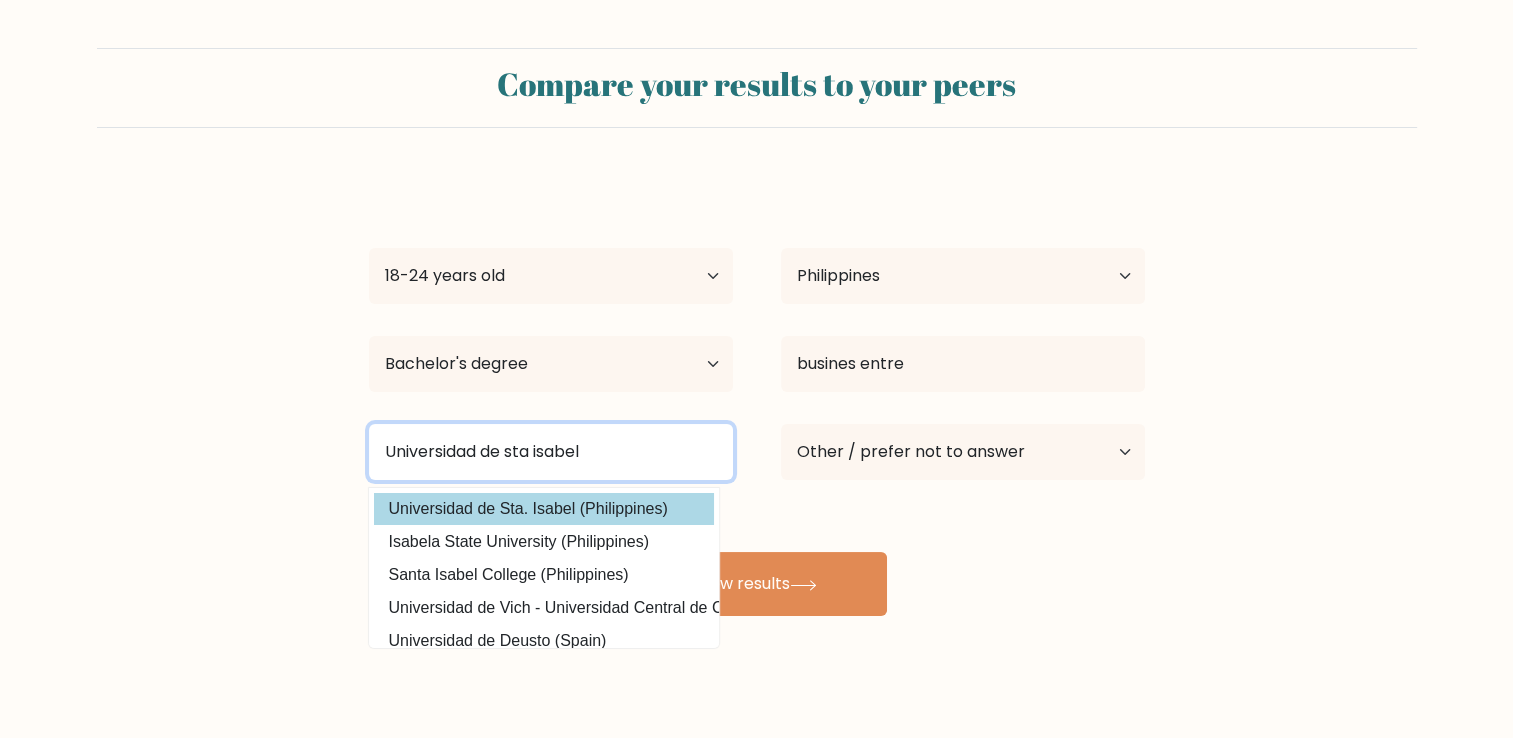 type on "Universidad de sta isabel" 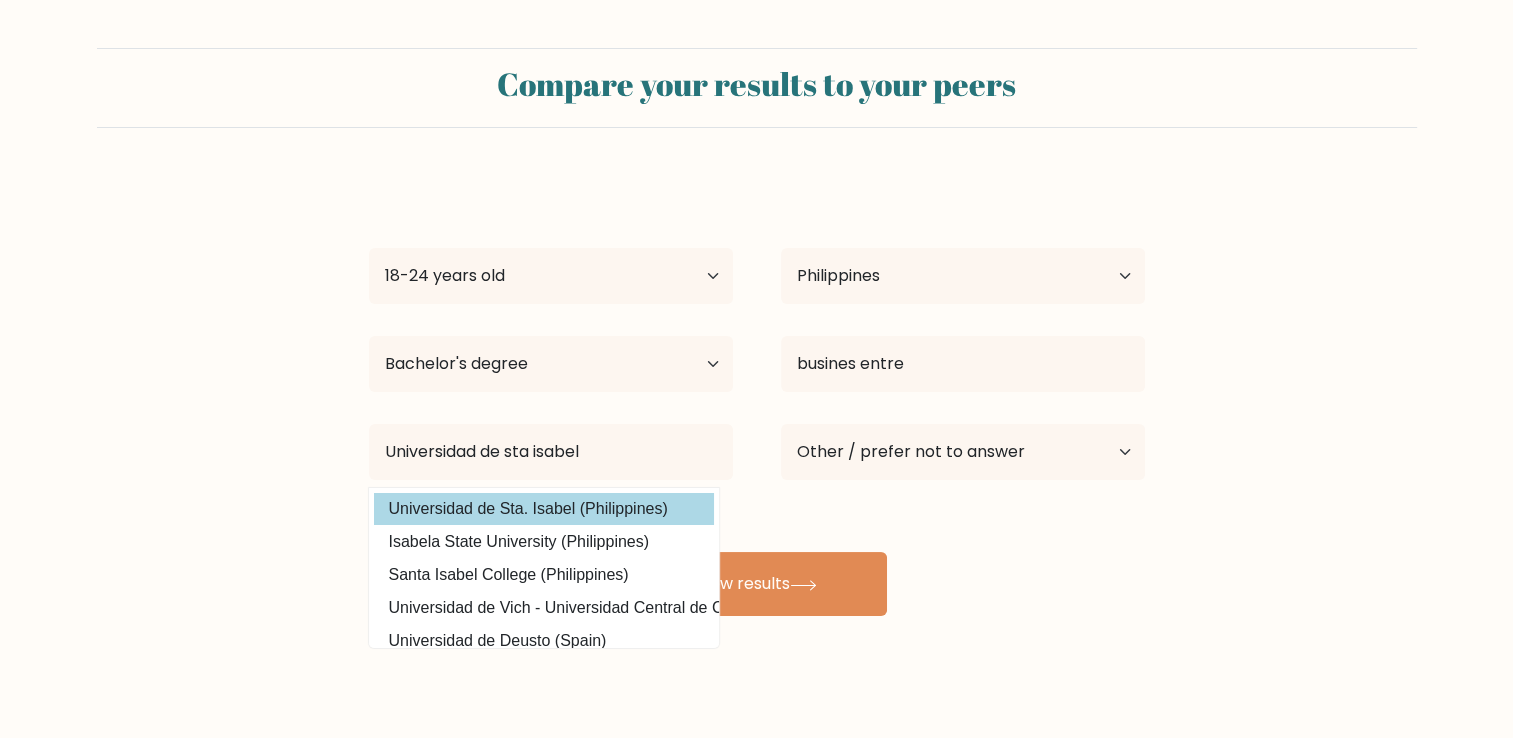 click on "Jan Patrick
Broqueza
Age
Under 18 years old
18-24 years old
25-34 years old
35-44 years old
45-54 years old
55-64 years old
65 years old and above
Country
Afghanistan
Albania
Algeria
American Samoa
Andorra
Angola
Anguilla
Antarctica
Antigua and Barbuda
Argentina
Armenia
Aruba
Australia
Austria
Azerbaijan
Bahamas
Bahrain
Bangladesh
Barbados
Belarus
Belgium
Belize
Benin
Bermuda
Bhutan
Bolivia
Bonaire, Sint Eustatius and Saba
Bosnia and Herzegovina
Botswana
Bouvet Island
Brazil" at bounding box center [757, 396] 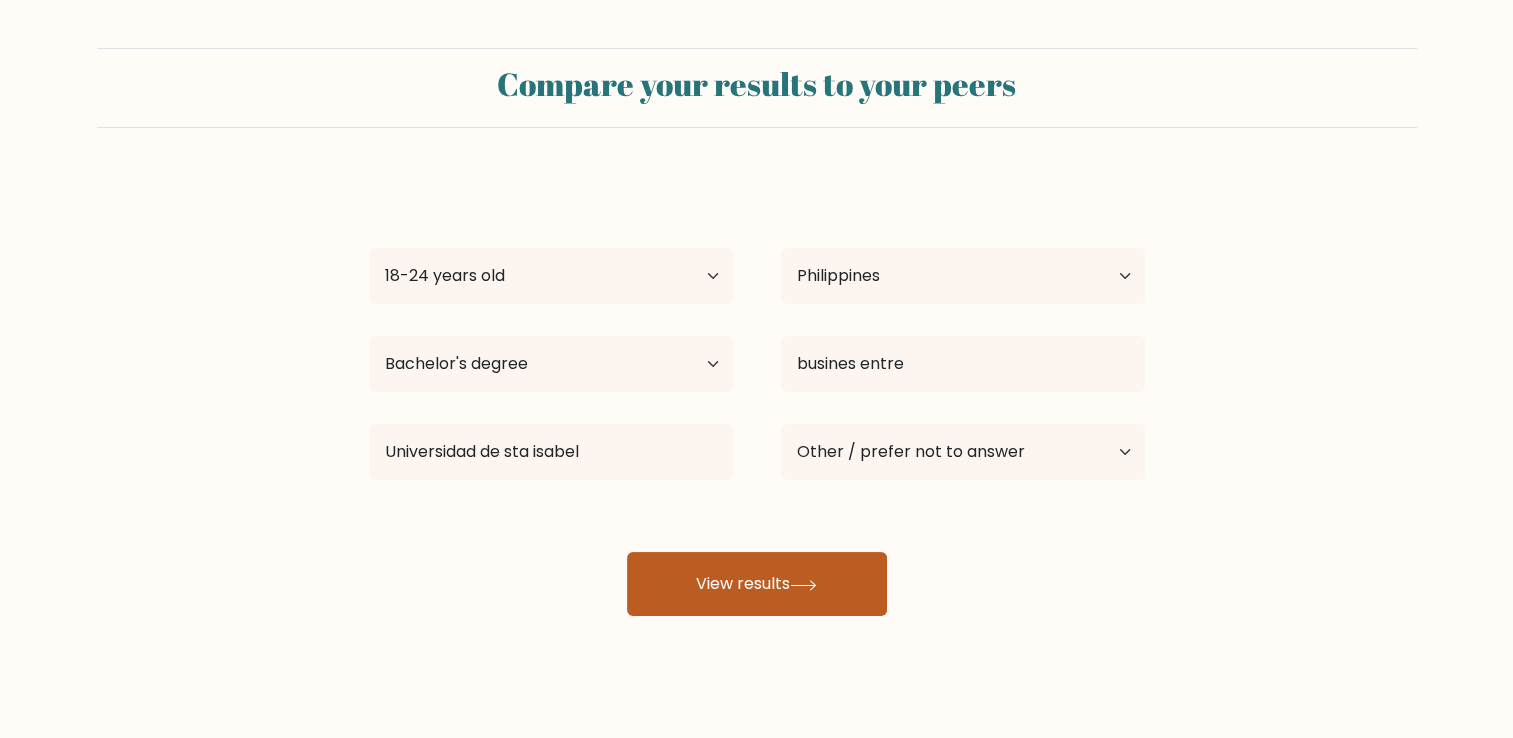 click on "View results" at bounding box center [757, 584] 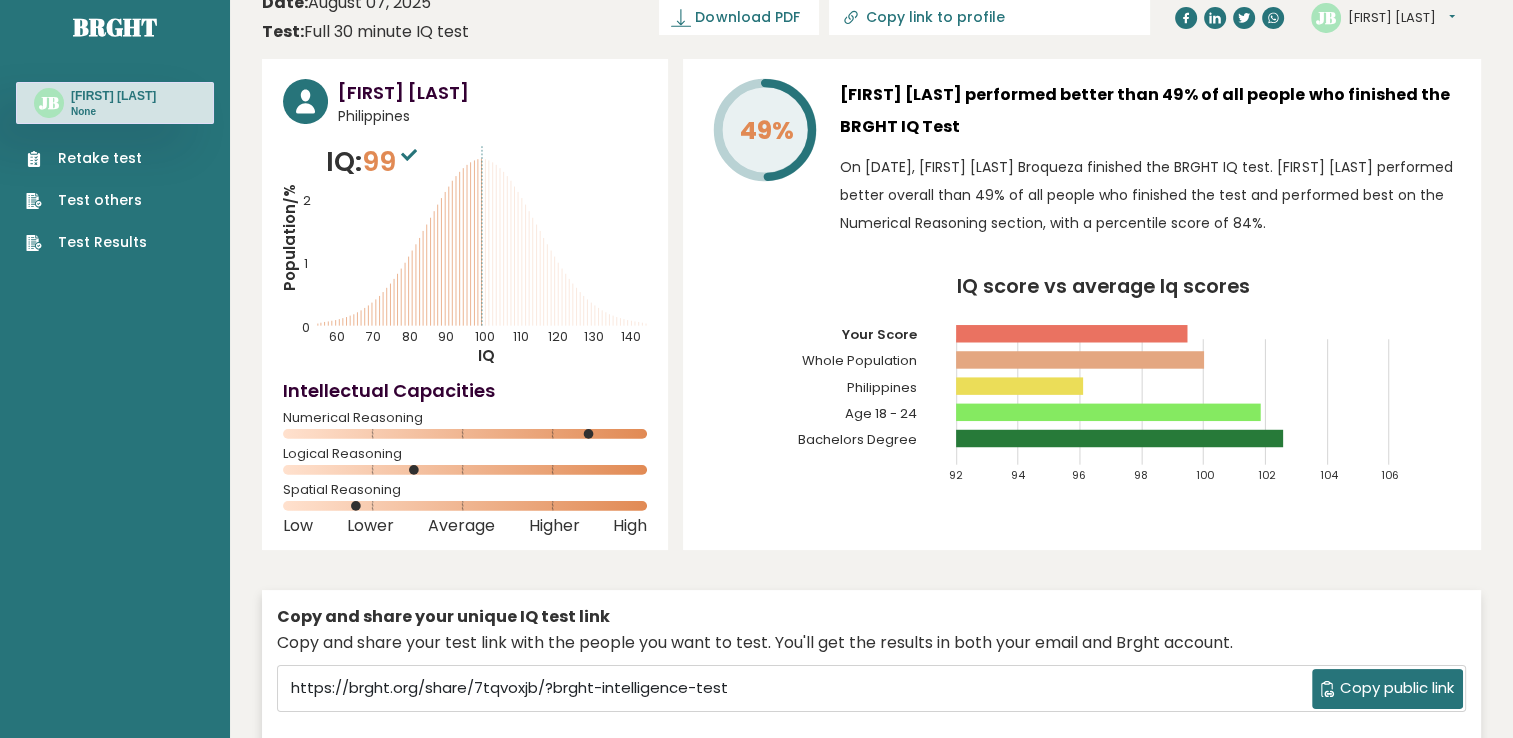 scroll, scrollTop: 0, scrollLeft: 0, axis: both 